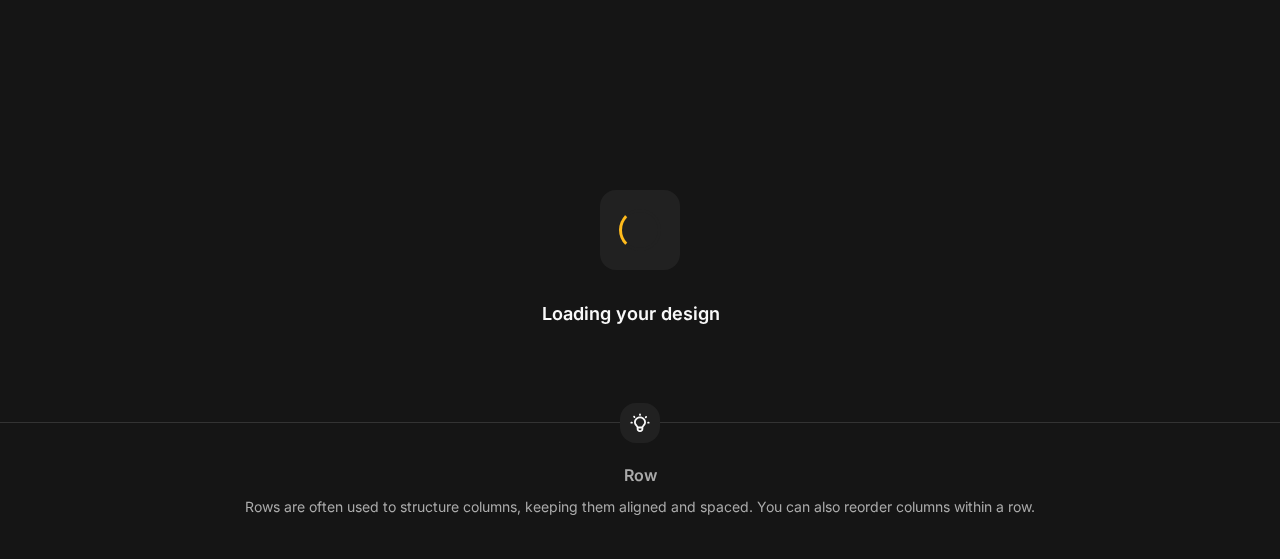 scroll, scrollTop: 0, scrollLeft: 0, axis: both 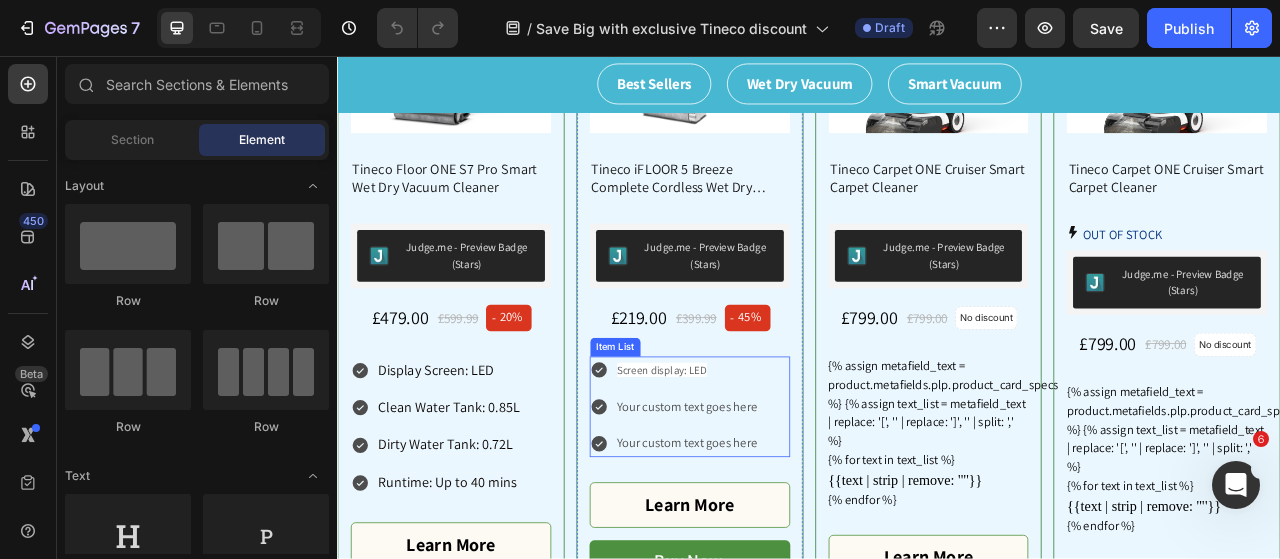 click on "Screen display: LED" at bounding box center [750, 456] 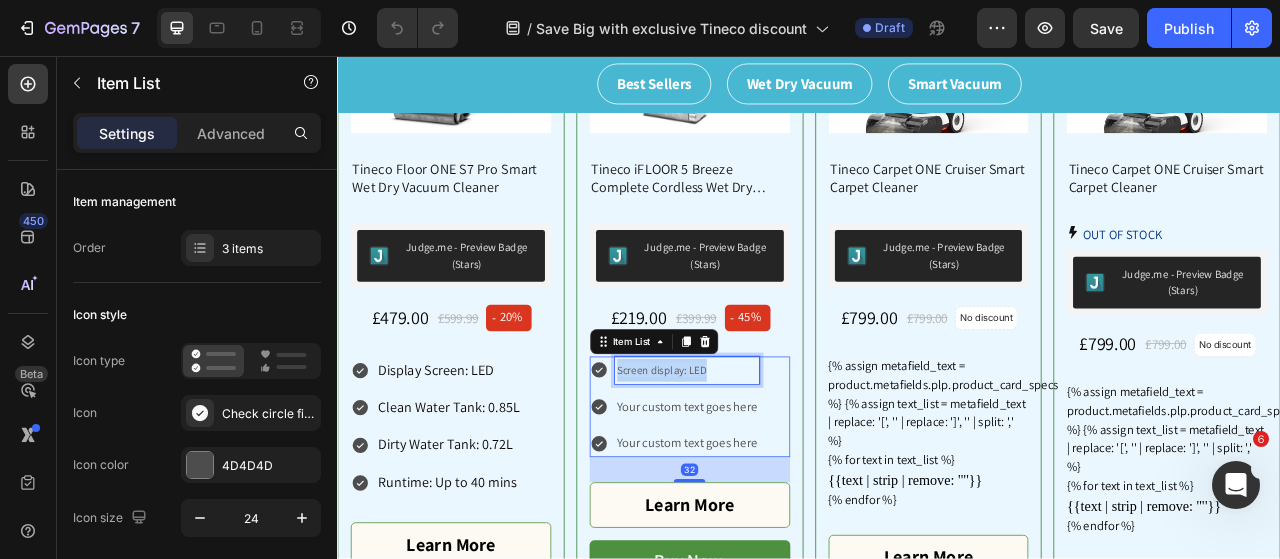 click on "Screen display: LED" at bounding box center (750, 456) 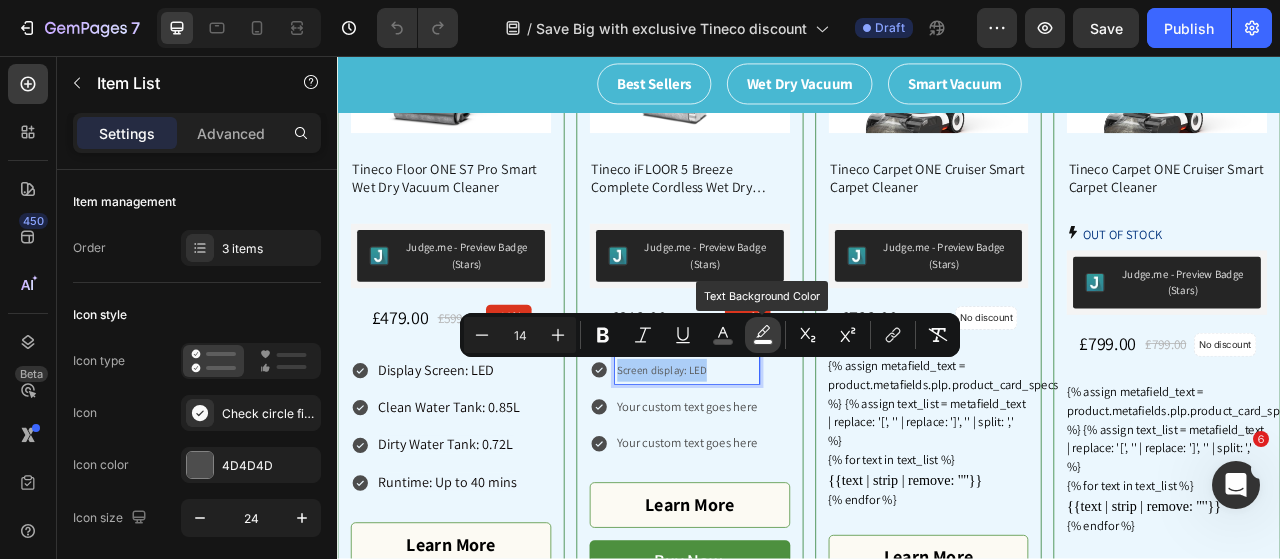 click 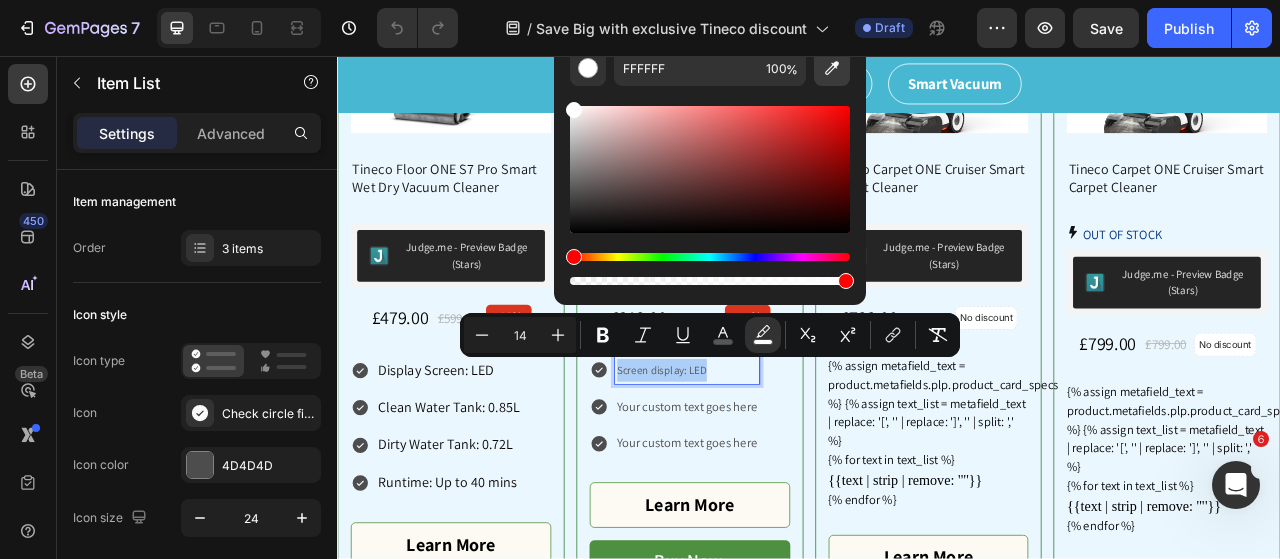 click 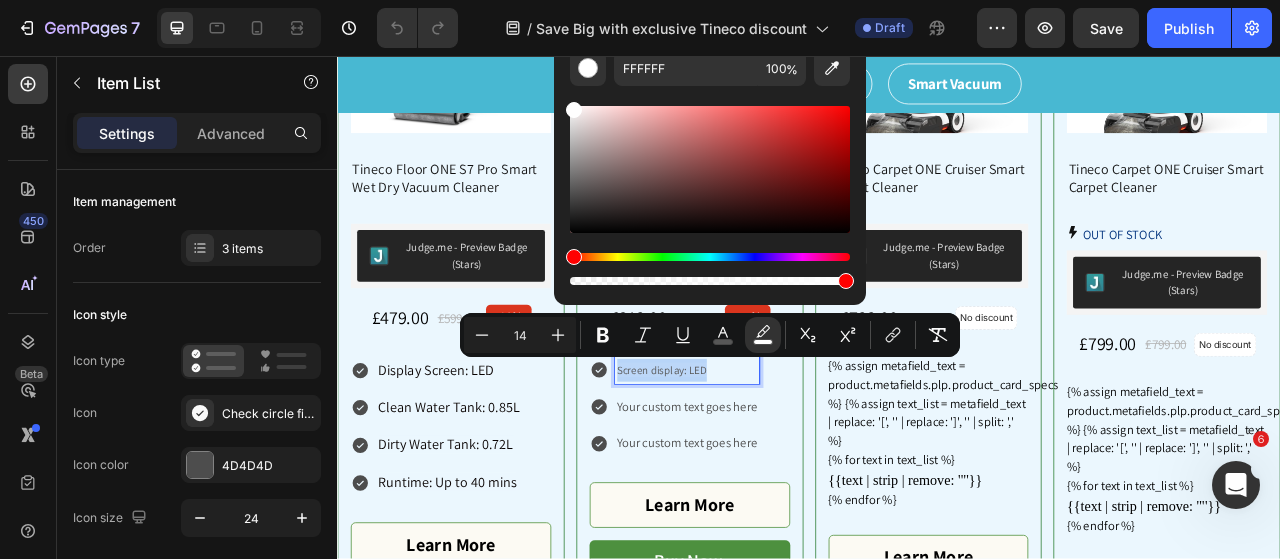 type on "EBF7FE" 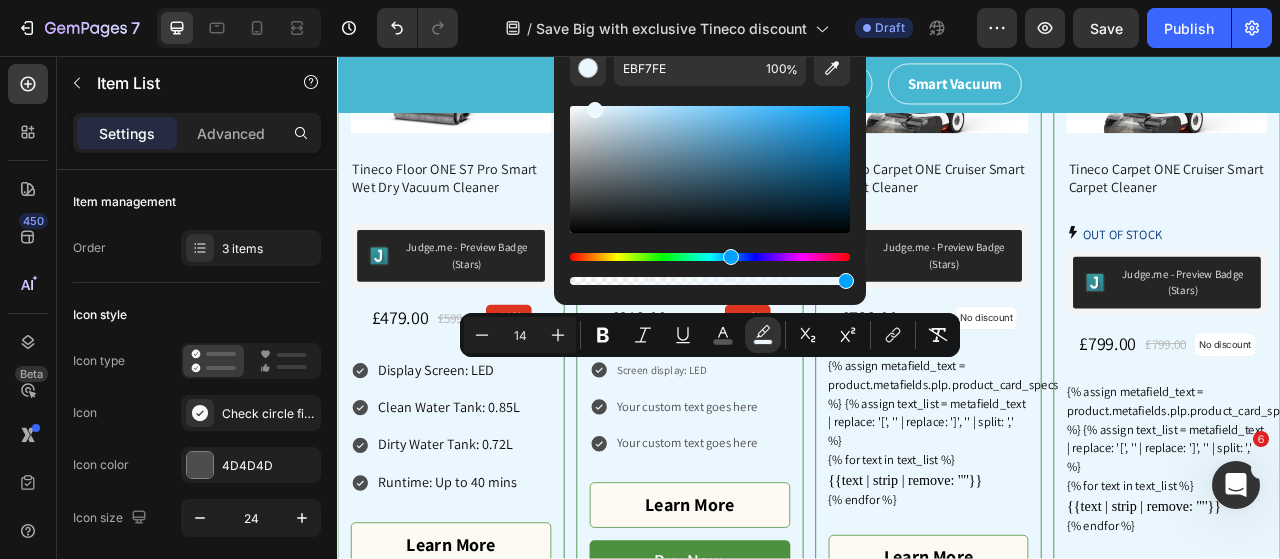 click on "Screen display: LED Your custom text goes here Your custom text goes here" at bounding box center [785, 503] 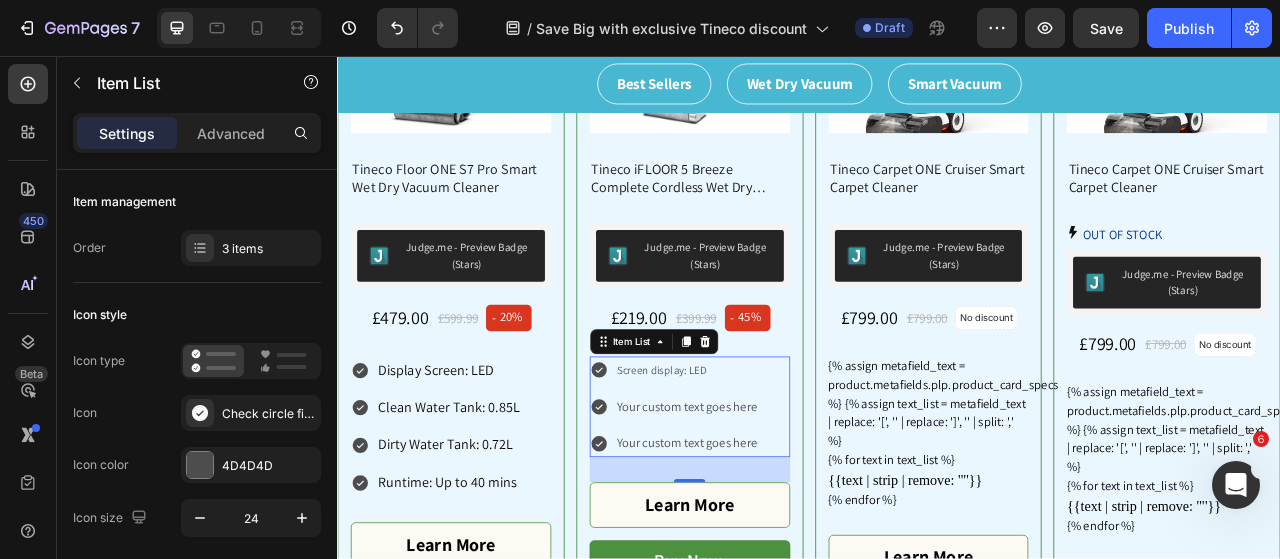 click on "Your custom text goes here" at bounding box center (782, 503) 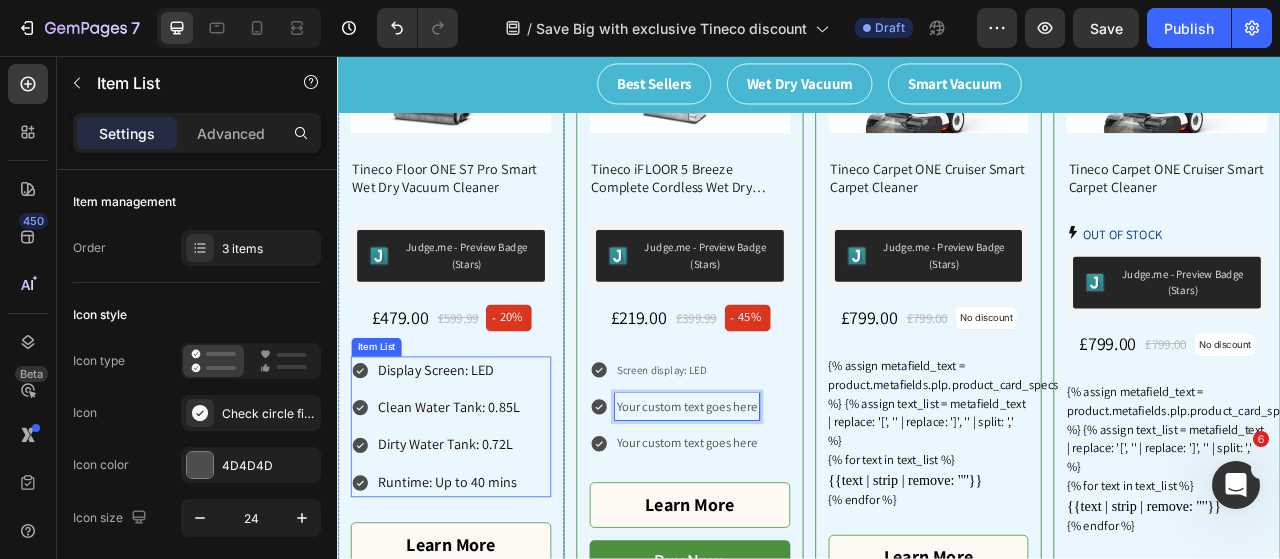 click on "Display Screen: LED" at bounding box center [462, 455] 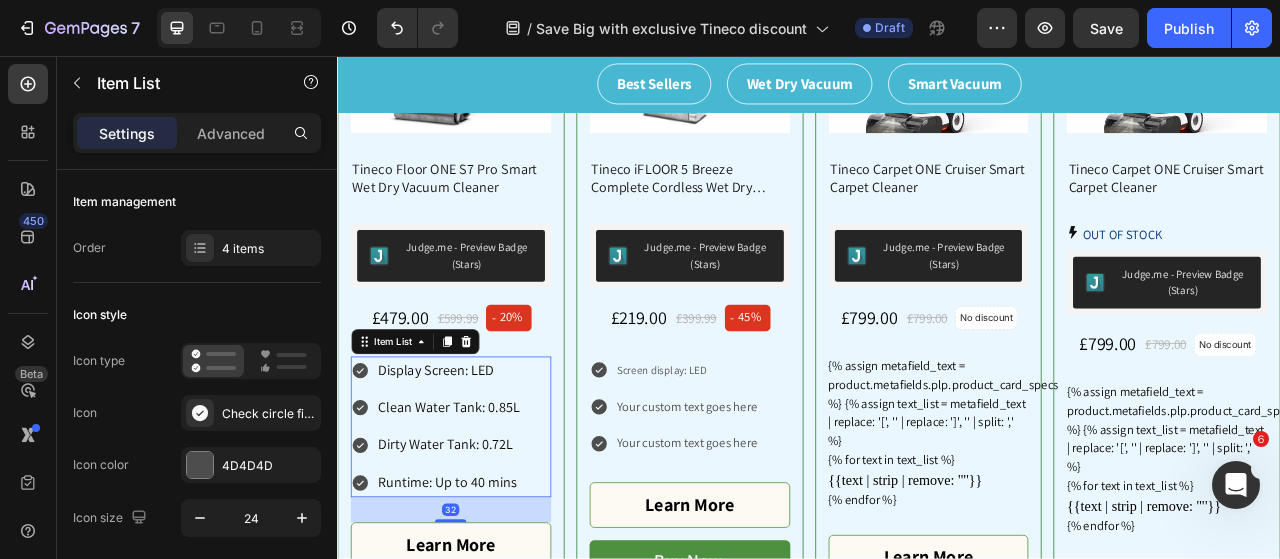 click on "Display Screen: LED" at bounding box center [462, 455] 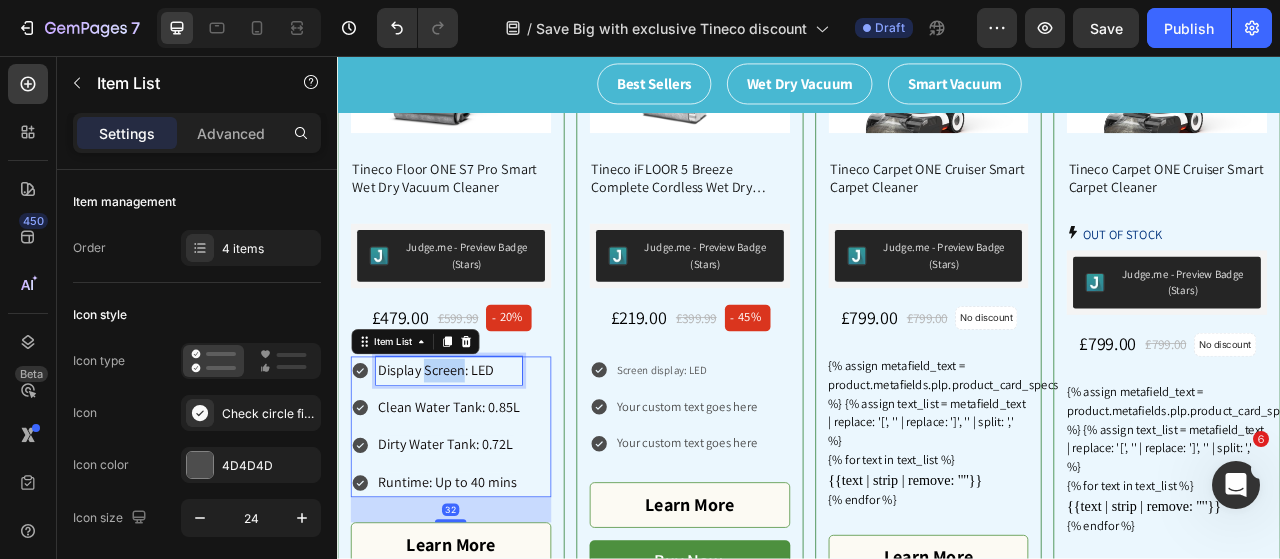 click on "Display Screen: LED" at bounding box center [462, 455] 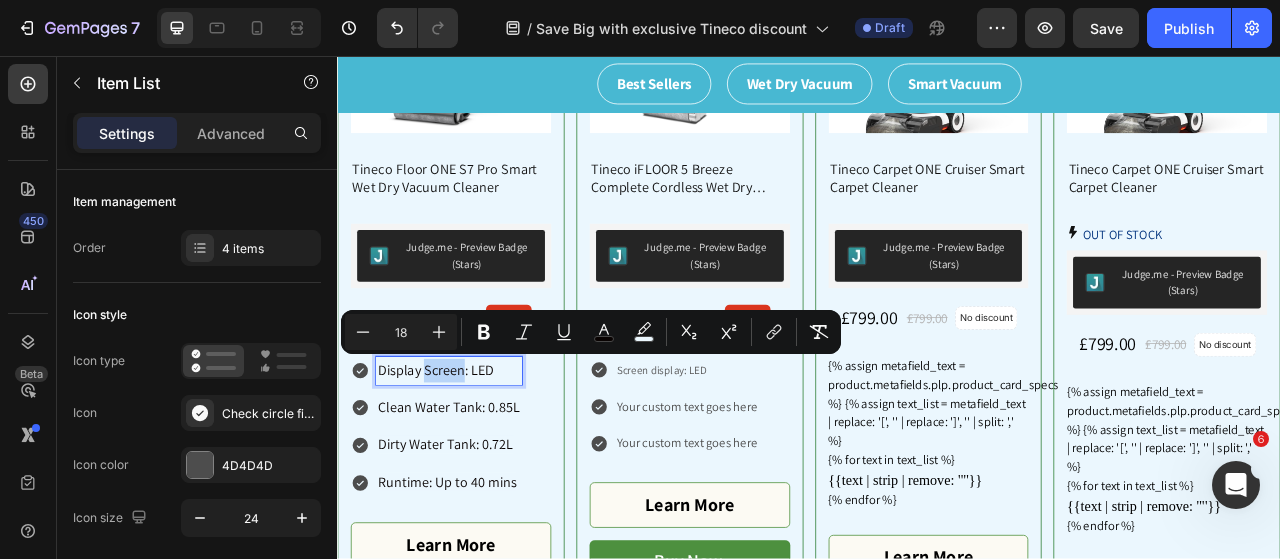 click on "Display Screen: LED" at bounding box center [462, 455] 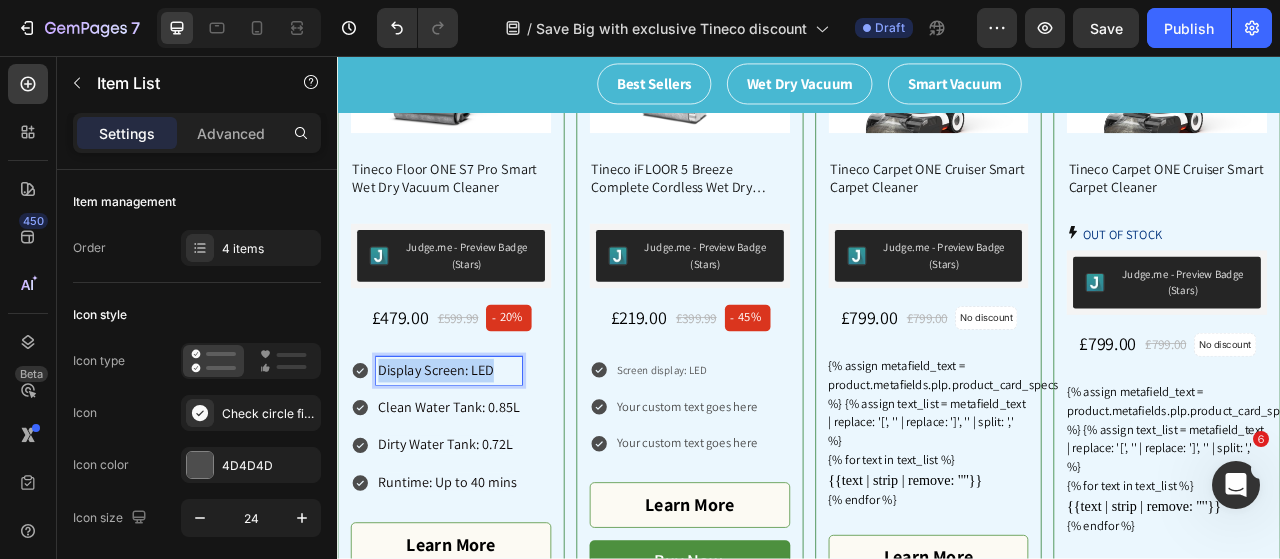click on "Display Screen: LED" at bounding box center [462, 455] 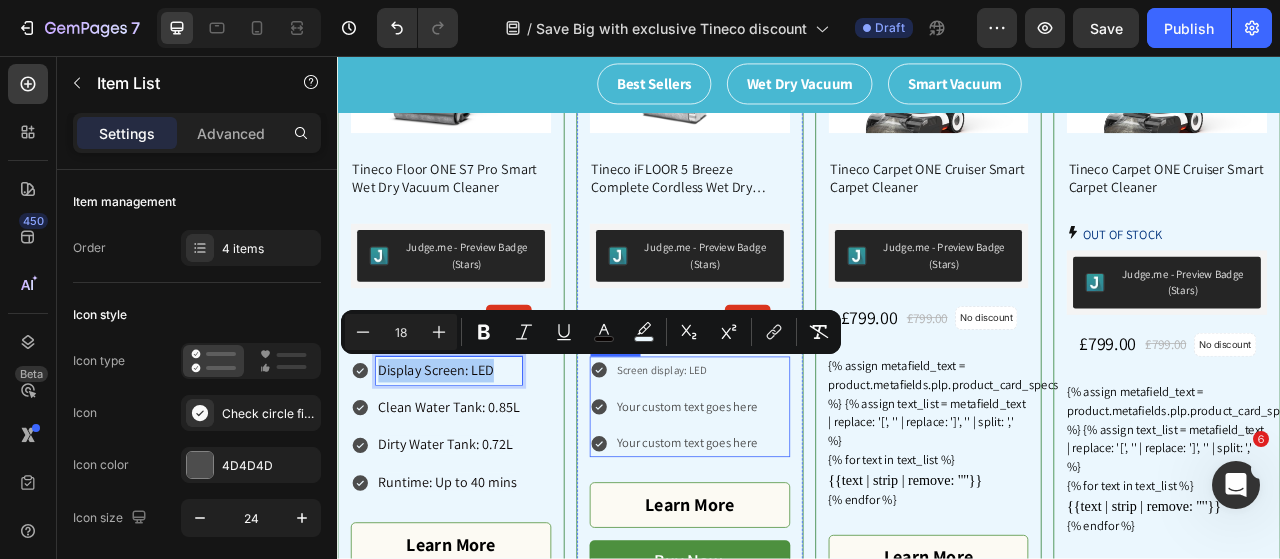 click on "Screen display: LED" at bounding box center (782, 456) 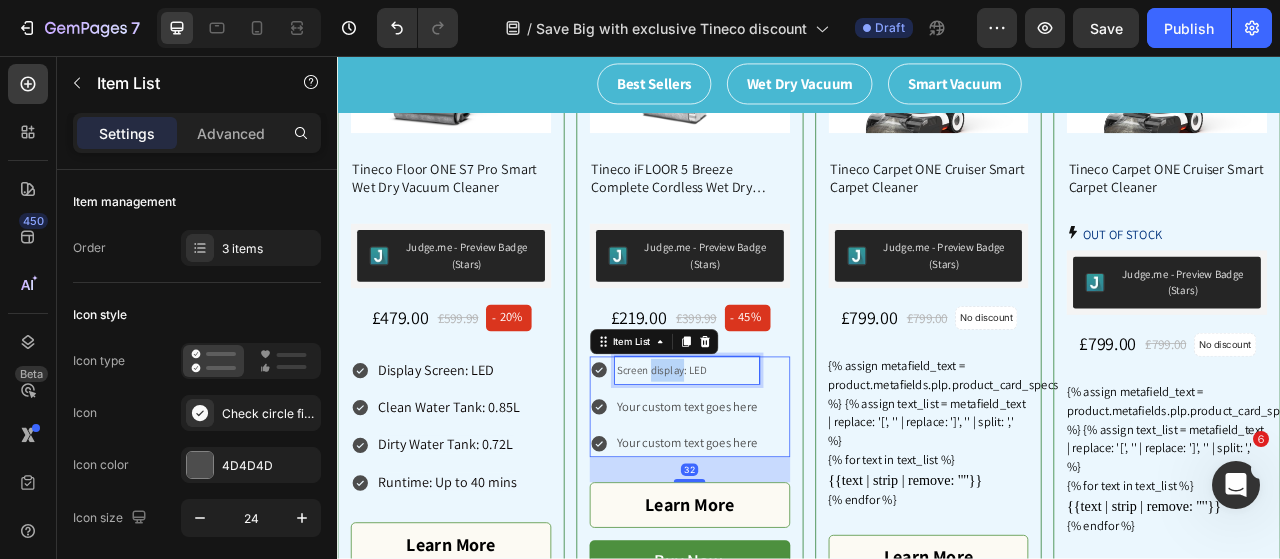 click on "Screen display: LED" at bounding box center [782, 456] 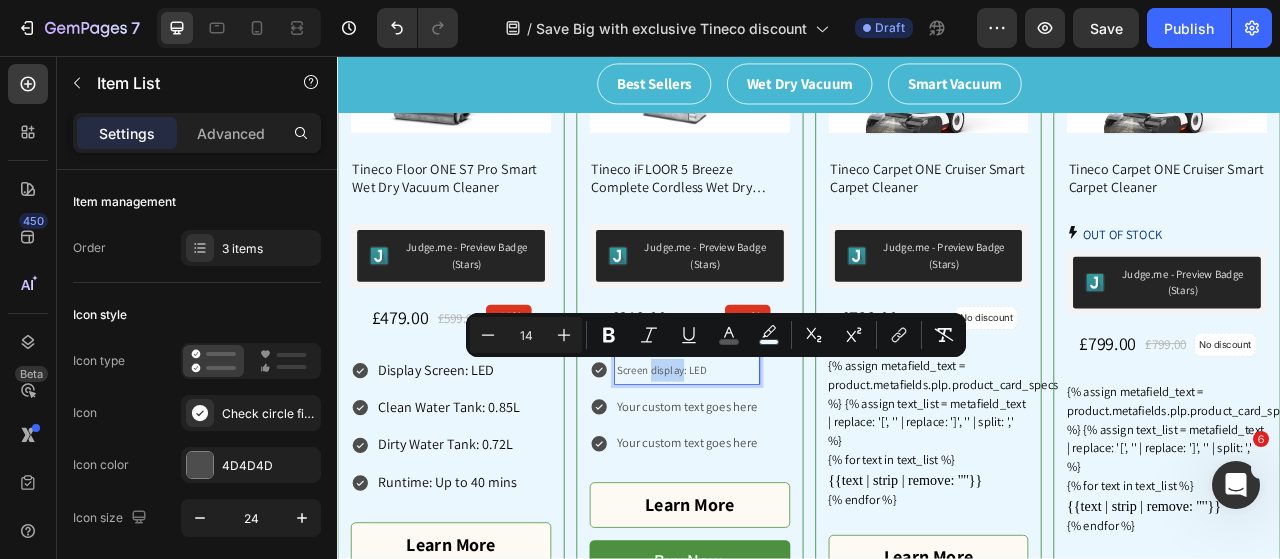 click on "Screen display: LED" at bounding box center (750, 456) 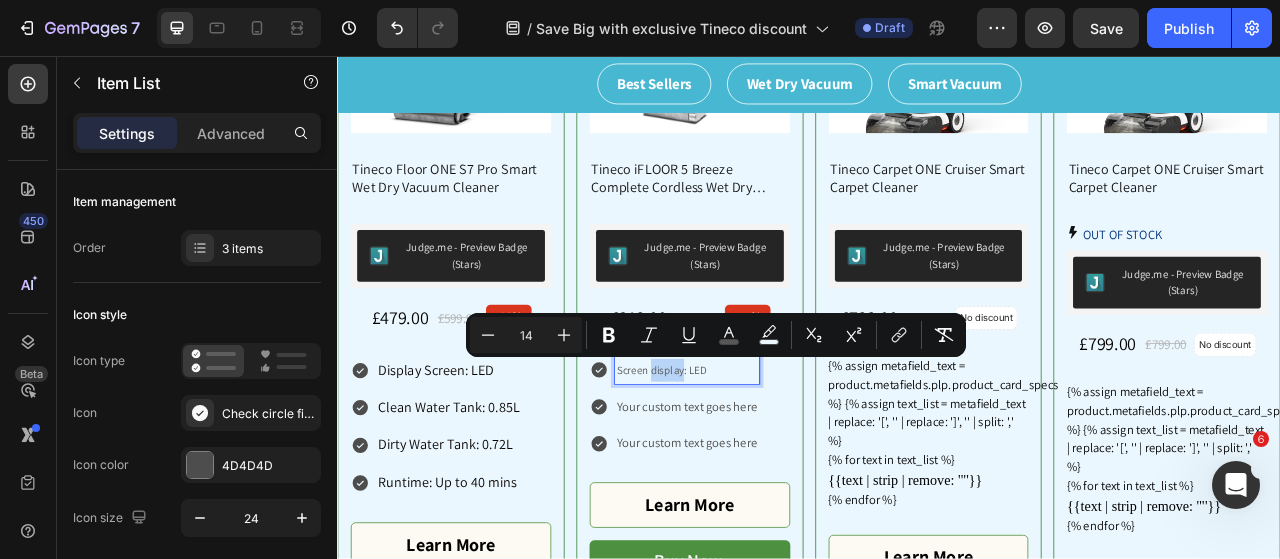 click on "Screen display: LED" at bounding box center (750, 456) 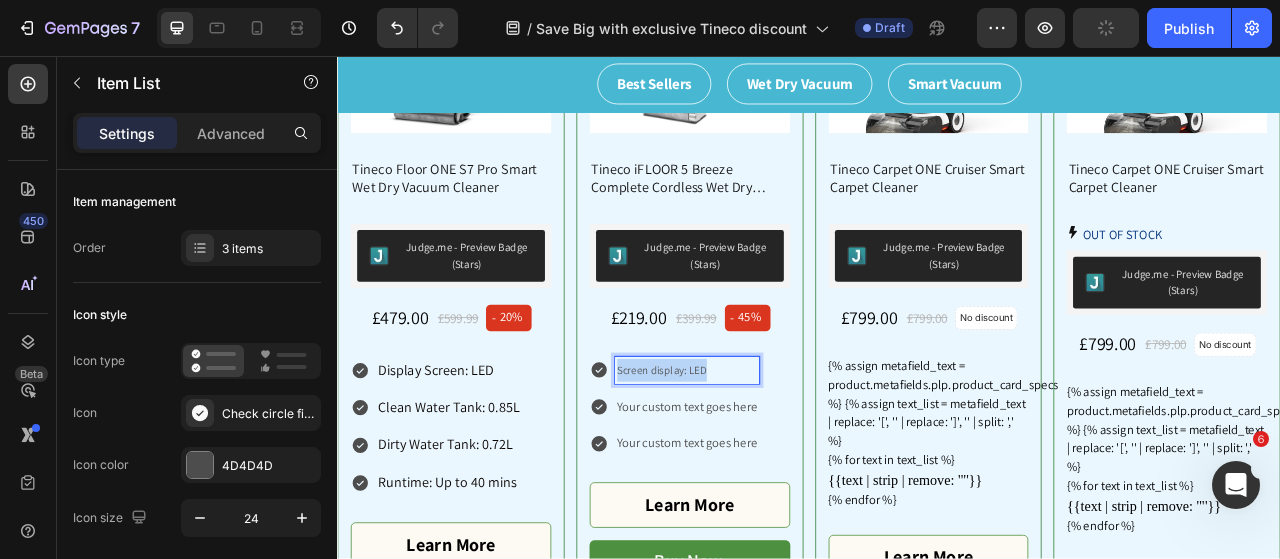 click on "Screen display: LED" at bounding box center (750, 456) 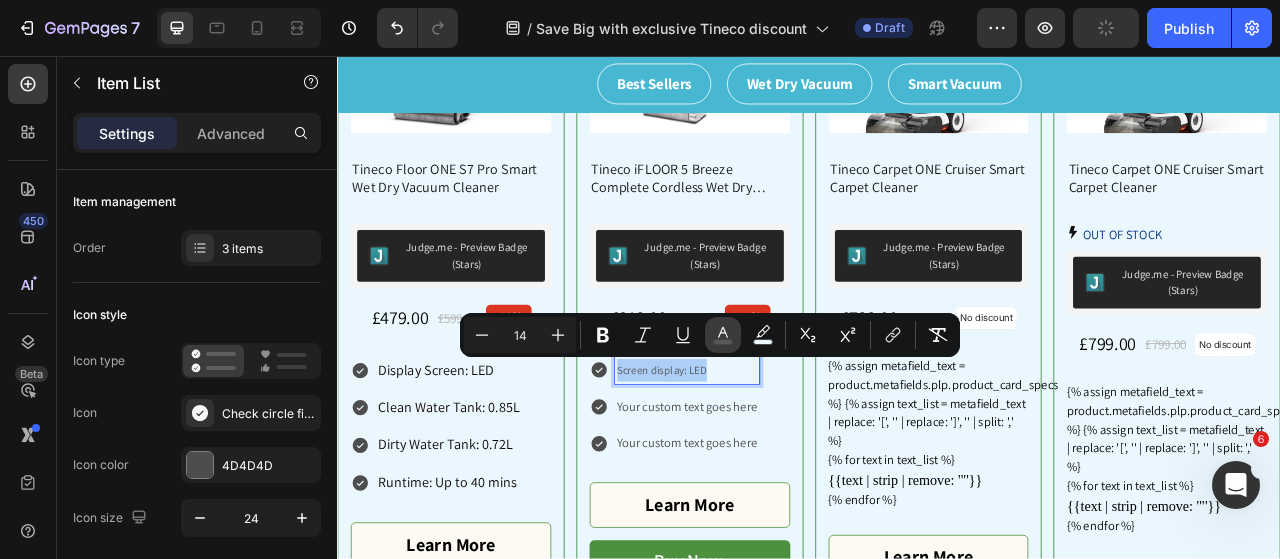 click 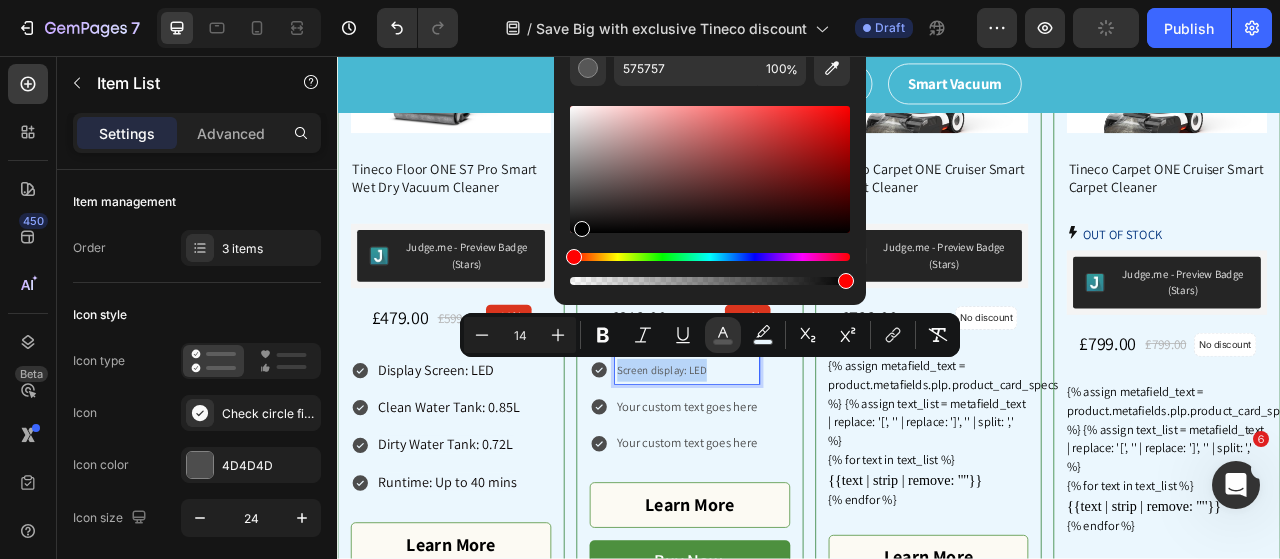 type on "000000" 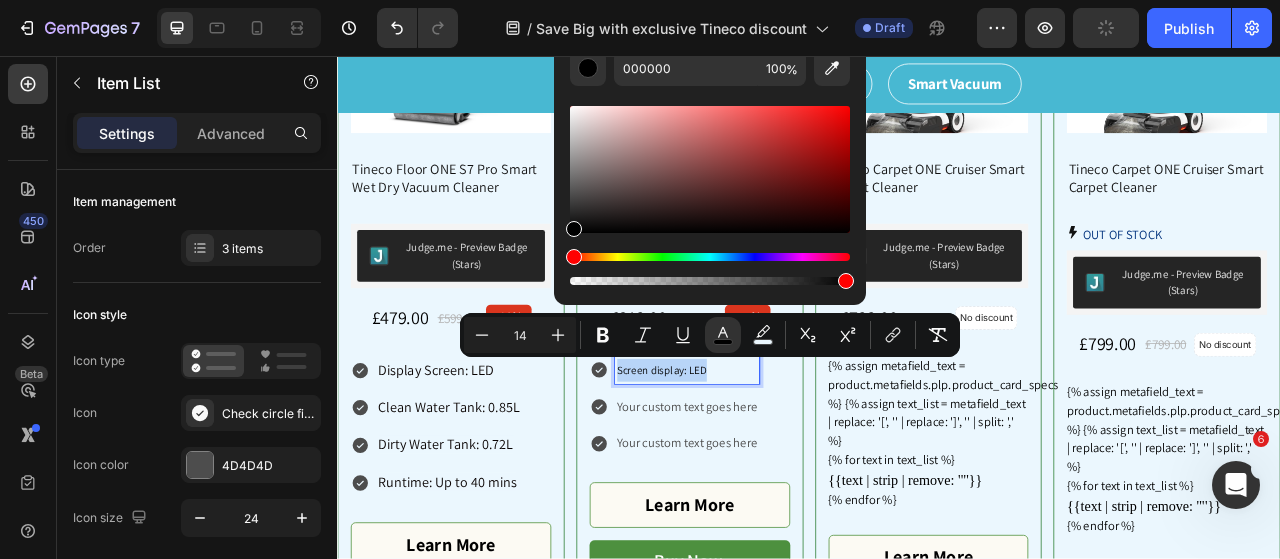 drag, startPoint x: 571, startPoint y: 188, endPoint x: 579, endPoint y: 253, distance: 65.490456 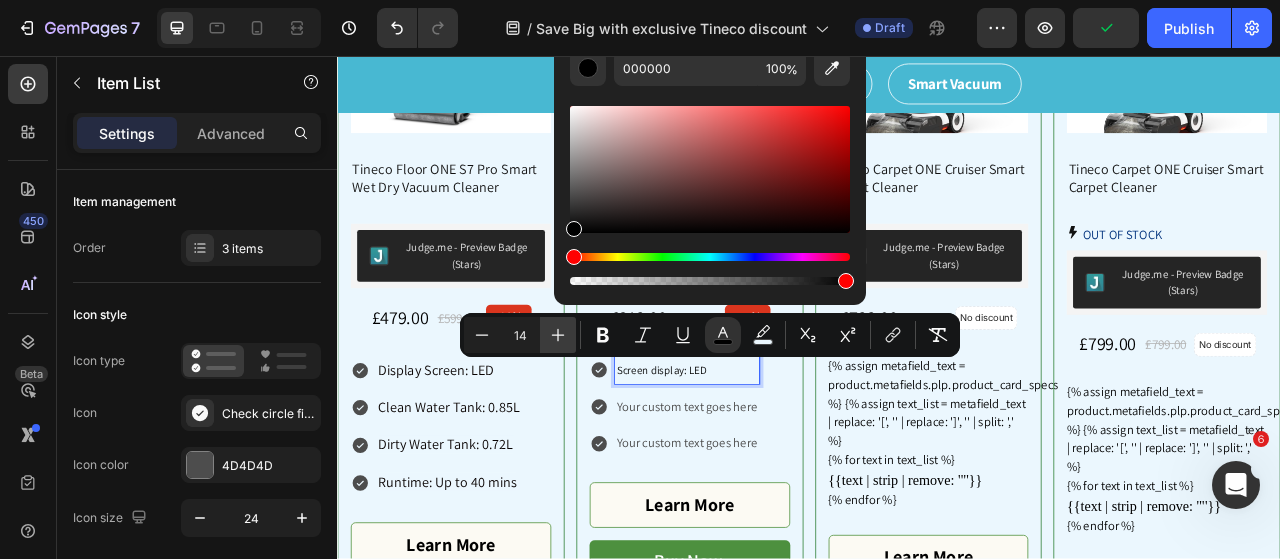 click 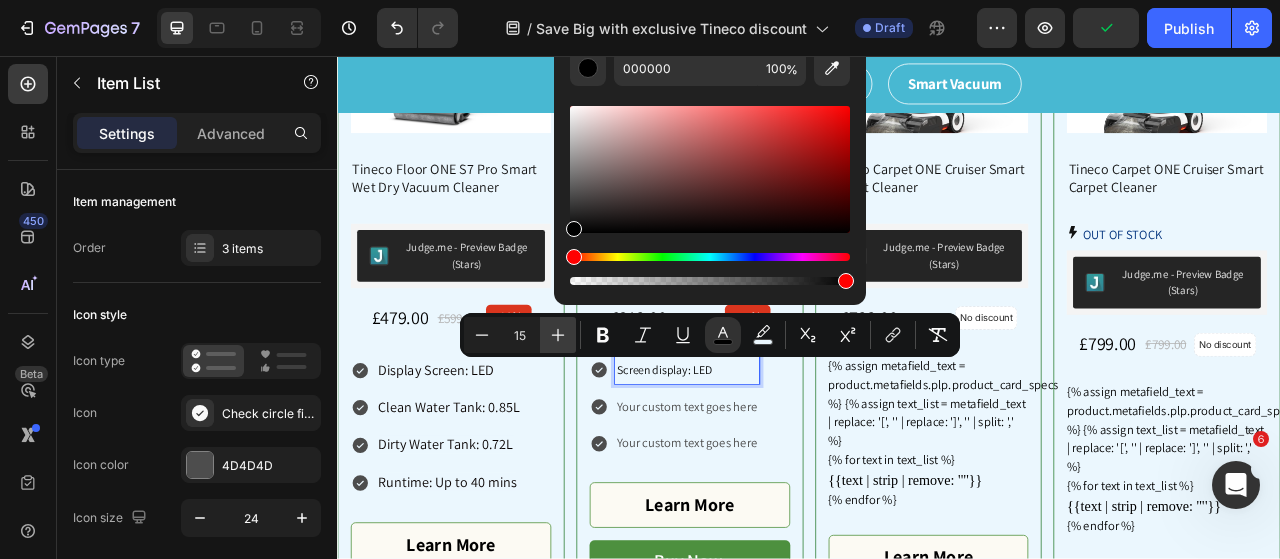 click 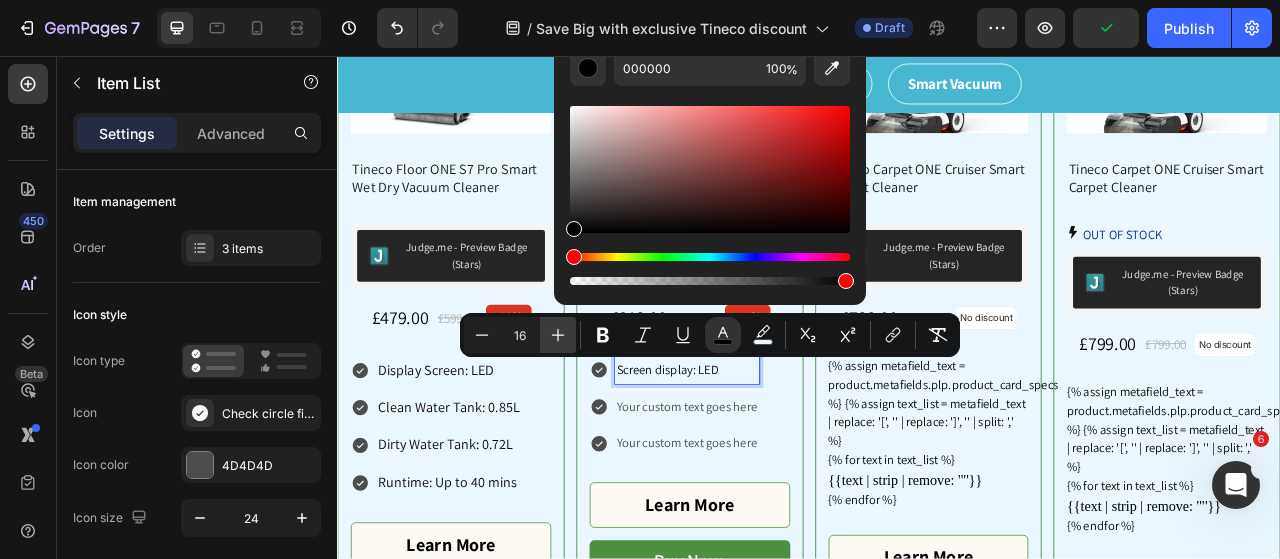 click 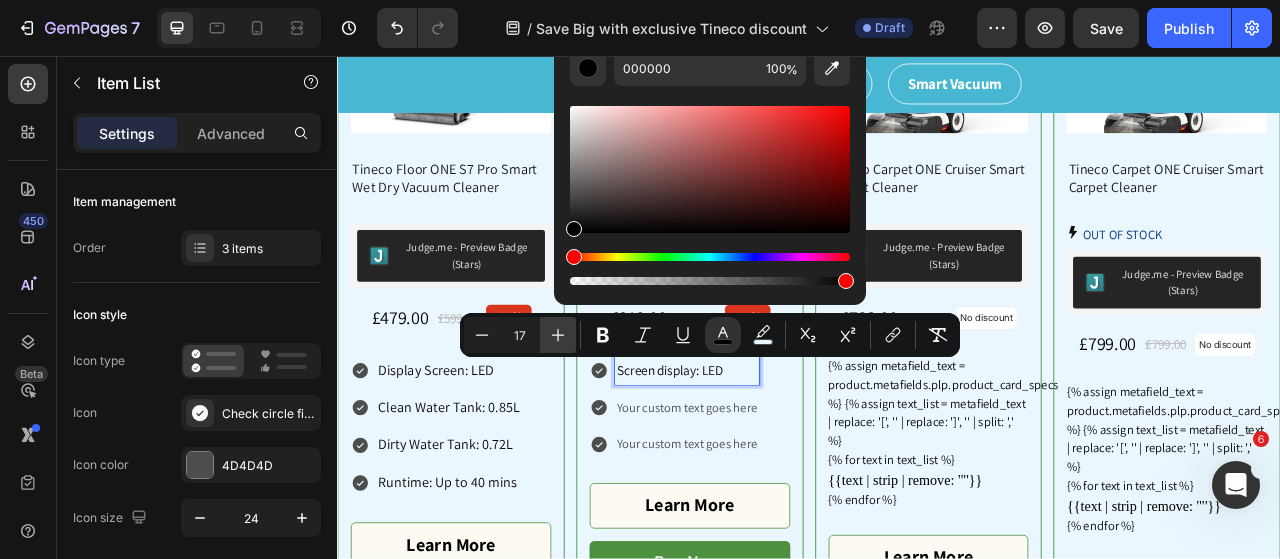 click 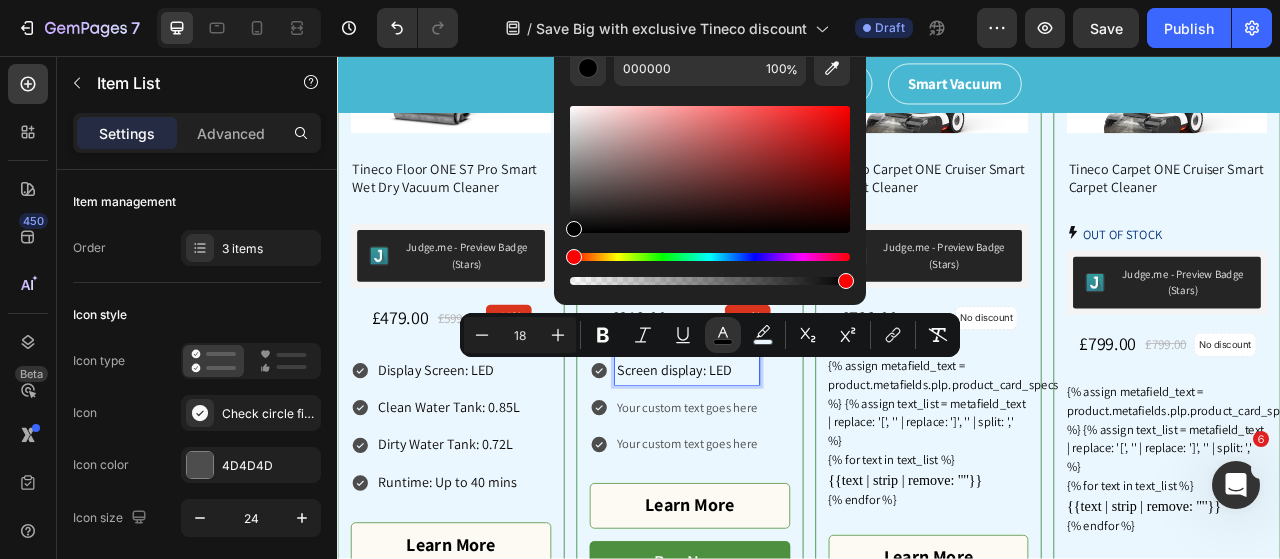 click on "Your custom text goes here" at bounding box center [782, 504] 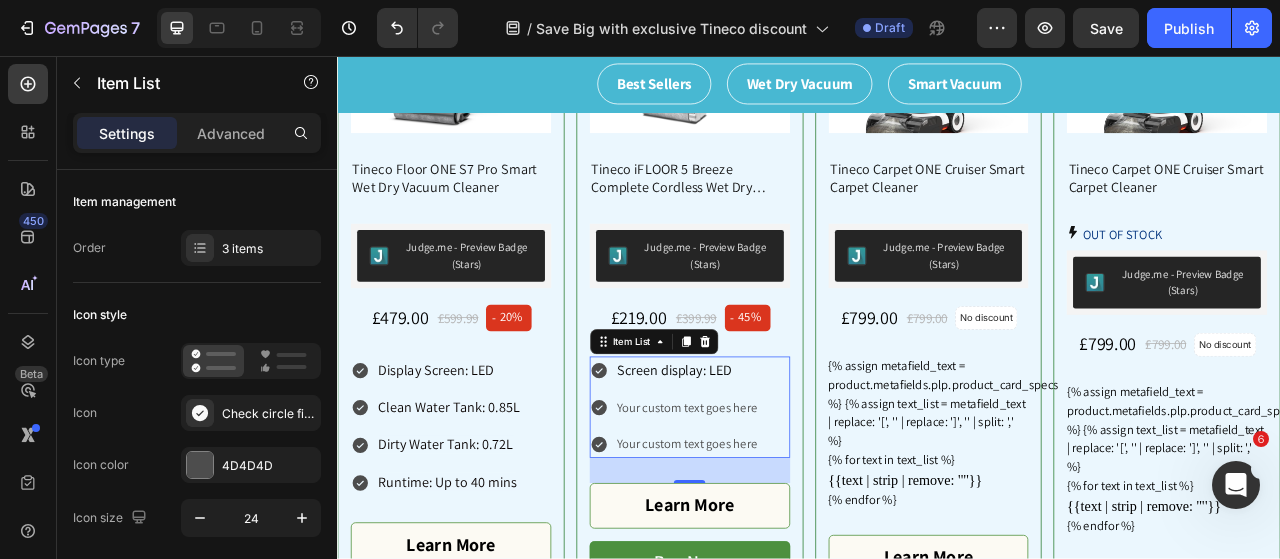 click on "Your custom text goes here" at bounding box center [782, 504] 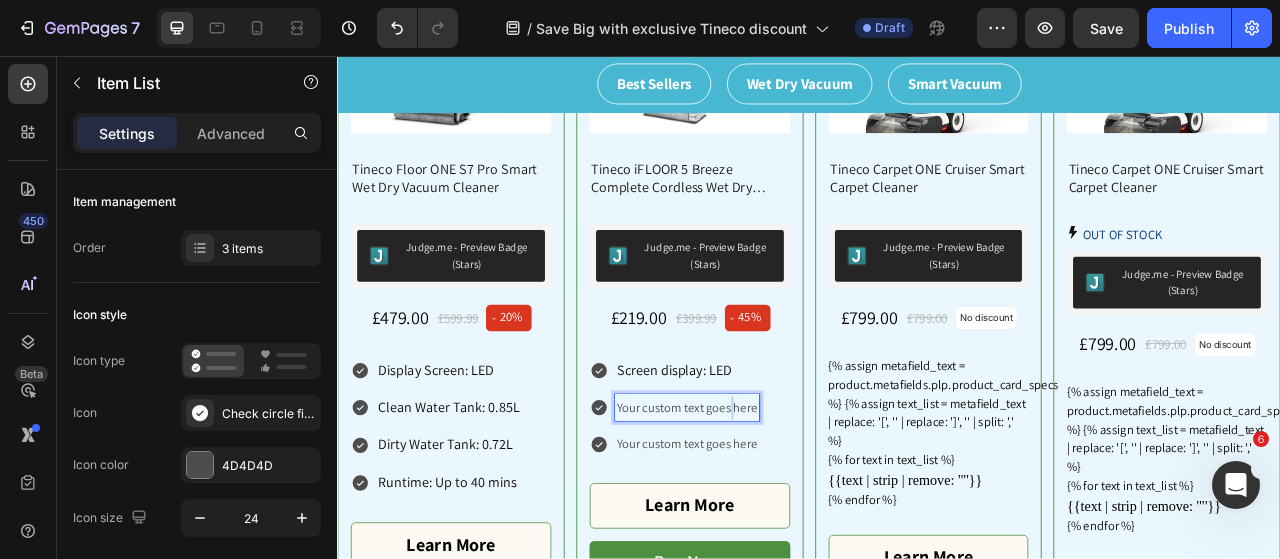 click on "Your custom text goes here" at bounding box center (782, 504) 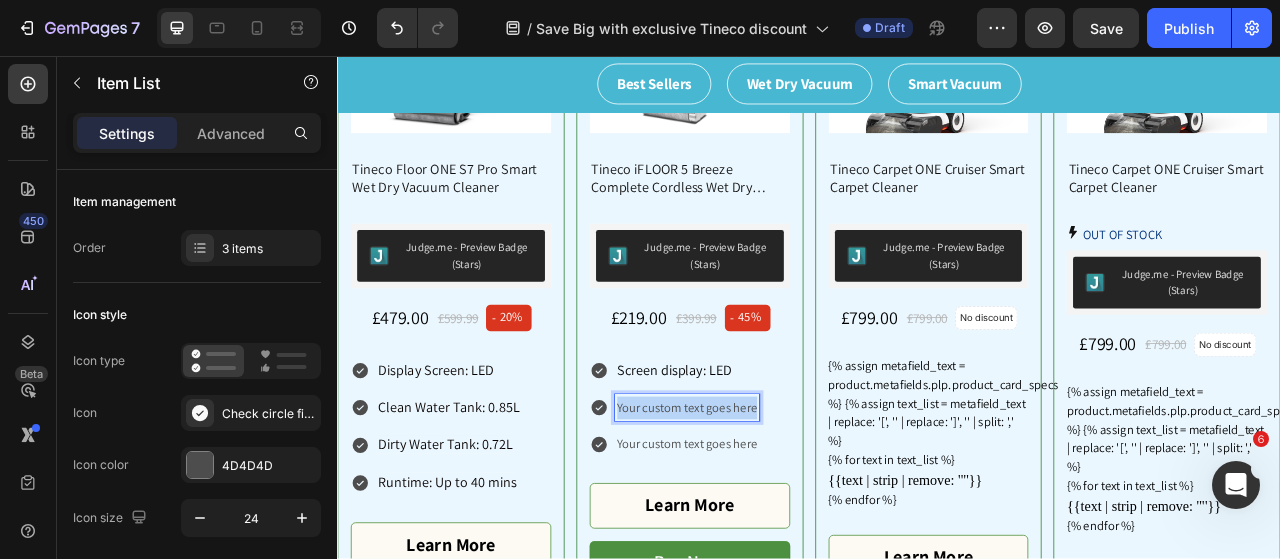 click on "Your custom text goes here" at bounding box center [782, 504] 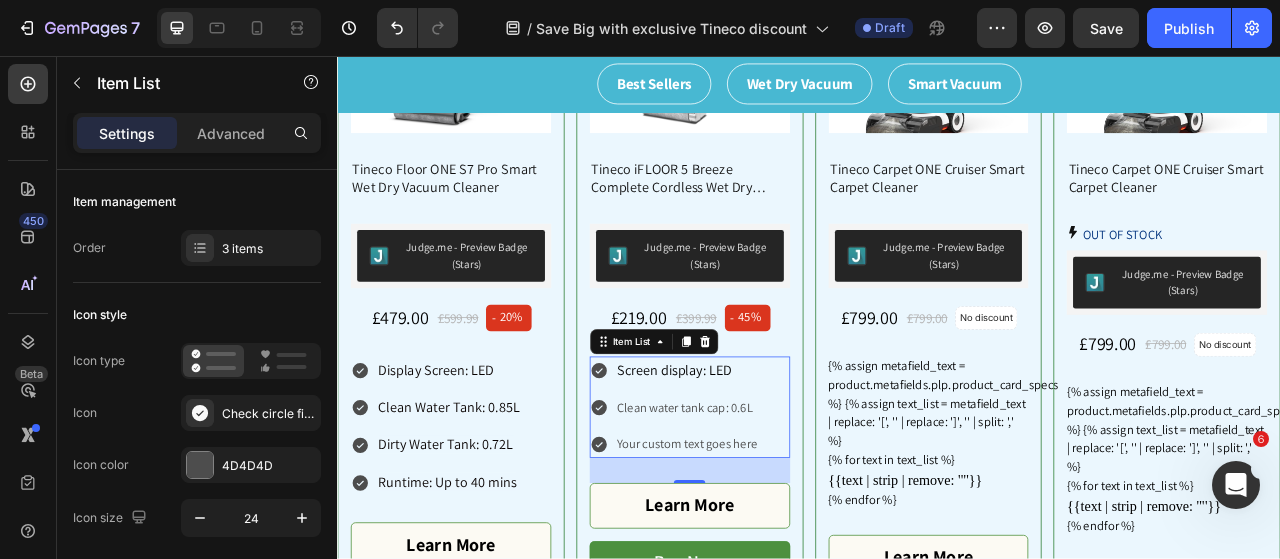 click on "Your custom text goes here" at bounding box center [782, 550] 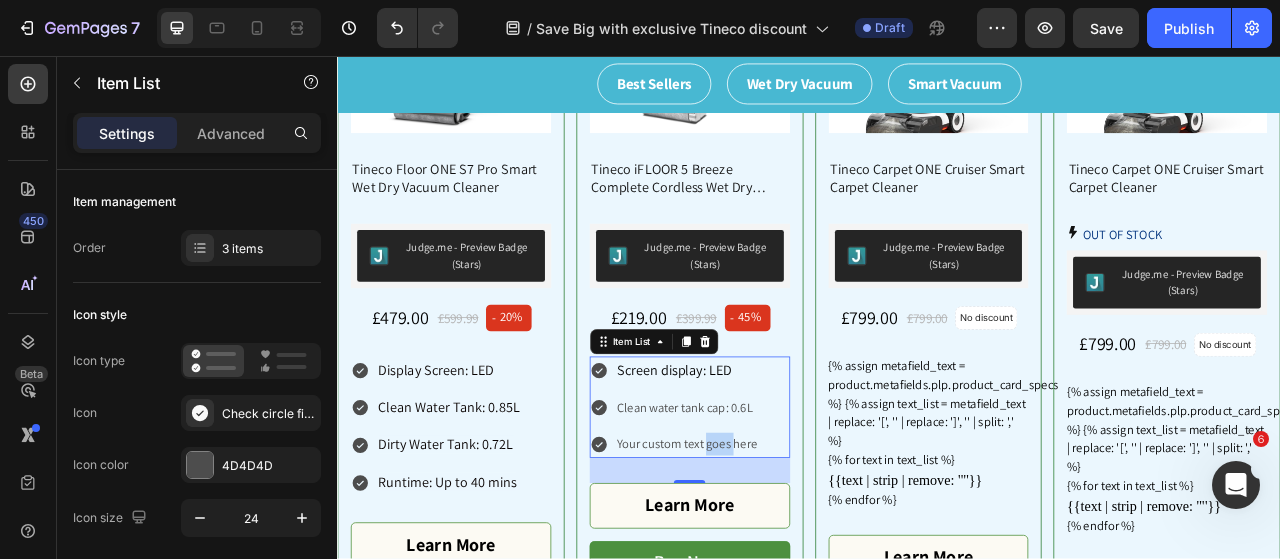 click on "Your custom text goes here" at bounding box center [782, 550] 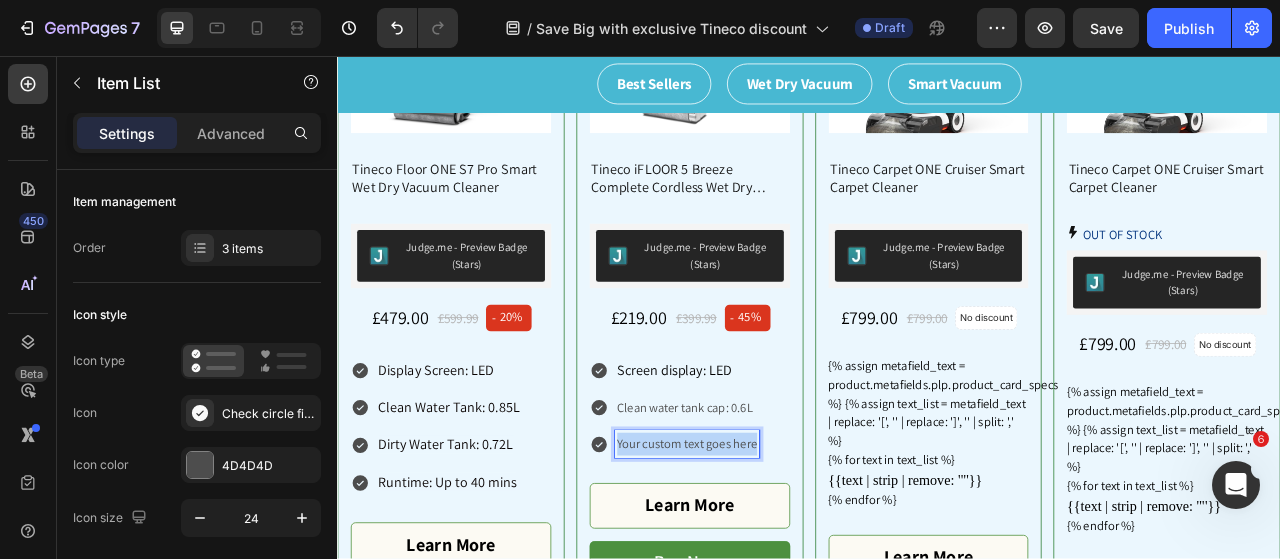 click on "Your custom text goes here" at bounding box center (782, 550) 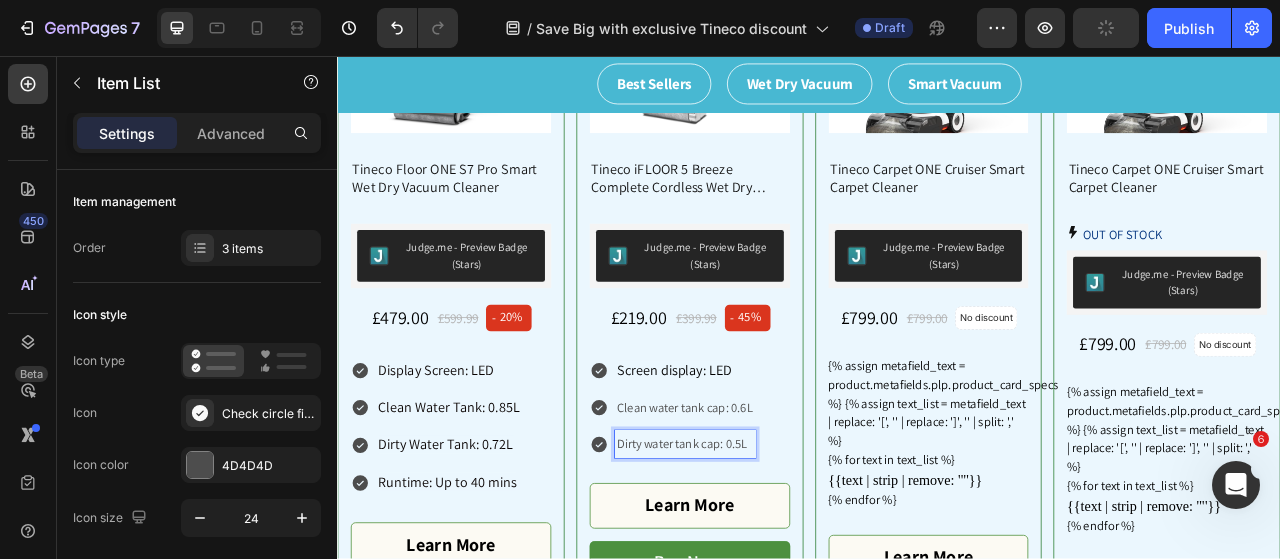 click on "Clean water tank cap: 0.6L" at bounding box center (779, 504) 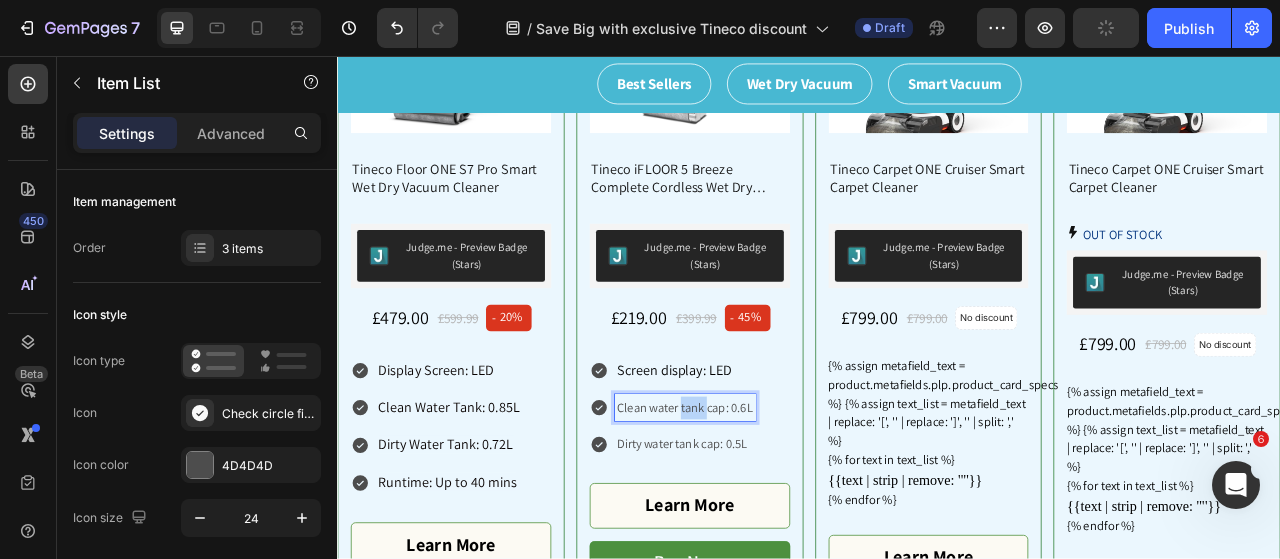 click on "Clean water tank cap: 0.6L" at bounding box center (779, 504) 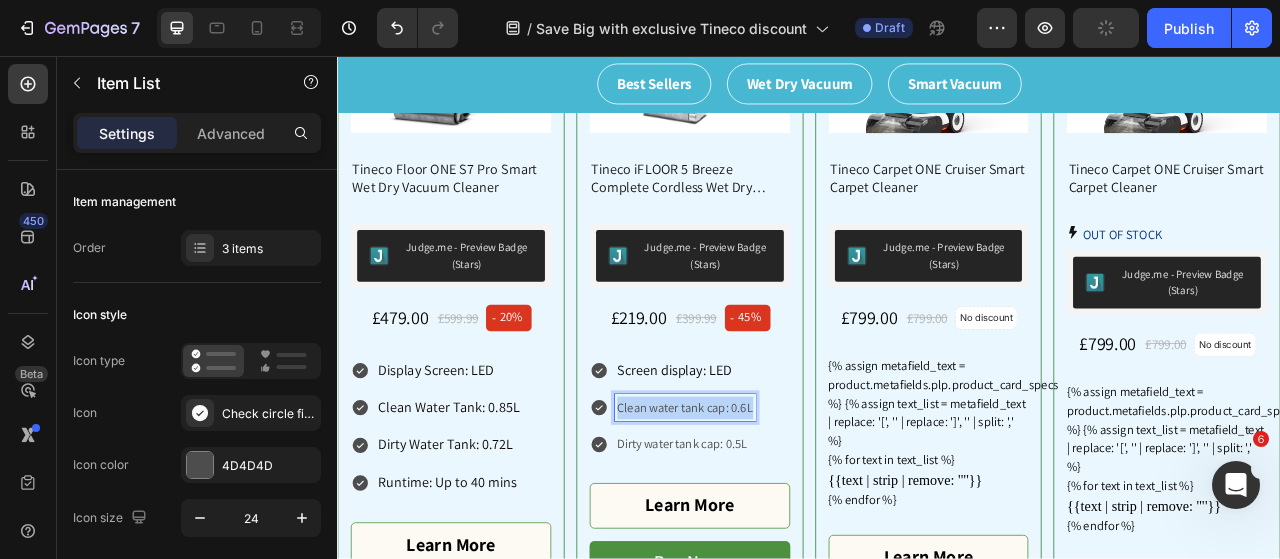 click on "Clean water tank cap: 0.6L" at bounding box center [779, 504] 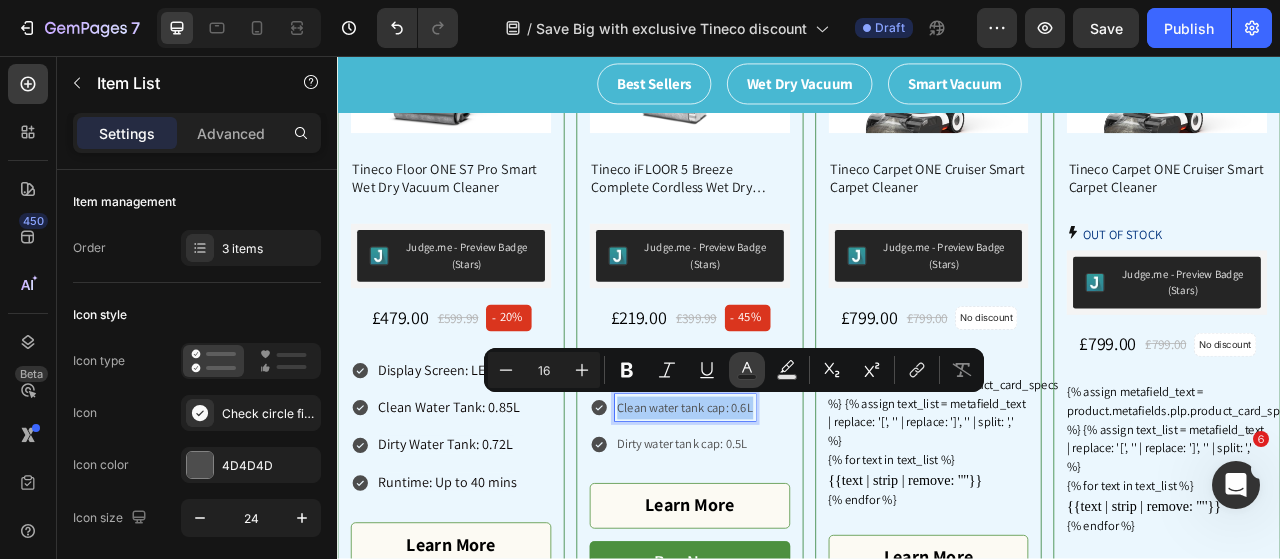 click 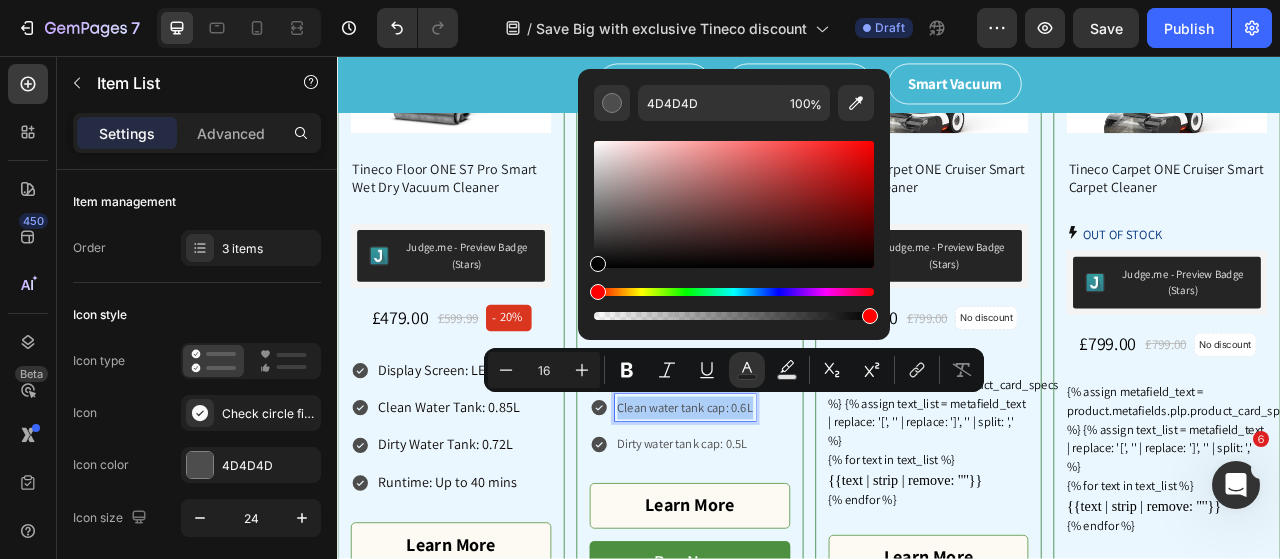 drag, startPoint x: 600, startPoint y: 227, endPoint x: 592, endPoint y: 285, distance: 58.549126 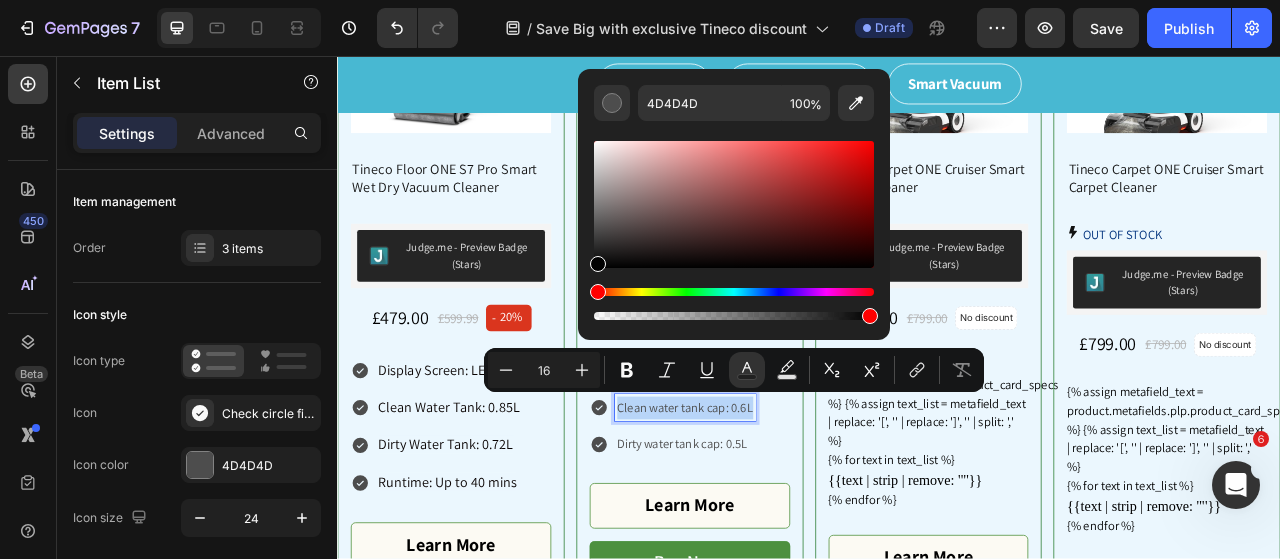 type on "000000" 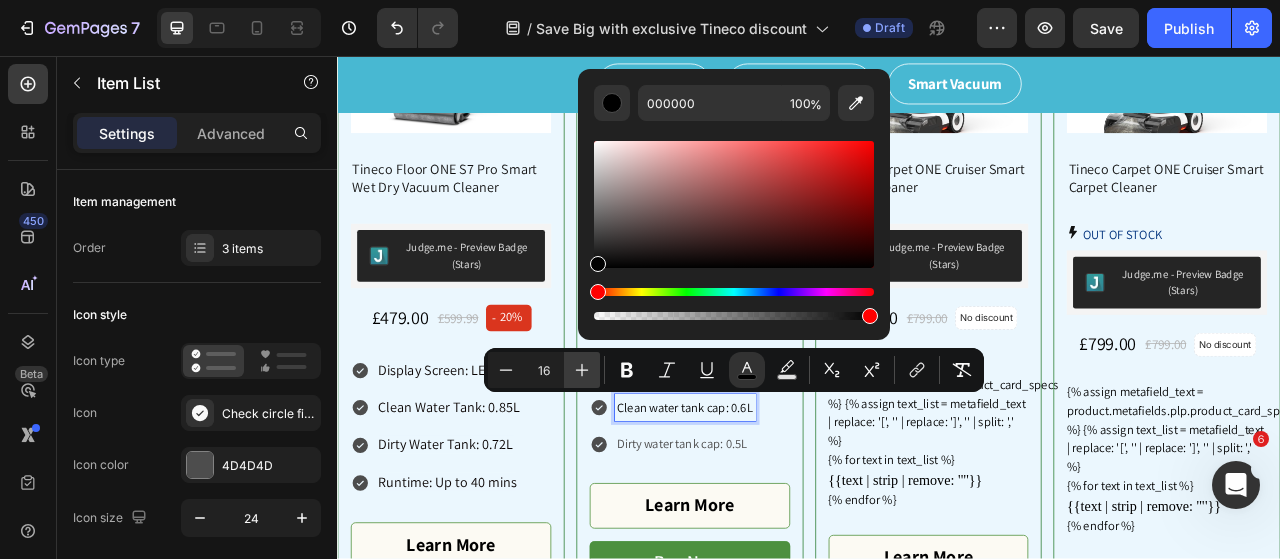 click 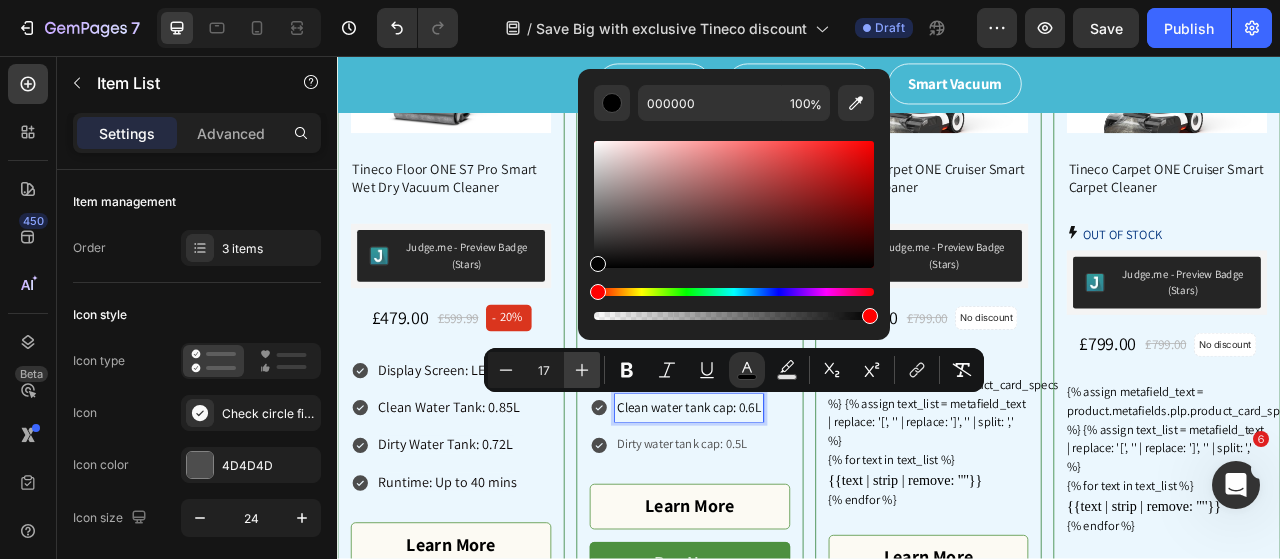 click 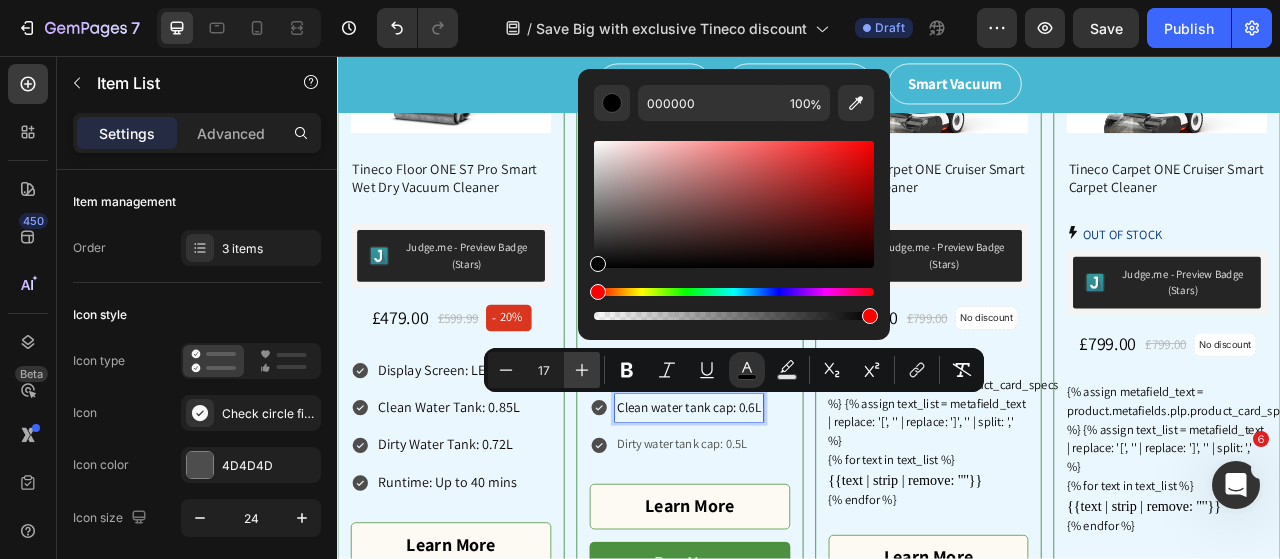 type on "18" 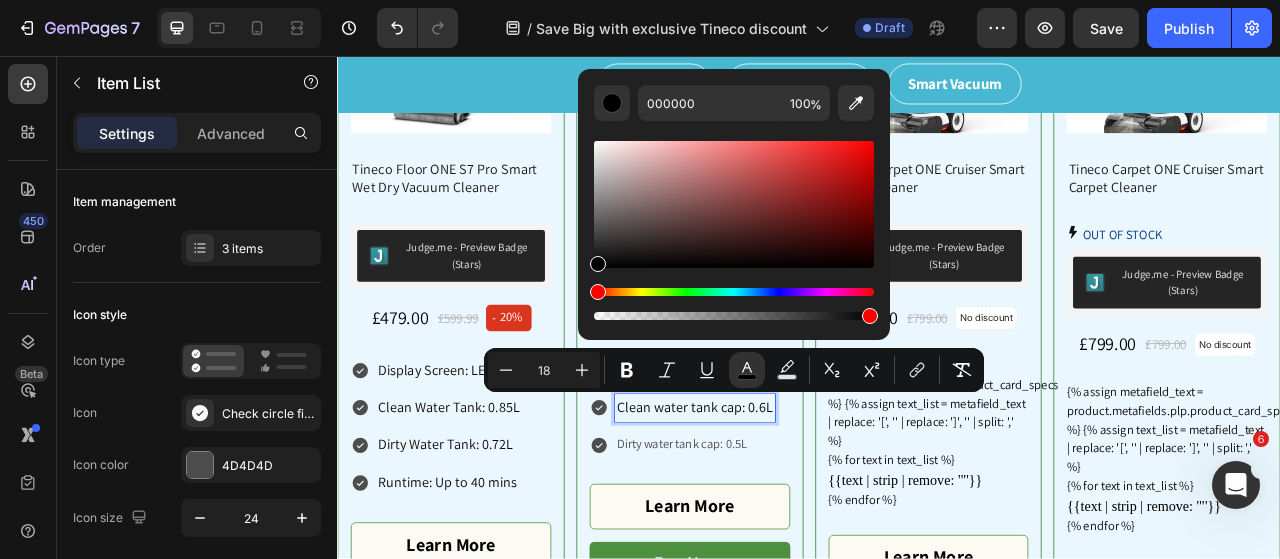 click on "Screen display: LED Clean water tank cap: 0.6L Dirty water tank cap: 0.5L" at bounding box center (776, 504) 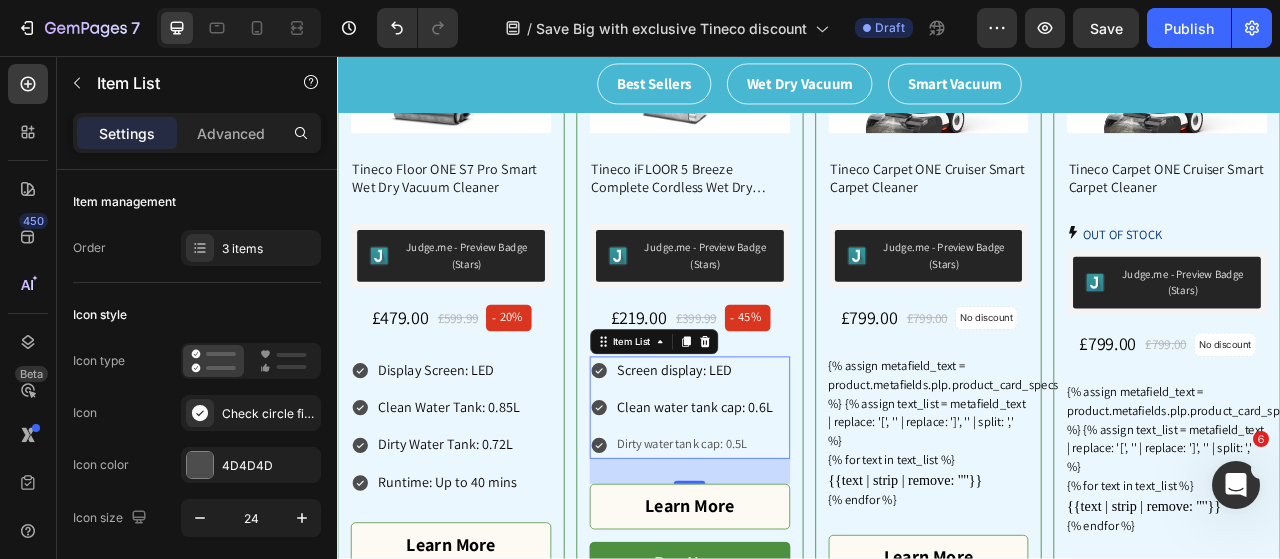 click on "Dirty water tank cap: 0.5L" at bounding box center (792, 551) 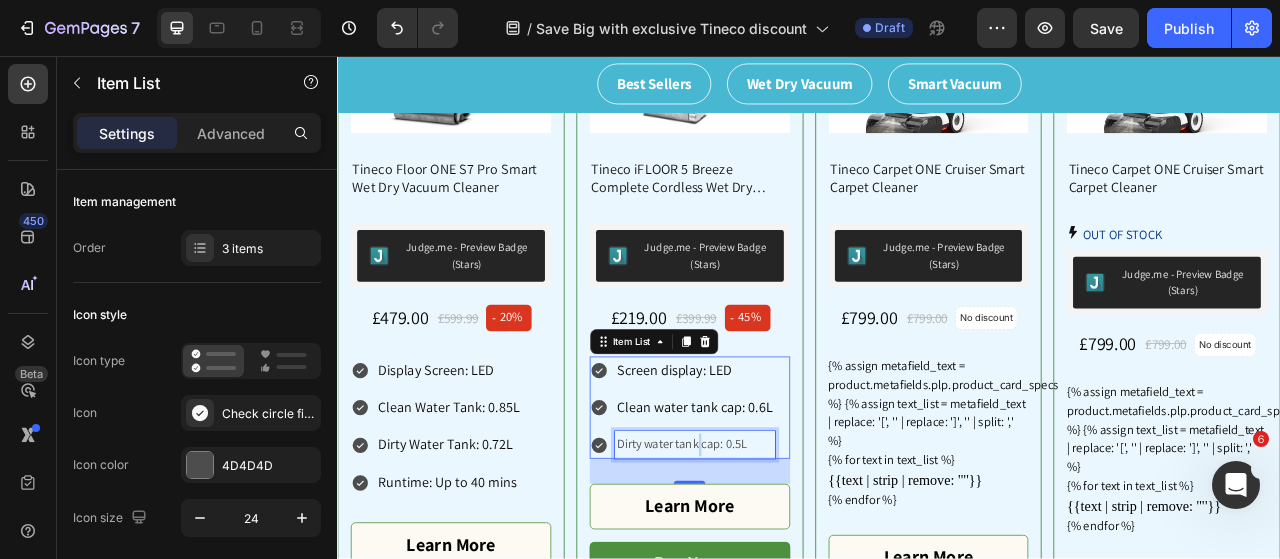 click on "Dirty water tank cap: 0.5L" at bounding box center [792, 551] 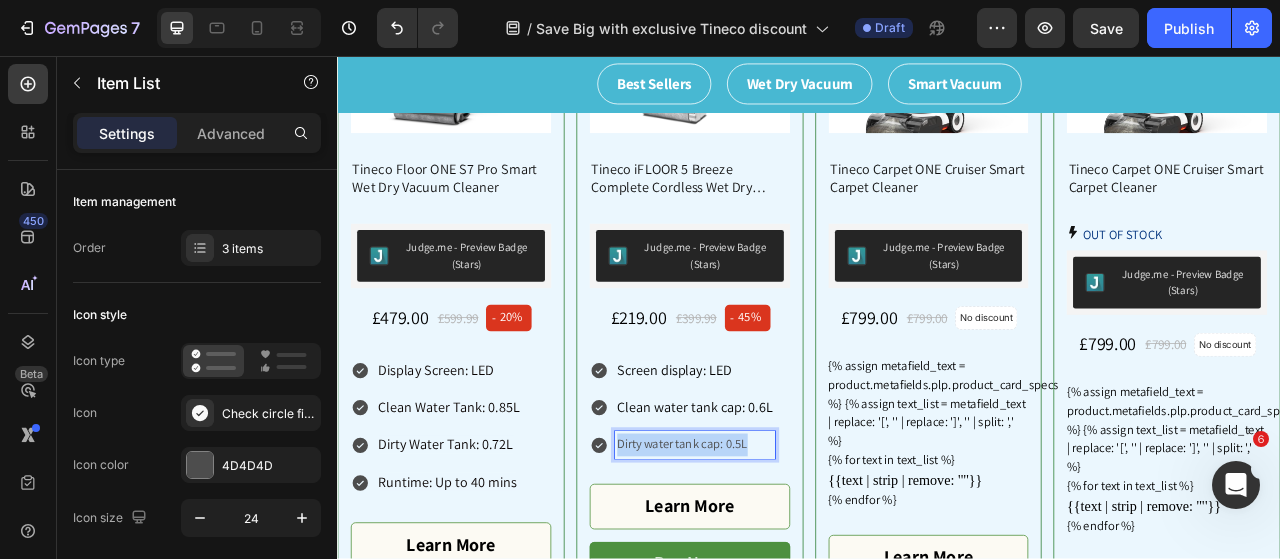 click on "Dirty water tank cap: 0.5L" at bounding box center [792, 551] 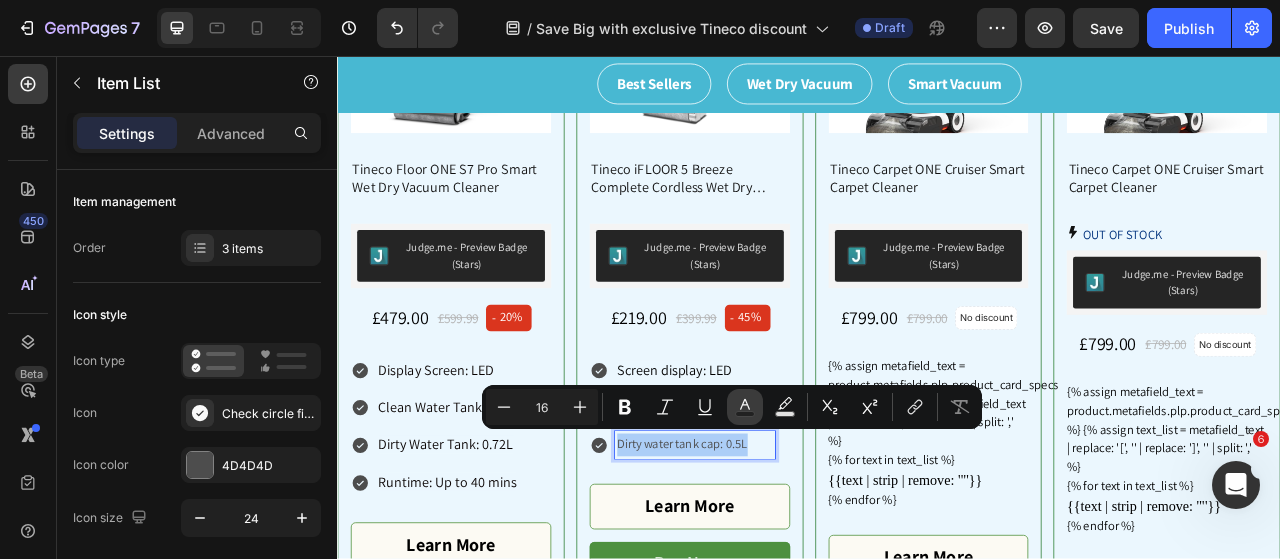 click 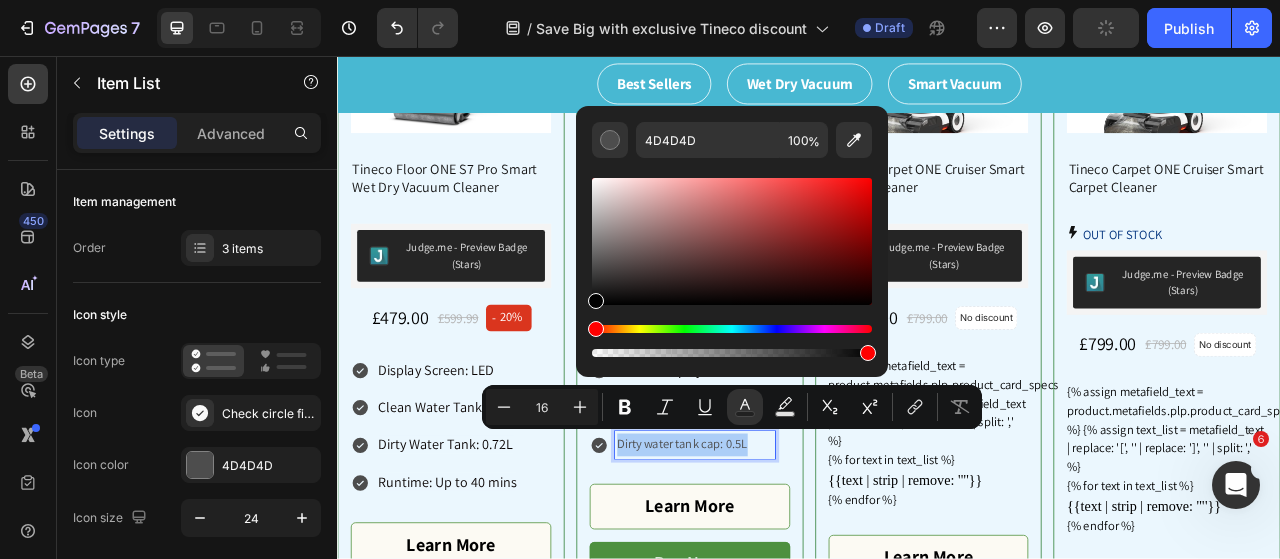 drag, startPoint x: 597, startPoint y: 273, endPoint x: 582, endPoint y: 319, distance: 48.38388 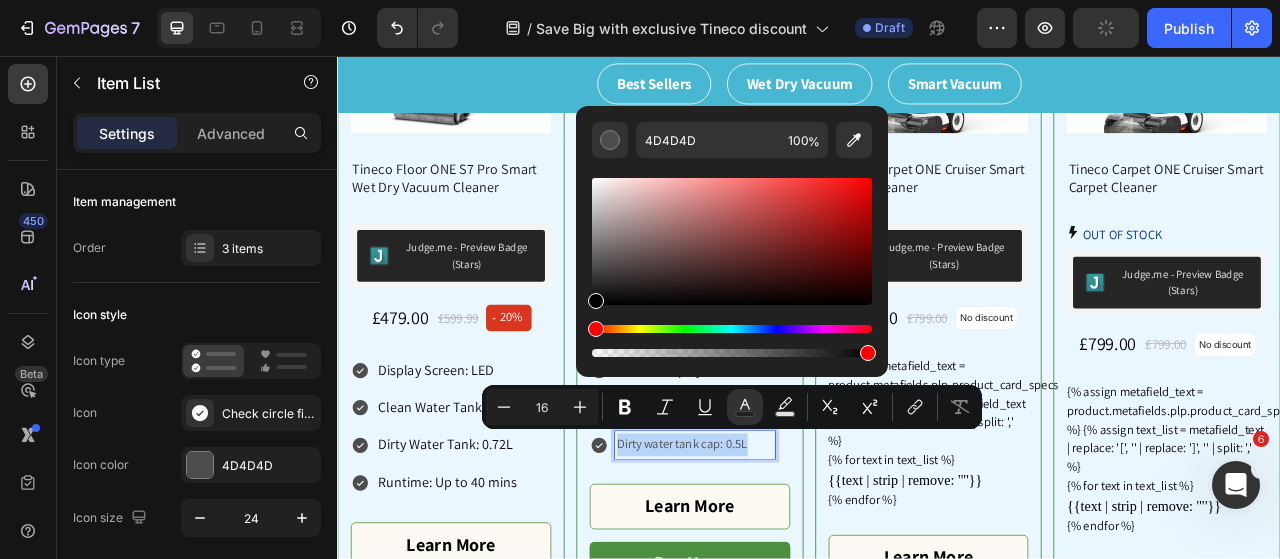 type on "000000" 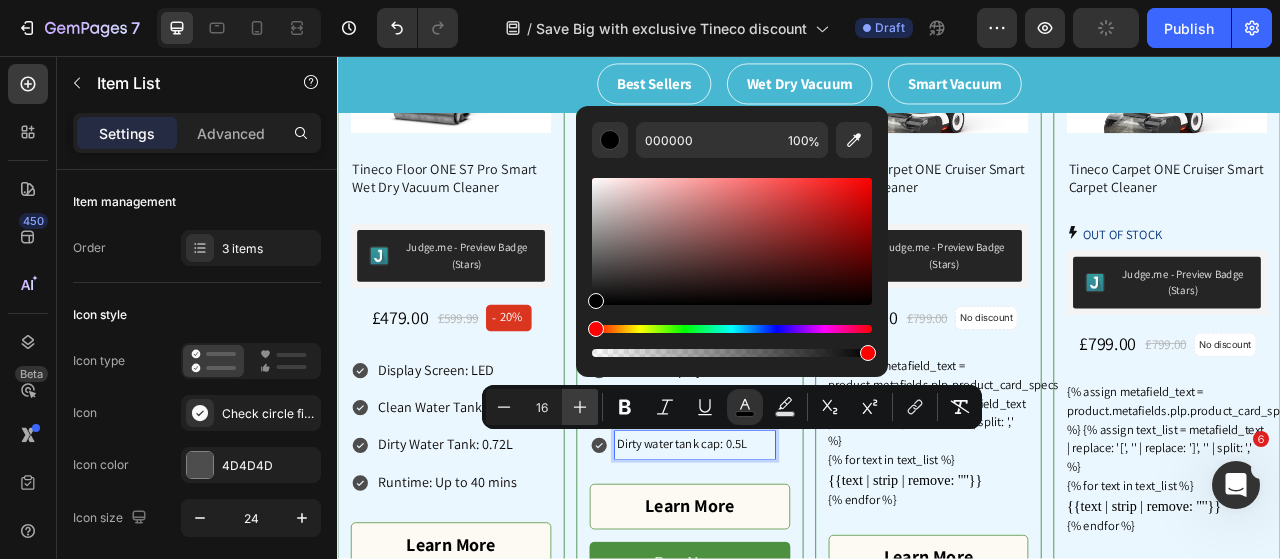 click 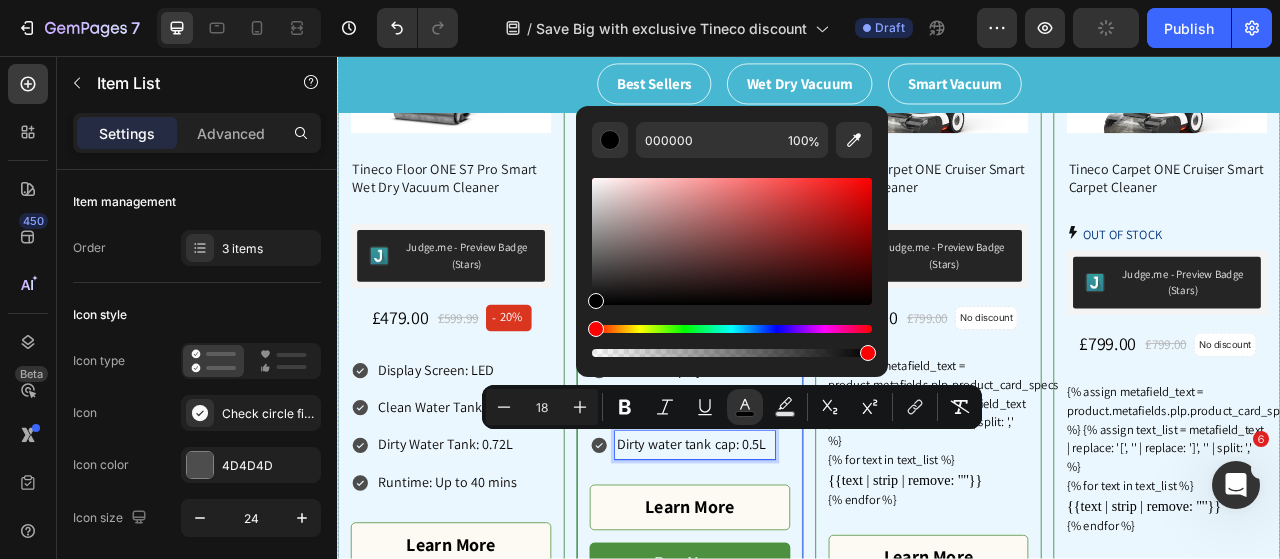 click on "Product Images & Gallery Tineco iFLOOR 5 Breeze Complete Cordless Wet Dry Vacuum Cleaner Product Title Judge.me - Preview Badge (Stars) Judge.me £219.00 Price Price £399.99 Price Price - 45% Product Tag Row Screen display: LED Clean water tank cap: 0.6L Dirty water tank cap: 0.5L Item List   32 Learn More Product View More Buy Now Product Cart Button" at bounding box center (785, 322) 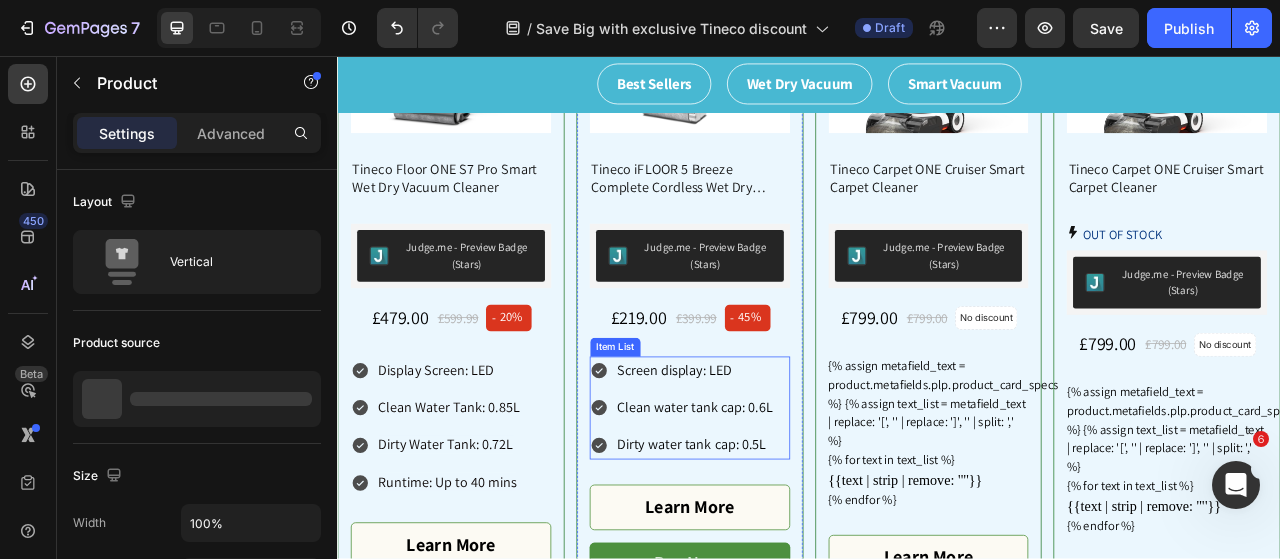 click on "Clean water tank cap: 0.6L" at bounding box center [792, 503] 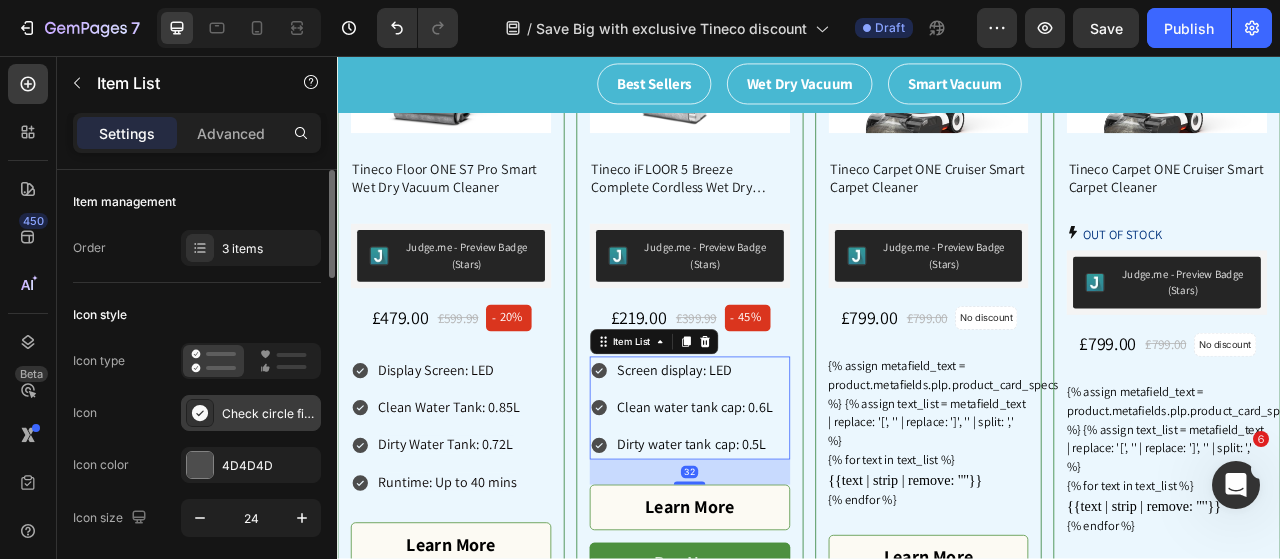 click on "Check circle filled" at bounding box center (251, 413) 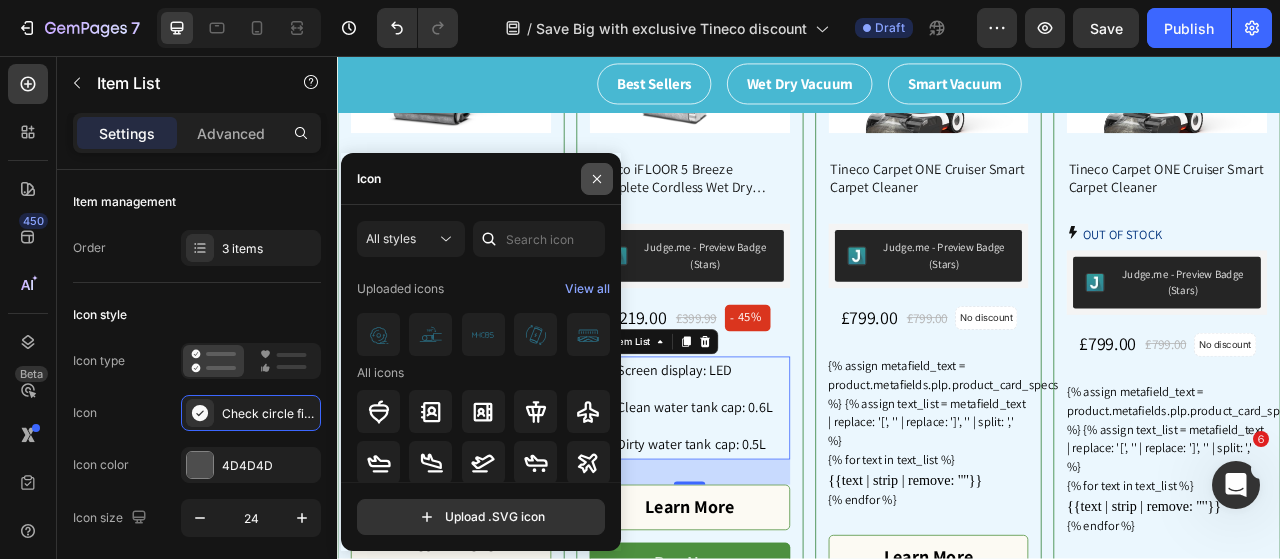 click 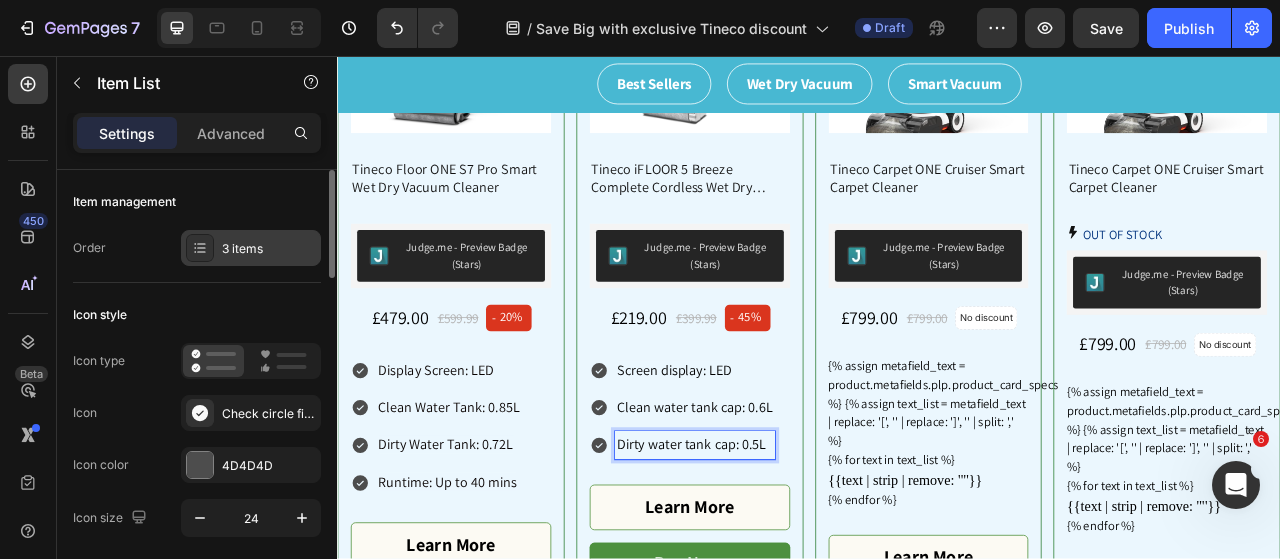 click on "3 items" at bounding box center [251, 248] 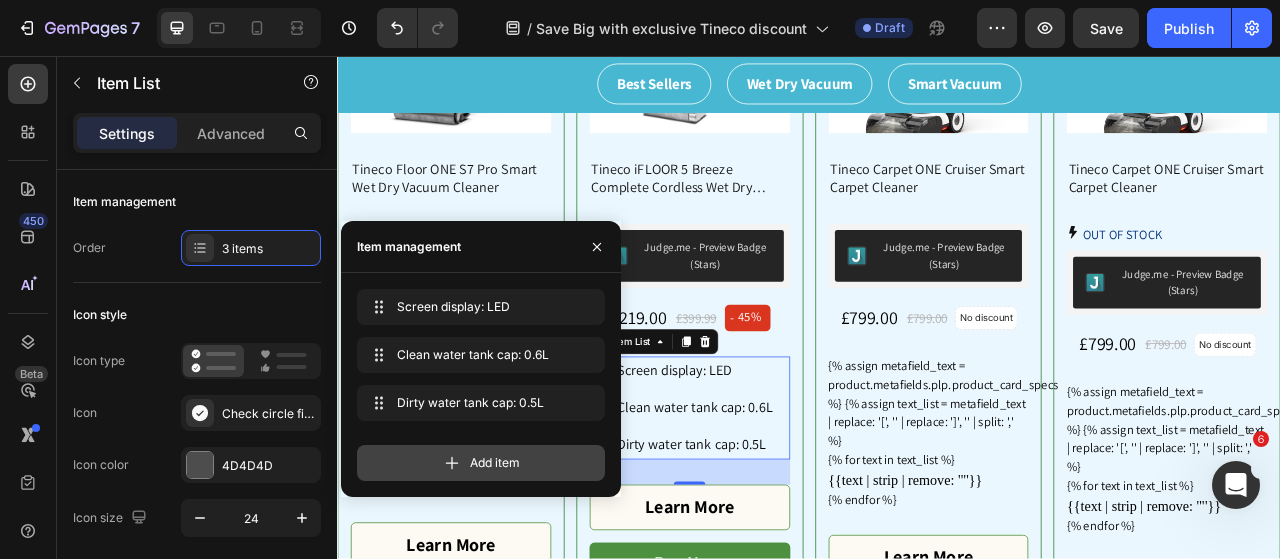 click on "Add item" at bounding box center [481, 463] 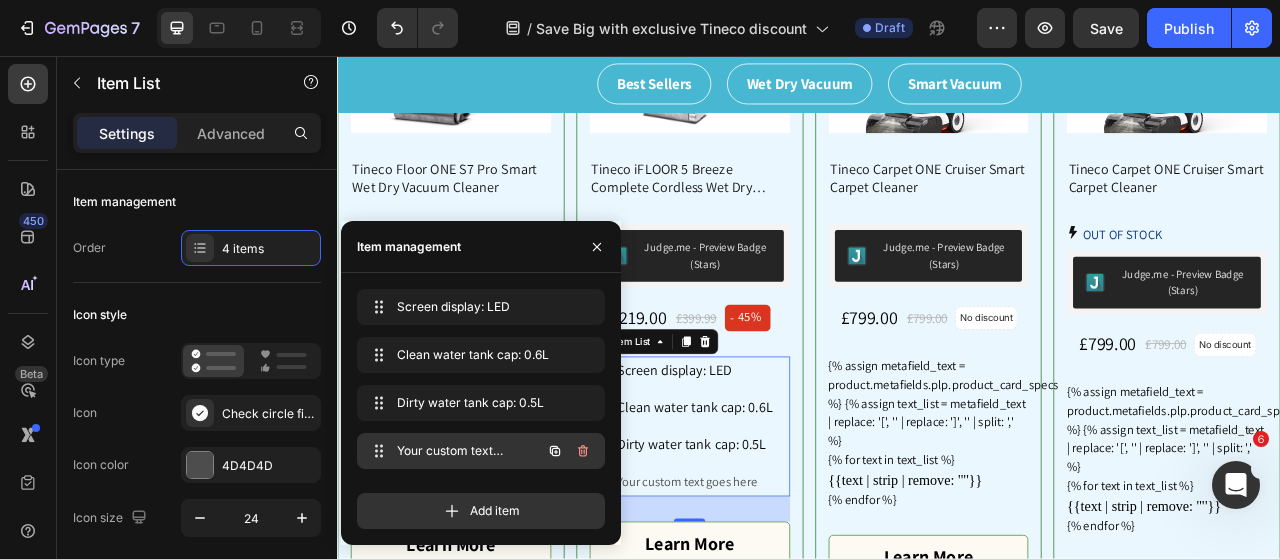 click on "Your custom text goes here Your custom text goes here" at bounding box center [453, 451] 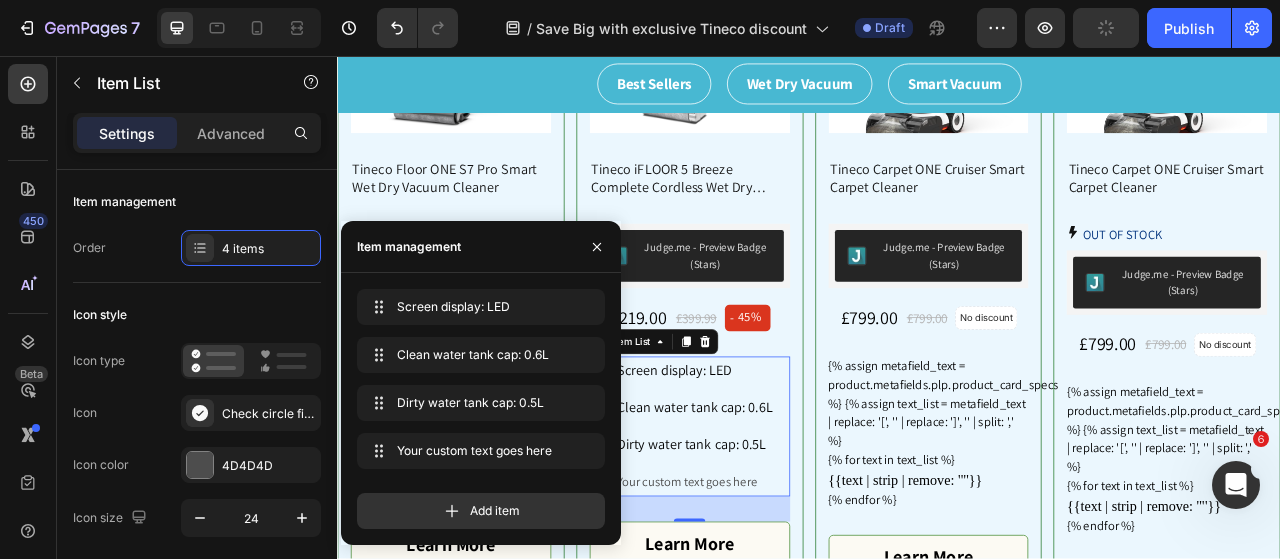 click on "Your custom text goes here" at bounding box center [792, 599] 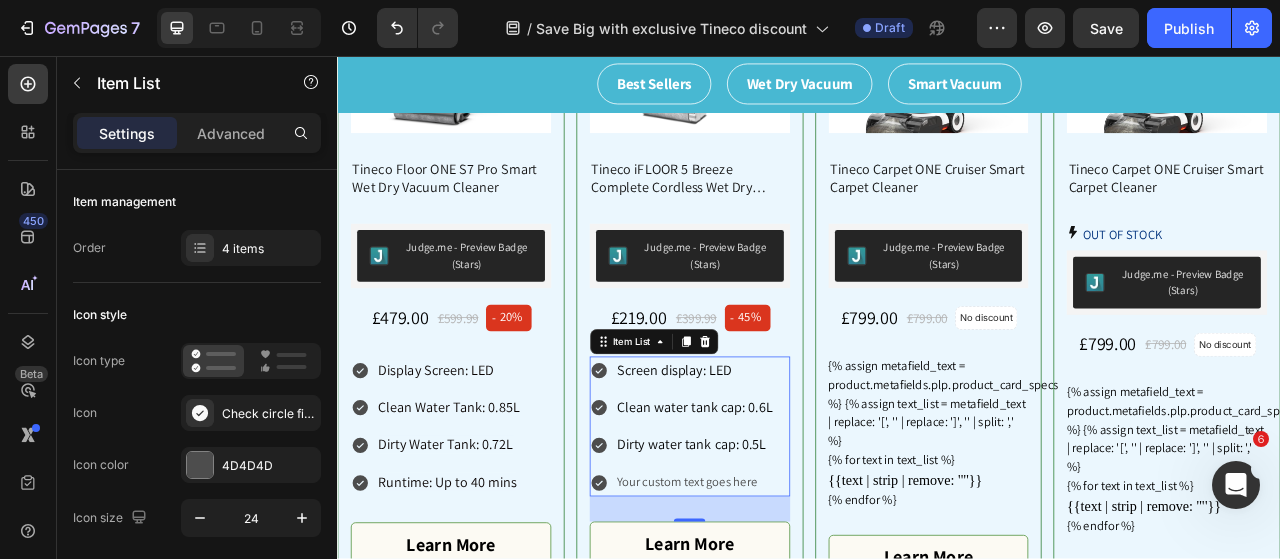 click on "Your custom text goes here" at bounding box center (792, 599) 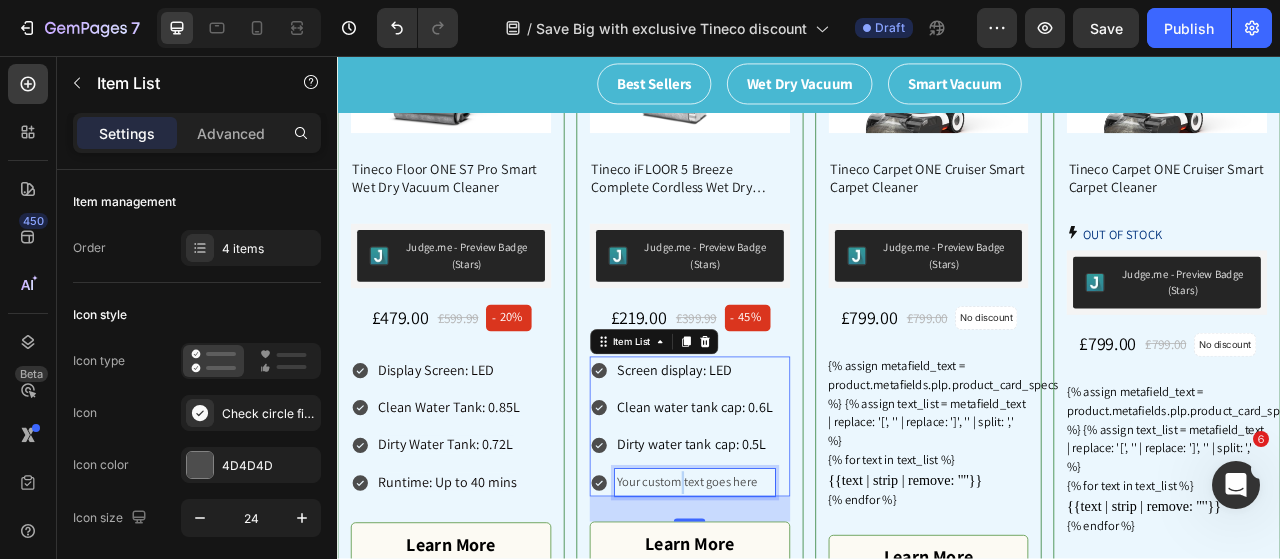 click on "Your custom text goes here" at bounding box center [792, 599] 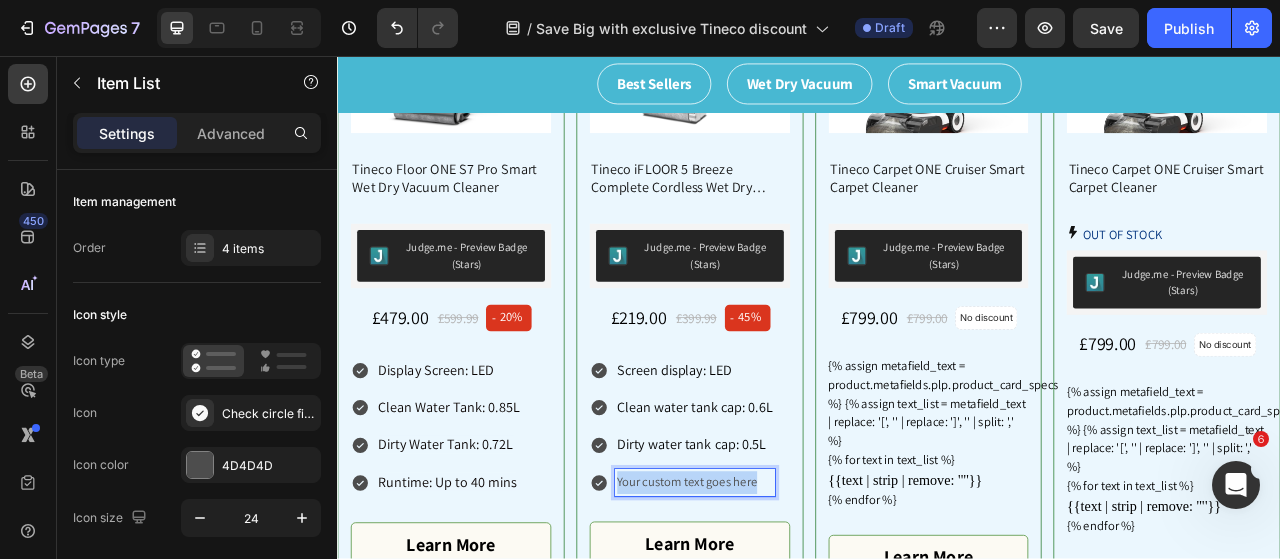 click on "Your custom text goes here" at bounding box center (792, 599) 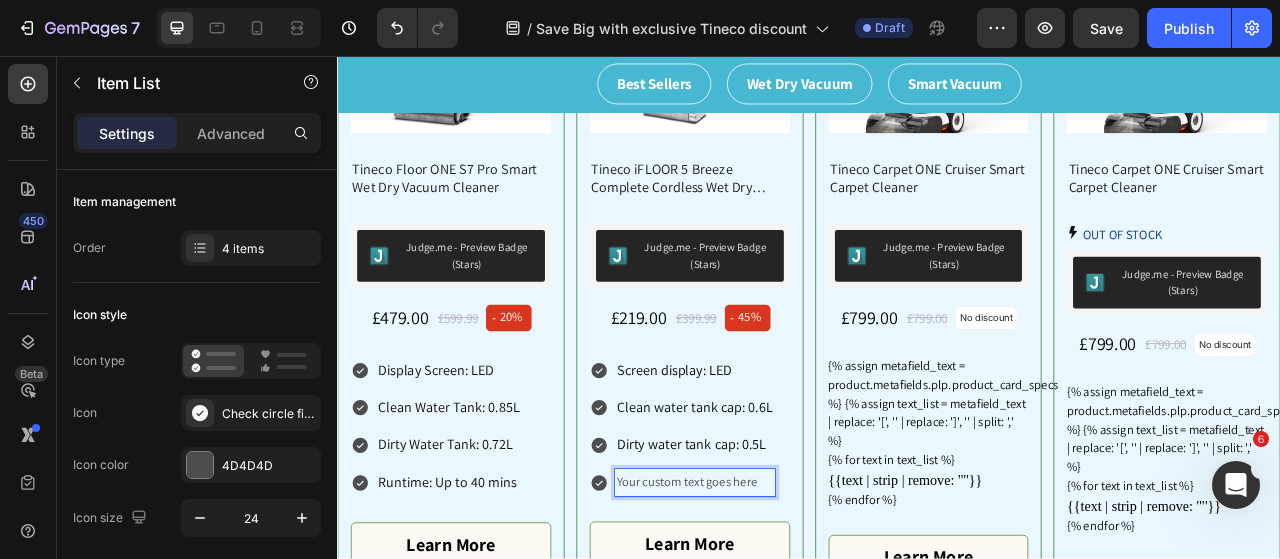 scroll, scrollTop: 816, scrollLeft: 0, axis: vertical 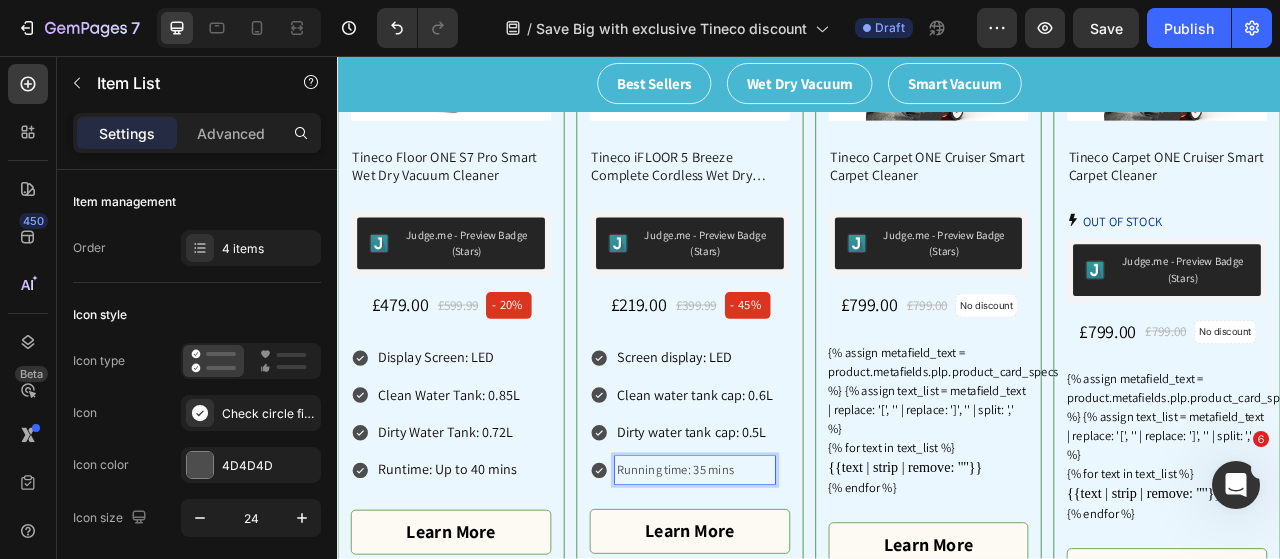 click on "Running time: 35 mins" at bounding box center [792, 583] 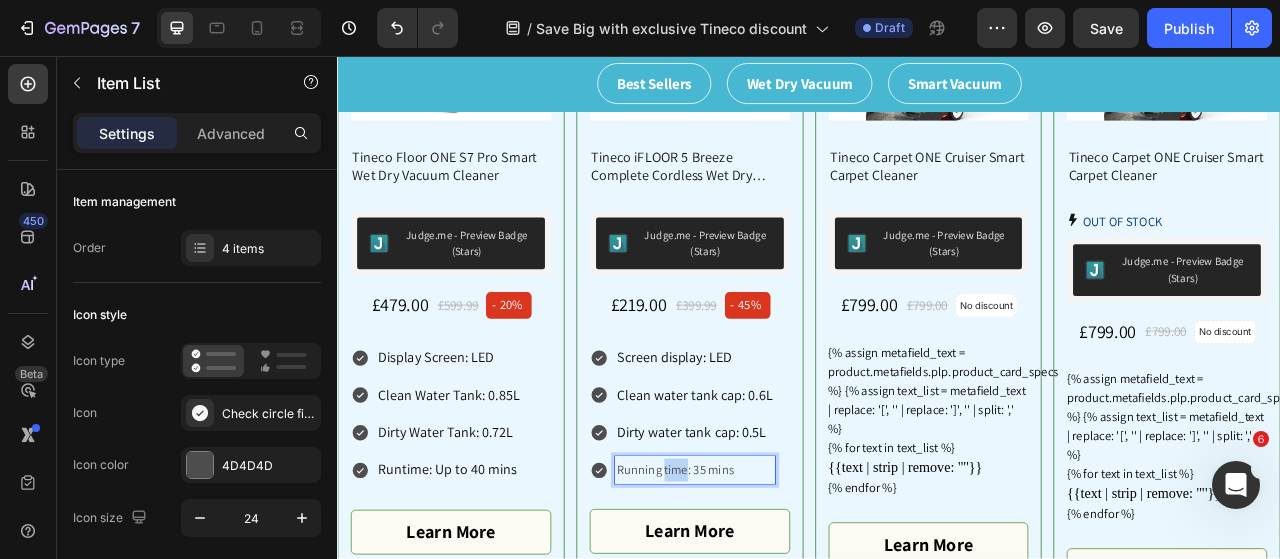 click on "Running time: 35 mins" at bounding box center (792, 583) 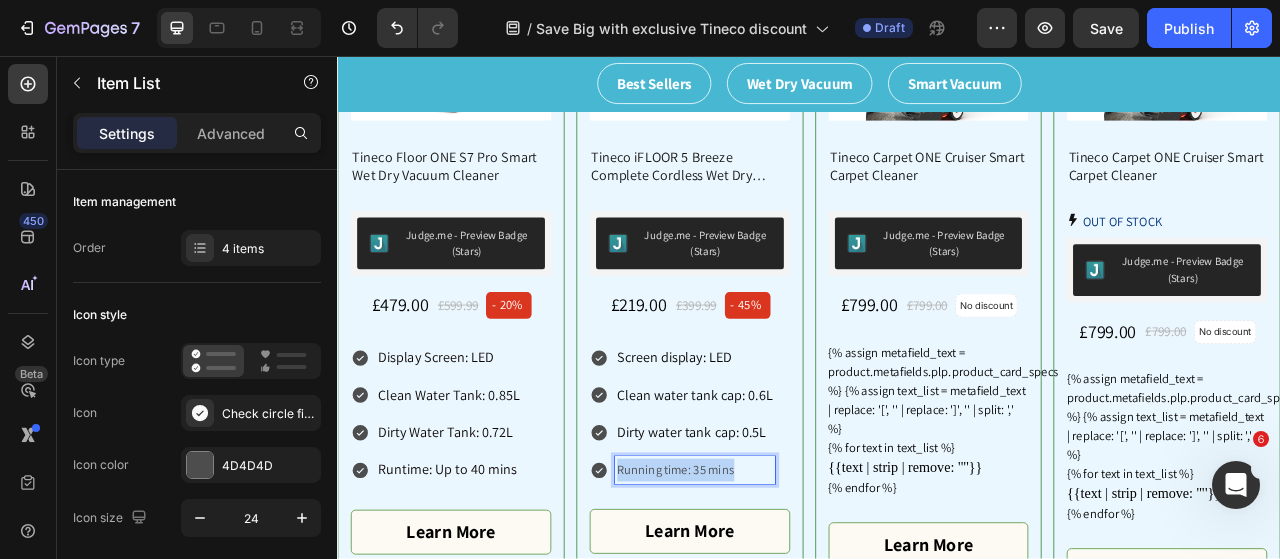 click on "Running time: 35 mins" at bounding box center [792, 583] 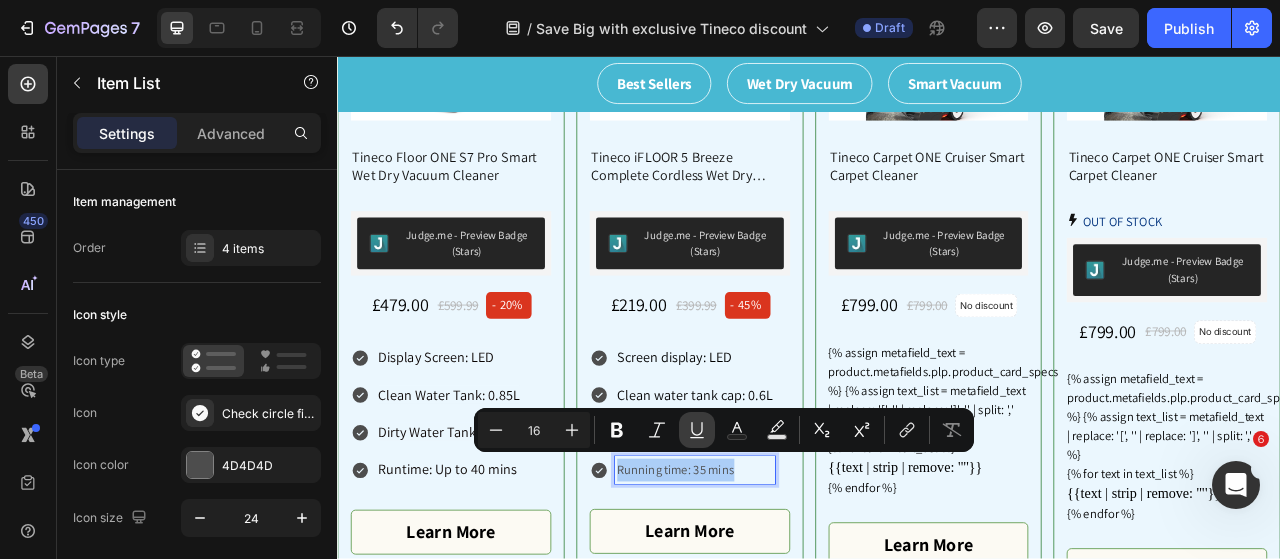 drag, startPoint x: 730, startPoint y: 425, endPoint x: 693, endPoint y: 412, distance: 39.217342 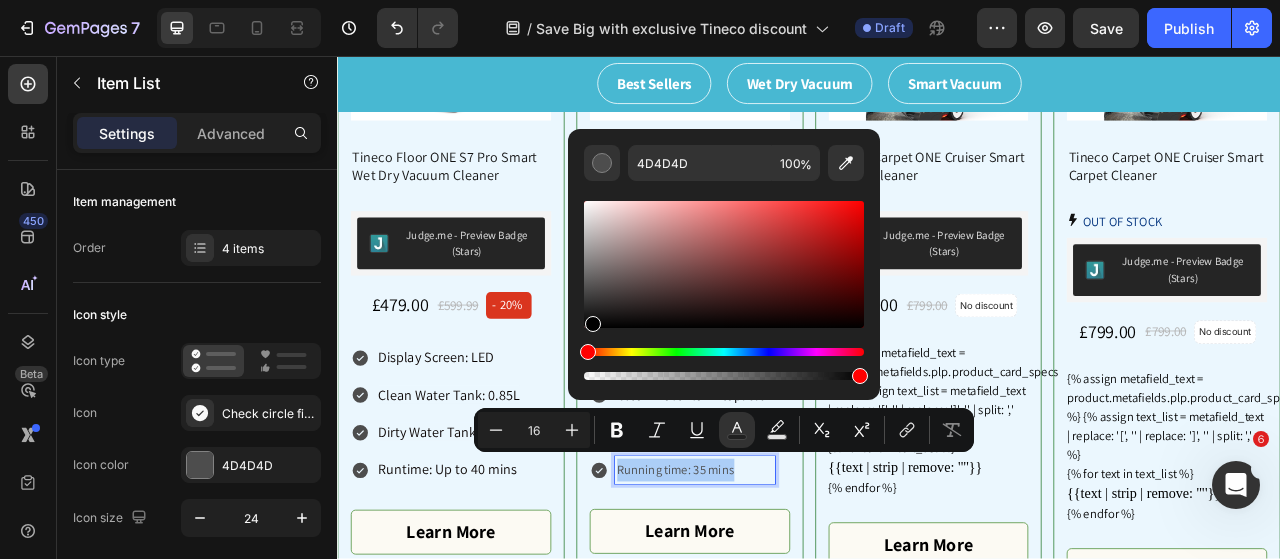 drag, startPoint x: 585, startPoint y: 291, endPoint x: 590, endPoint y: 356, distance: 65.192024 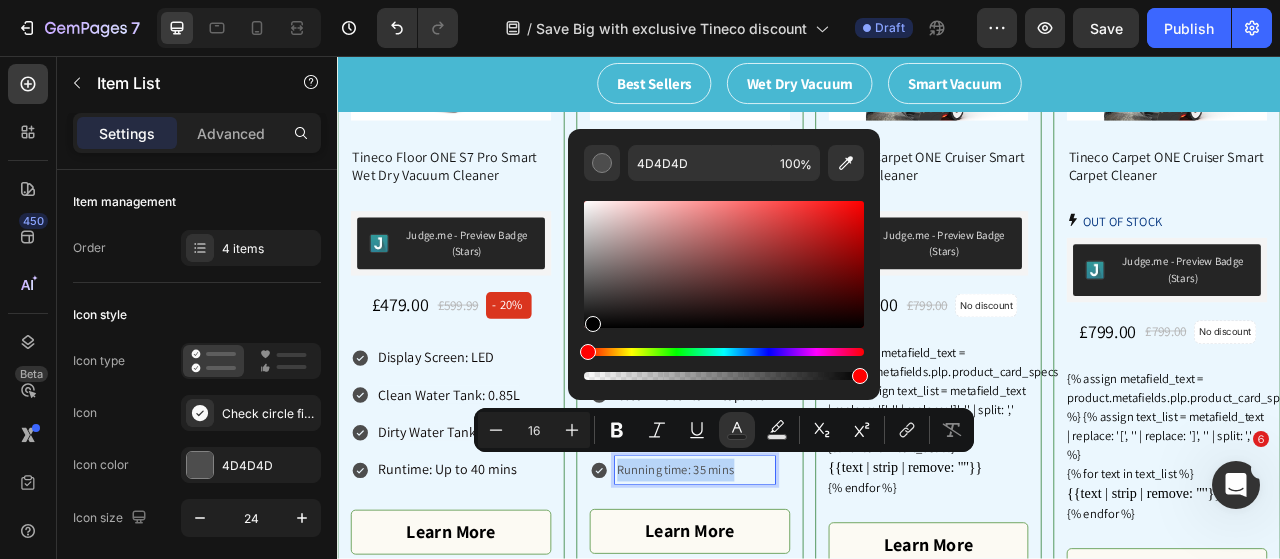 type on "000000" 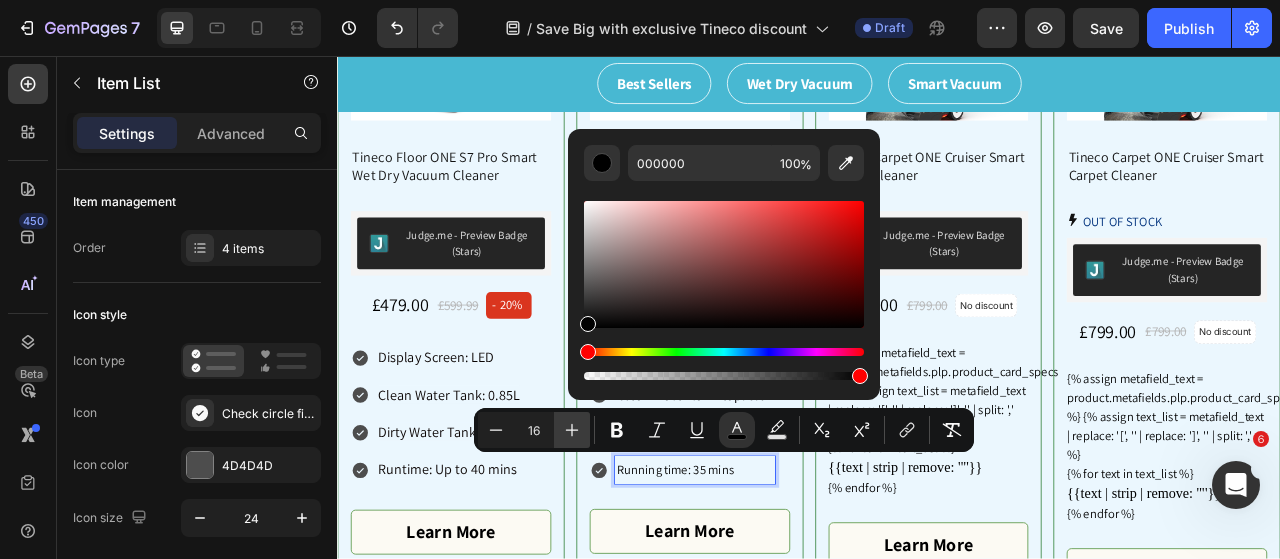 click 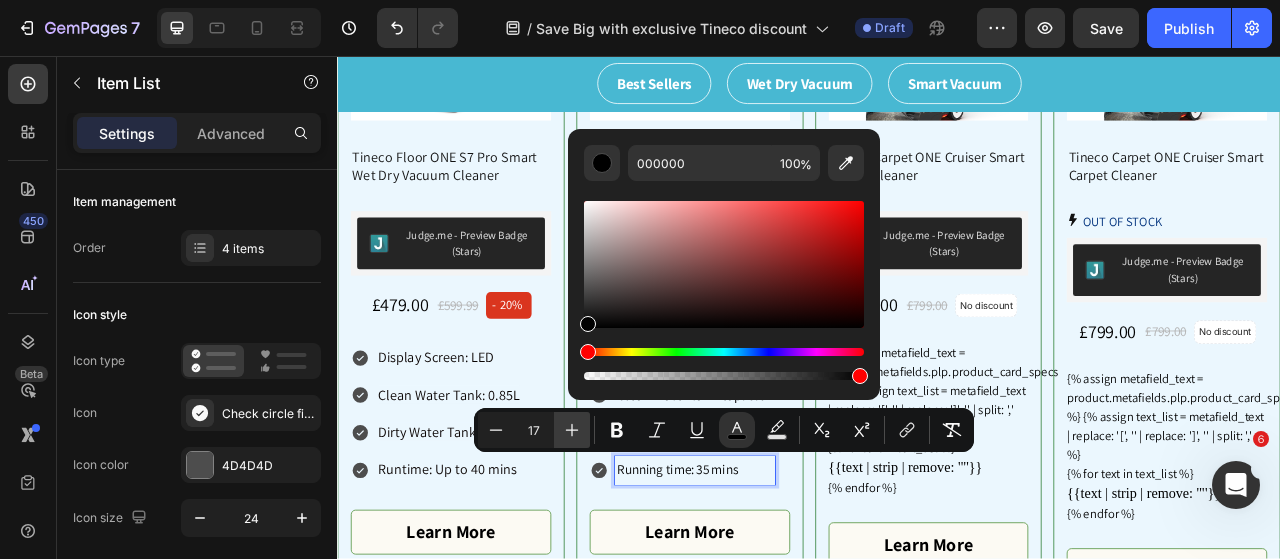 click 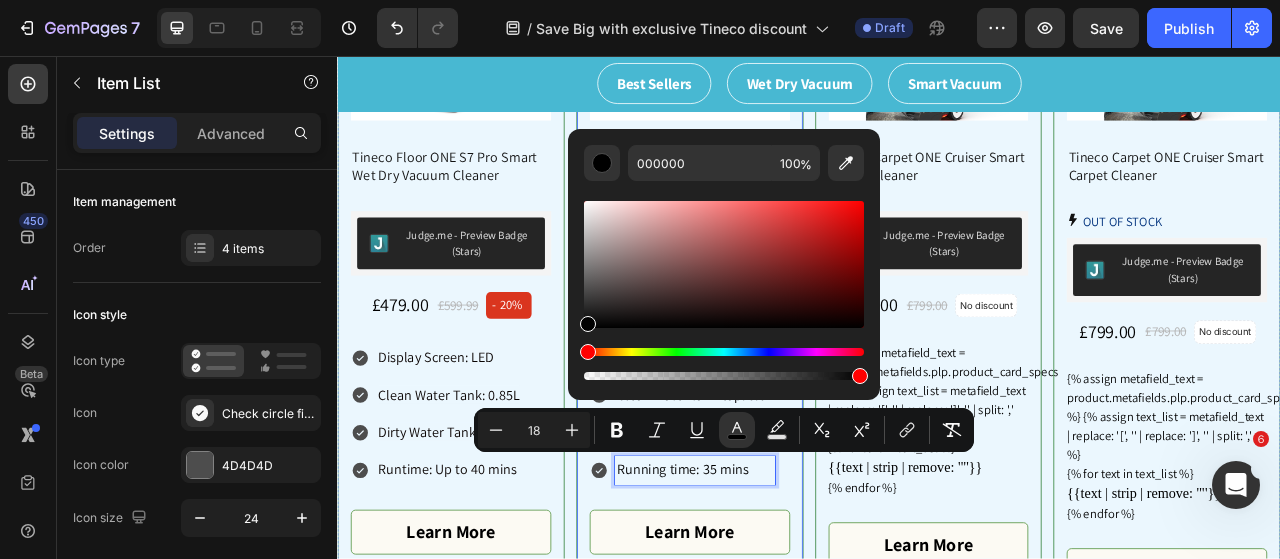 click on "Product Images & Gallery Tineco iFLOOR 5 Breeze Complete Cordless Wet Dry Vacuum Cleaner Product Title Judge.me - Preview Badge (Stars) Judge.me £219.00 Price Price £399.99 Price Price - 45% Product Tag Row Screen display: LED Clean water tank cap: 0.6L Dirty water tank cap: 0.5L Running time: 35 mins Item List   32 Learn More Product View More Buy Now Product Cart Button Product" at bounding box center (785, 340) 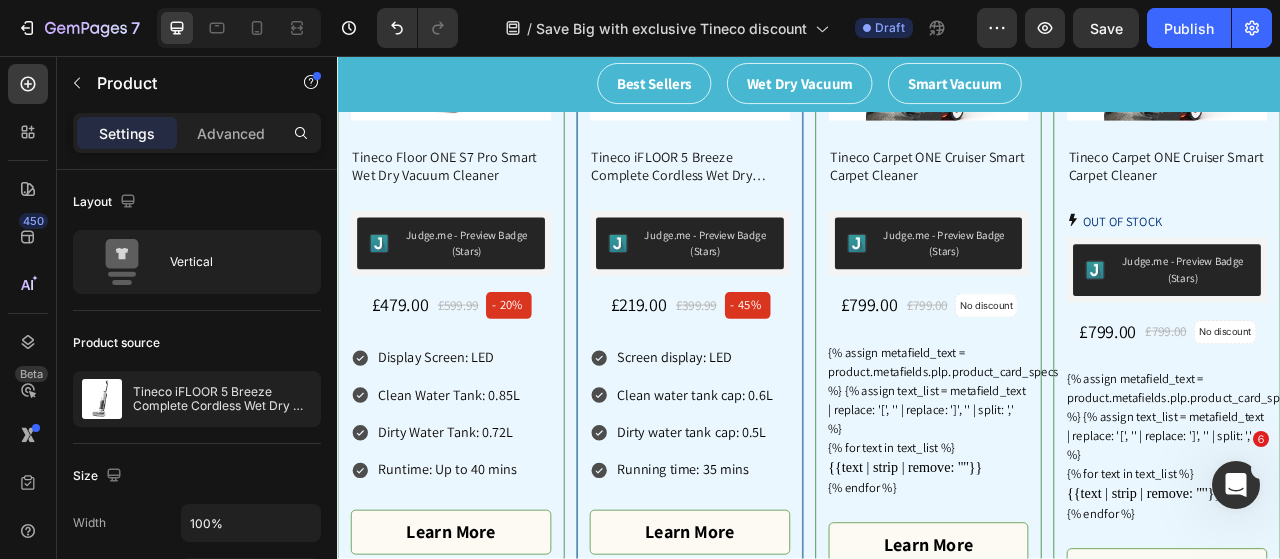 scroll, scrollTop: 616, scrollLeft: 0, axis: vertical 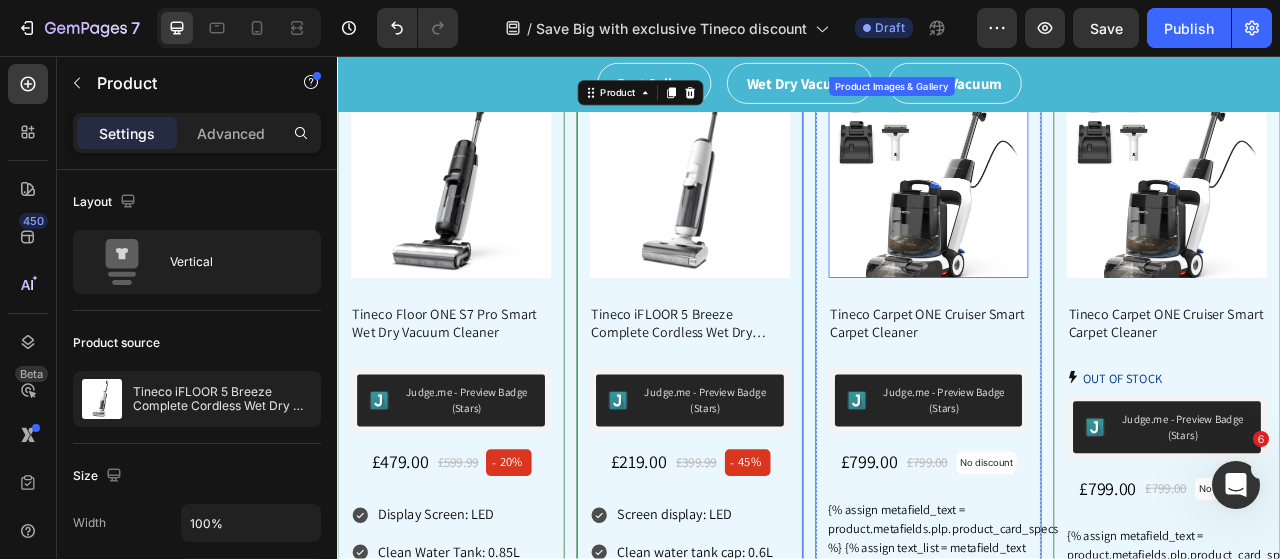 click at bounding box center [1089, 211] 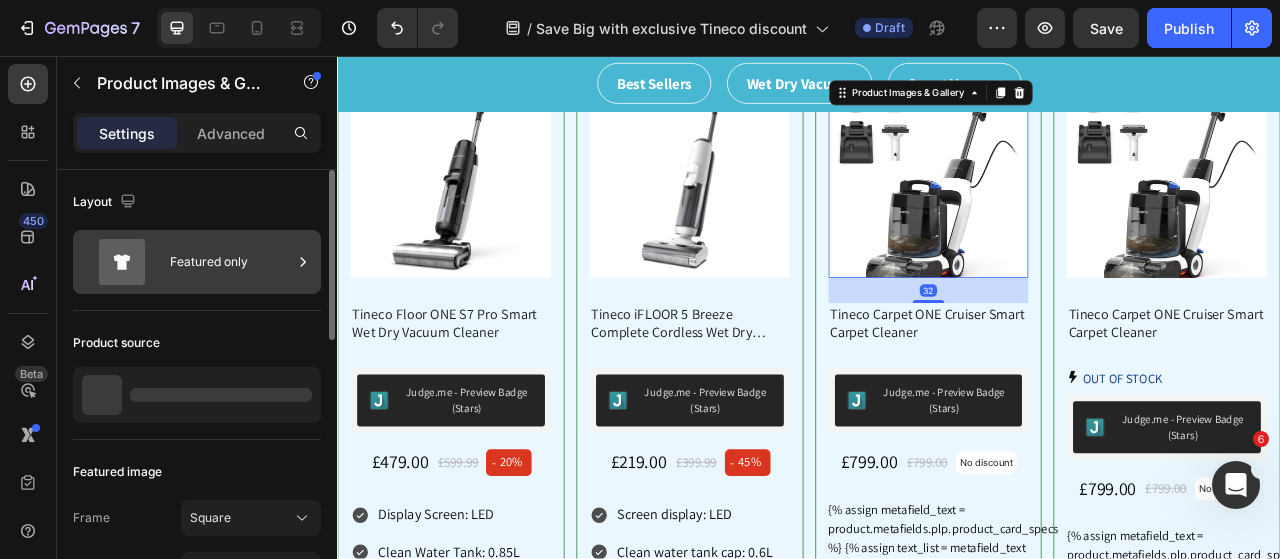click on "Featured only" at bounding box center [231, 262] 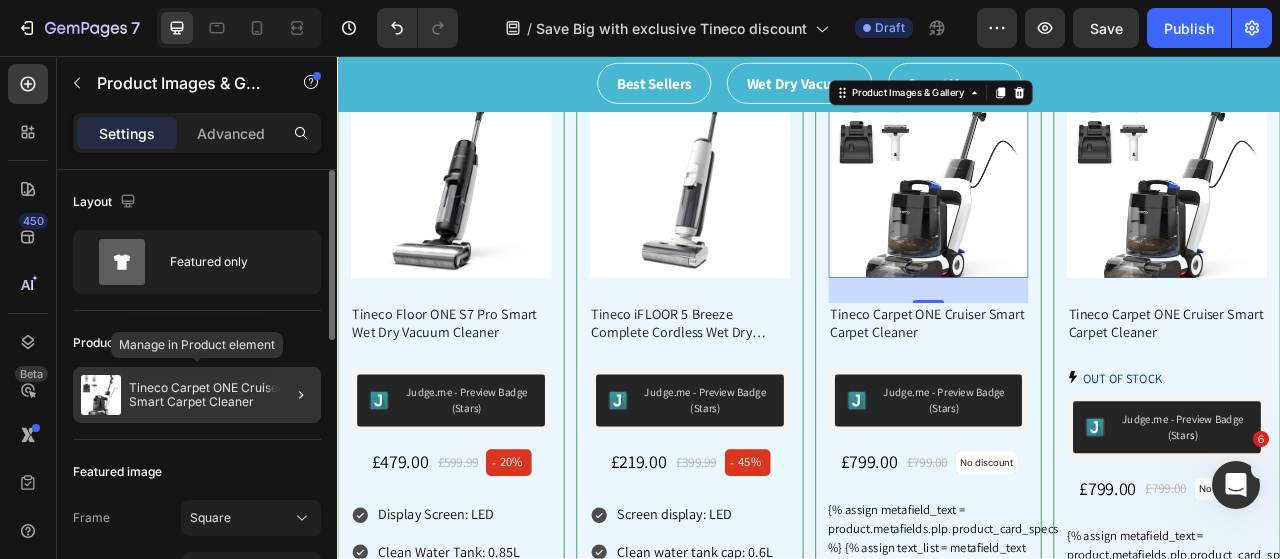 click on "Tineco Carpet ONE Cruiser Smart Carpet Cleaner" at bounding box center (221, 395) 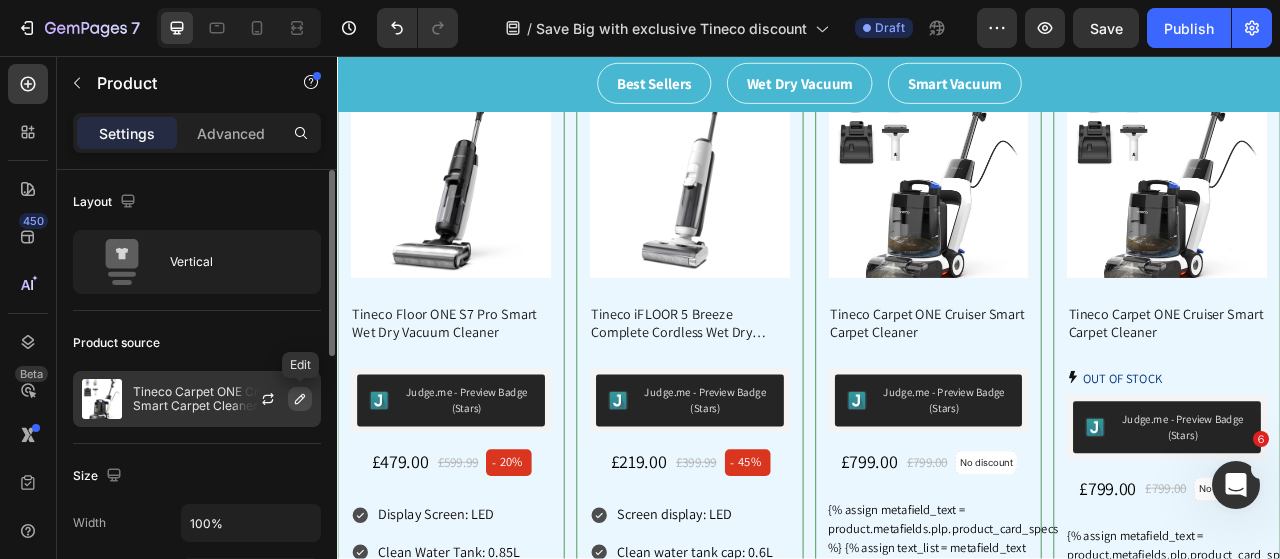 click 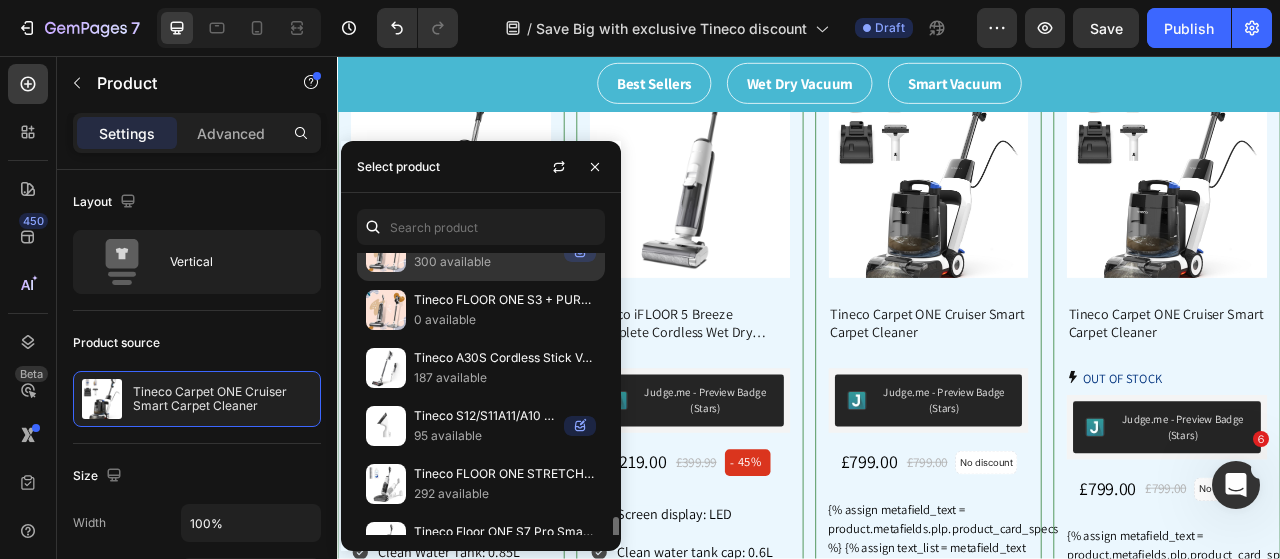 scroll, scrollTop: 1000, scrollLeft: 0, axis: vertical 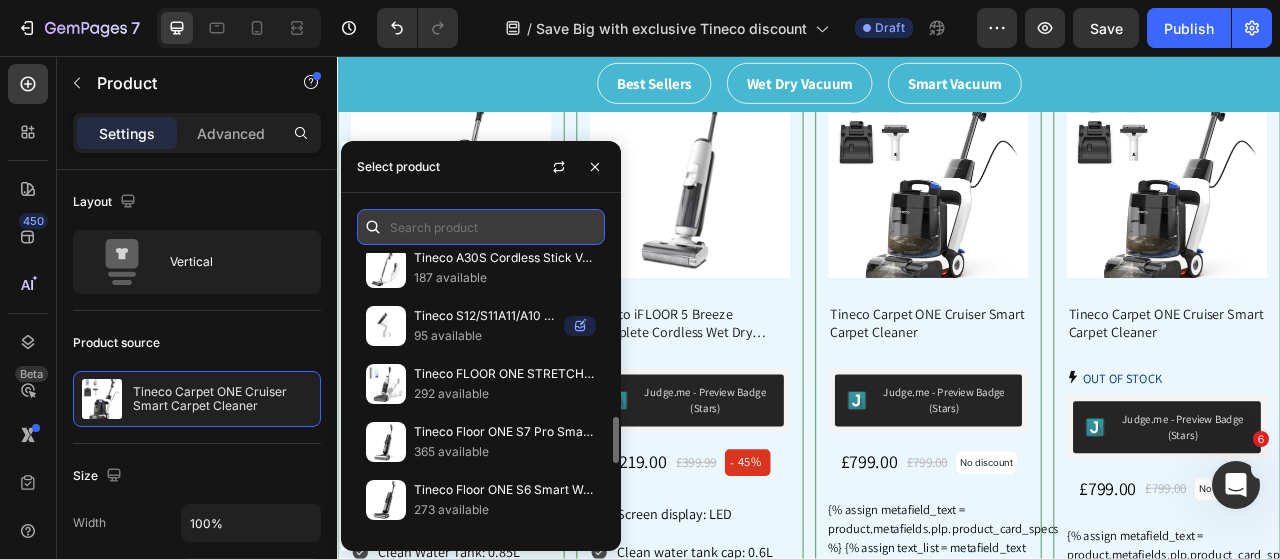 click at bounding box center (481, 227) 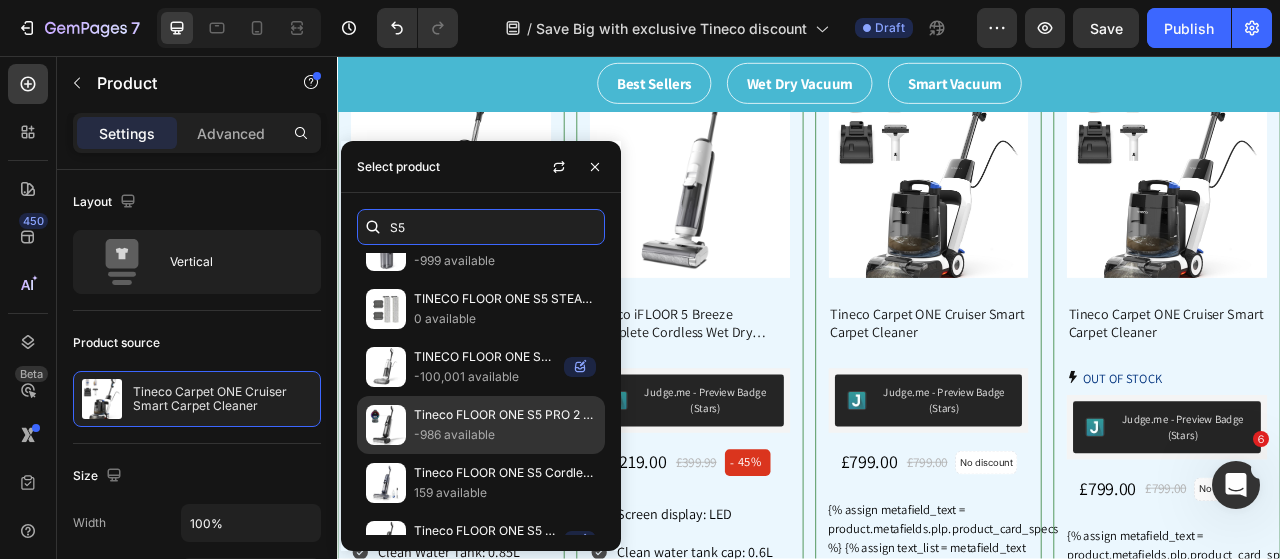 scroll, scrollTop: 827, scrollLeft: 0, axis: vertical 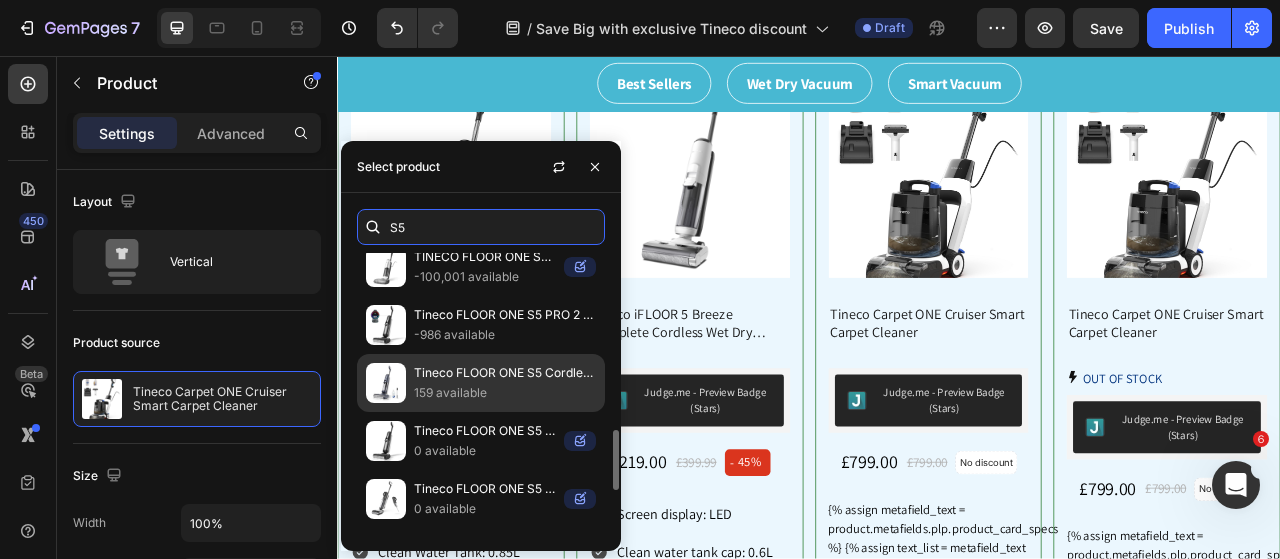 type on "S5" 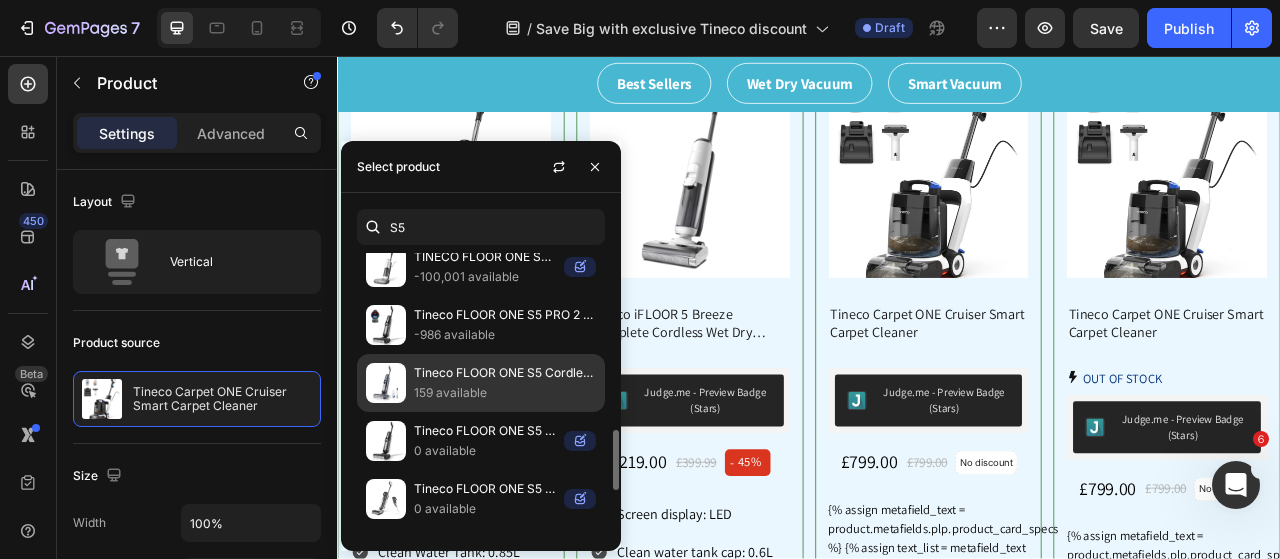 click on "Tineco FLOOR ONE S5  Cordless, Lightweight, Smart Wet/Dry Vacuum Cleaner" at bounding box center [505, 373] 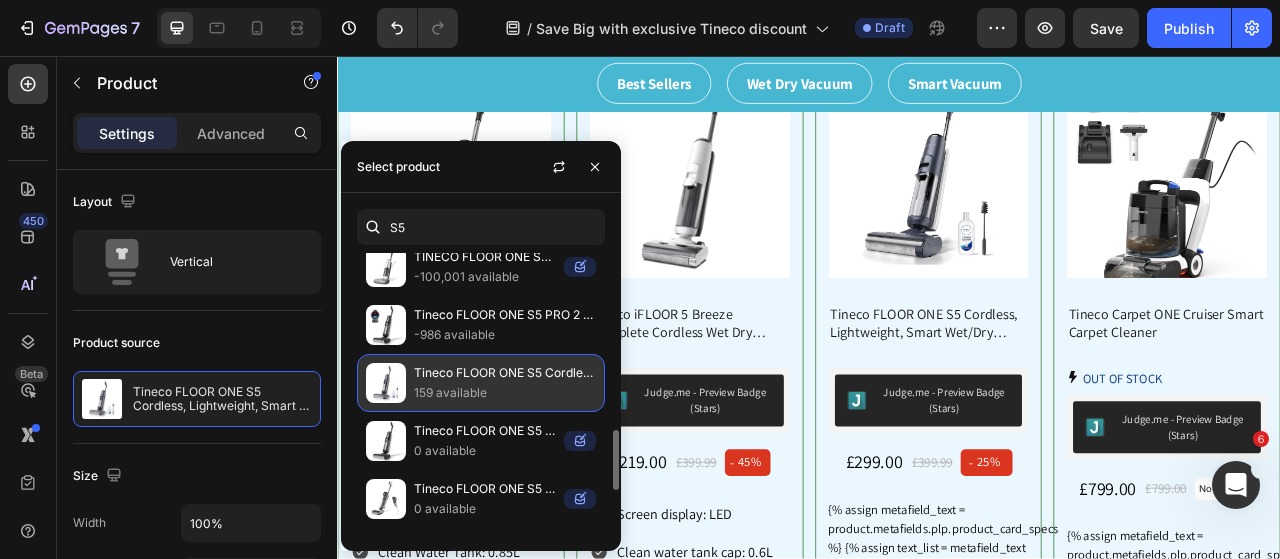 click on "Tineco FLOOR ONE S5  Cordless, Lightweight, Smart Wet/Dry Vacuum Cleaner" at bounding box center (505, 373) 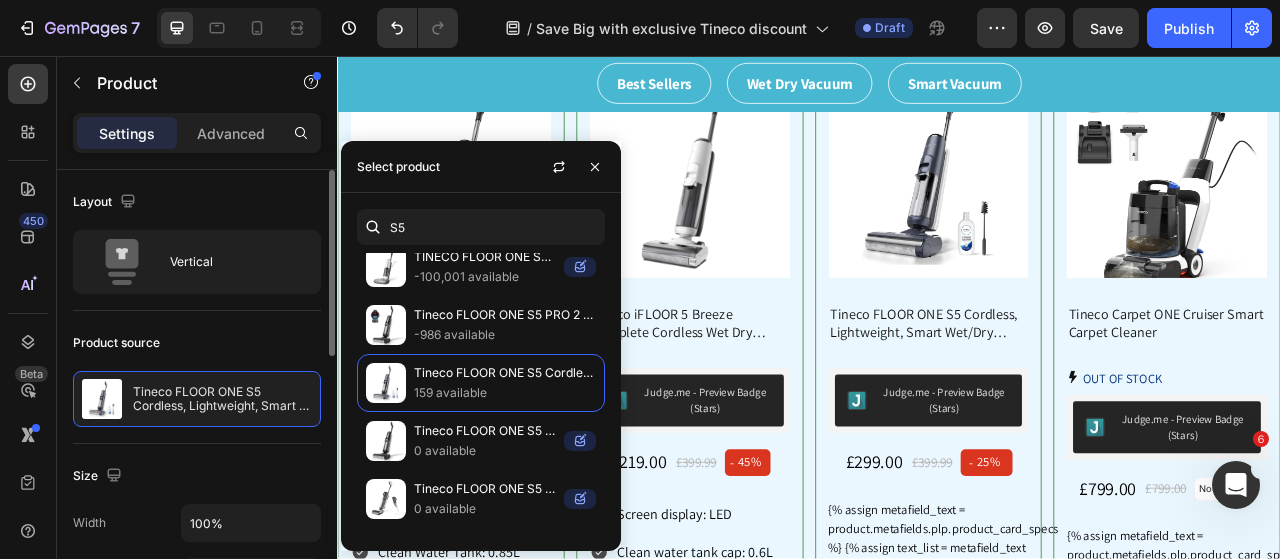 click on "Size" at bounding box center (197, 476) 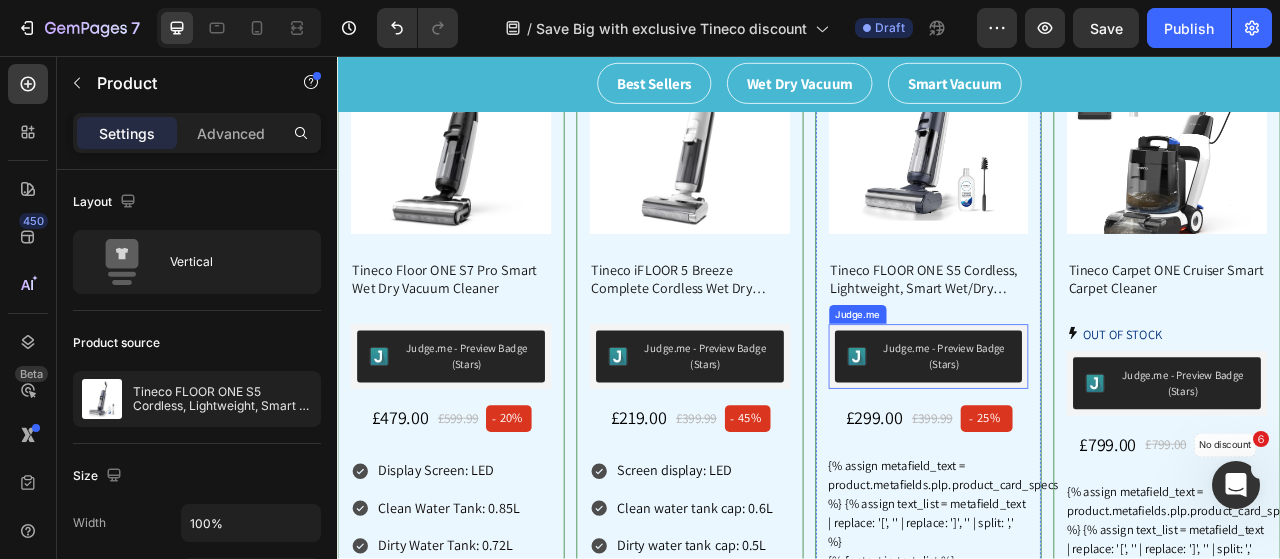 scroll, scrollTop: 716, scrollLeft: 0, axis: vertical 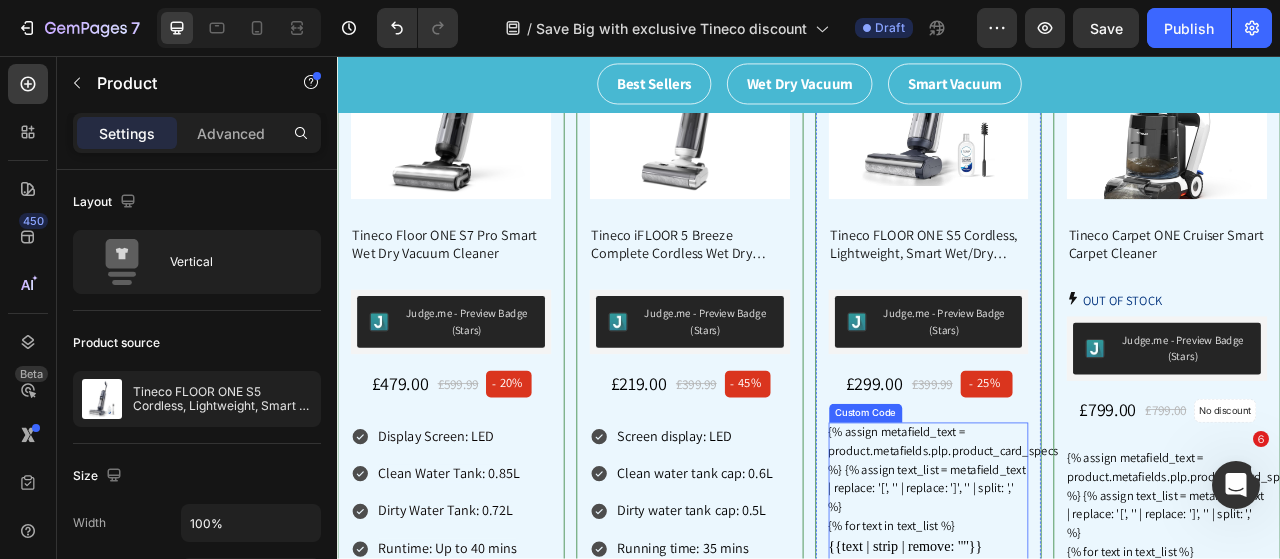 click on "{% assign metafield_text = product.metafields.plp.product_card_specs %}
{% assign text_list = metafield_text | replace: '[', '' | replace: ']', '' | split: ',' %}
{% for text in text_list %}
{{text | strip | remove: '"'}}
{% endfor %}" at bounding box center [1089, 620] 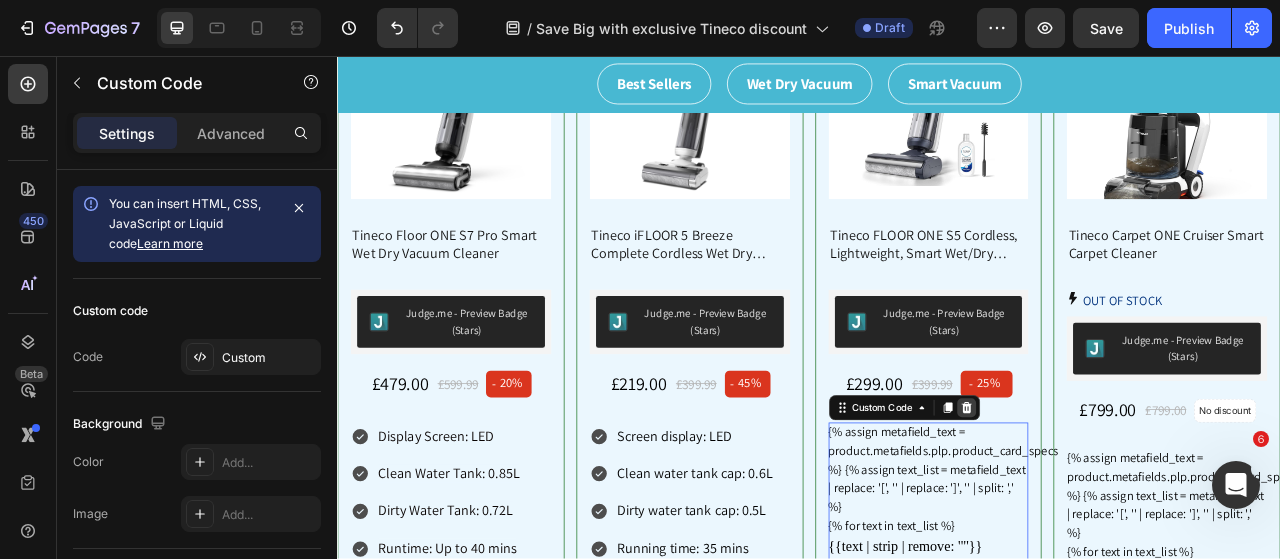 click 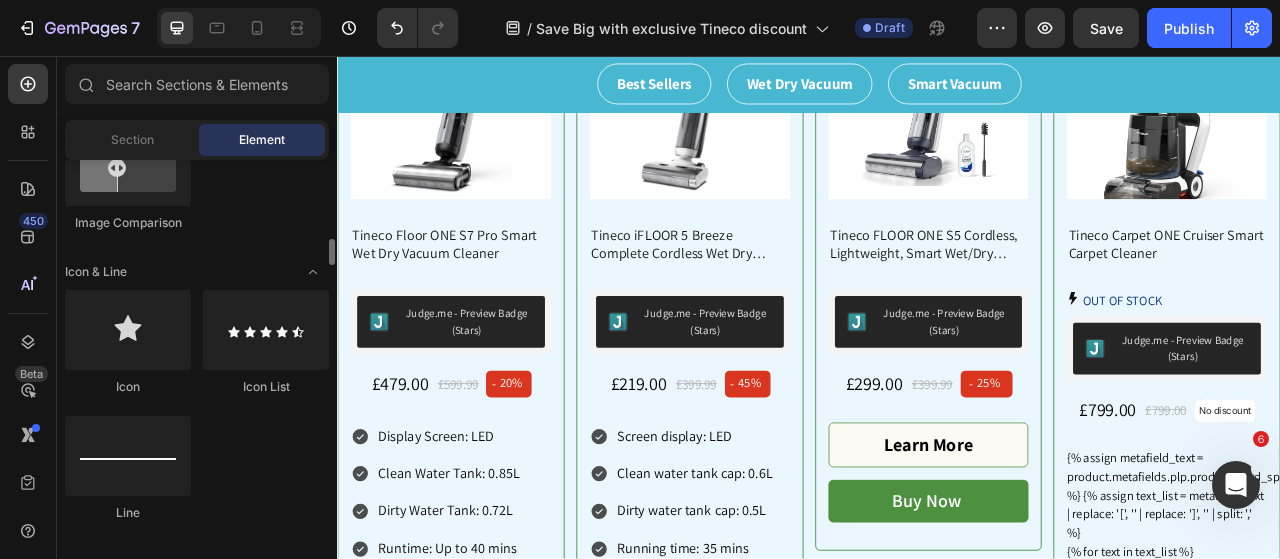 scroll, scrollTop: 1500, scrollLeft: 0, axis: vertical 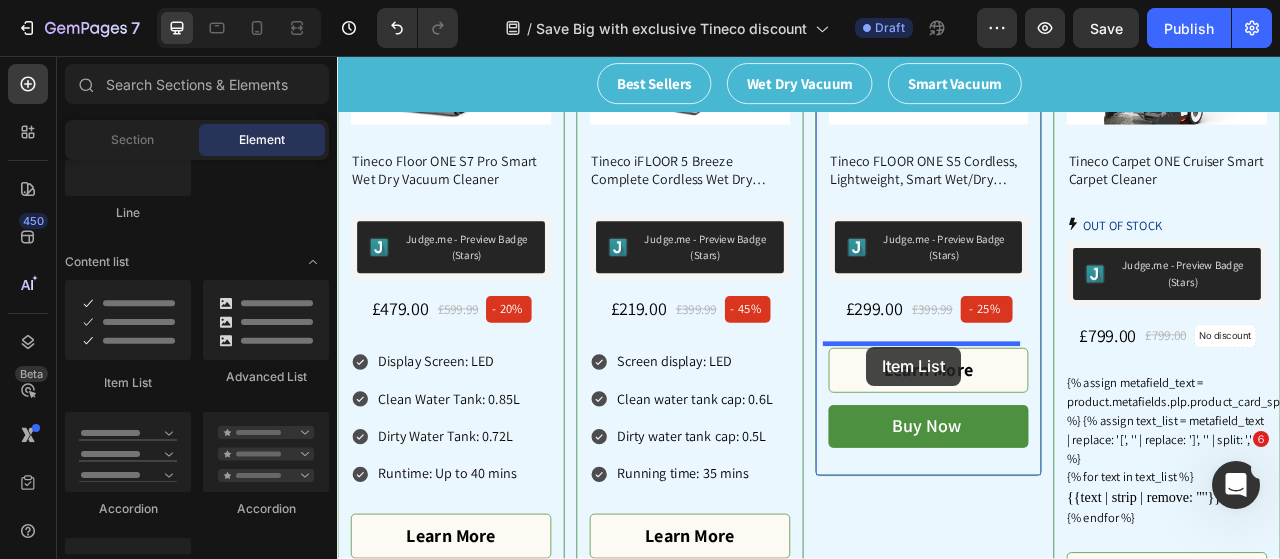 drag, startPoint x: 486, startPoint y: 399, endPoint x: 1010, endPoint y: 423, distance: 524.5493 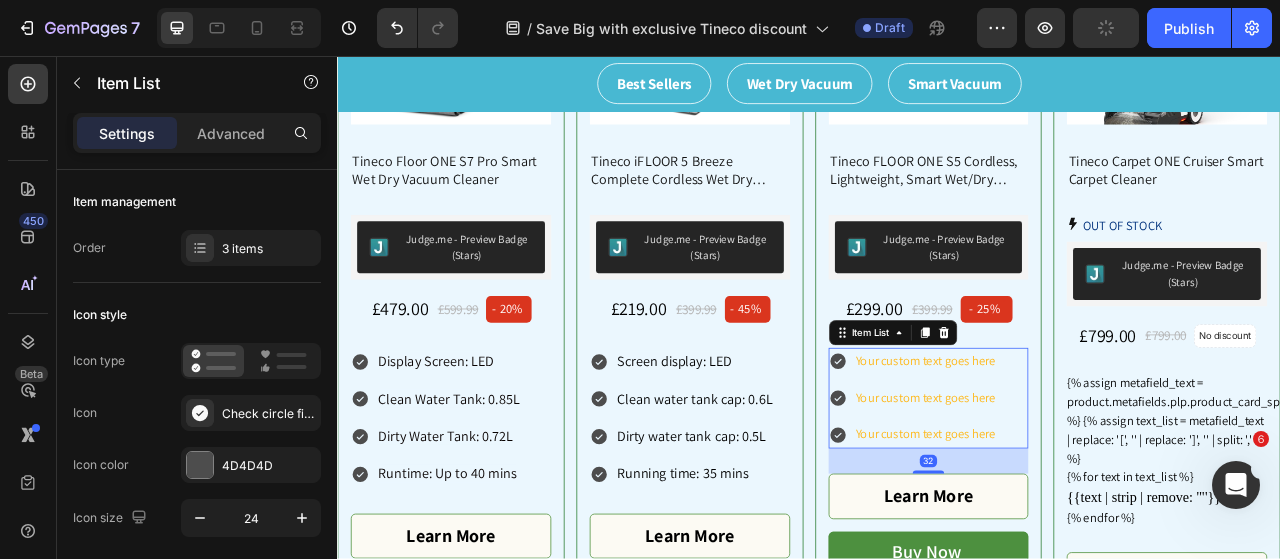 scroll, scrollTop: 815, scrollLeft: 0, axis: vertical 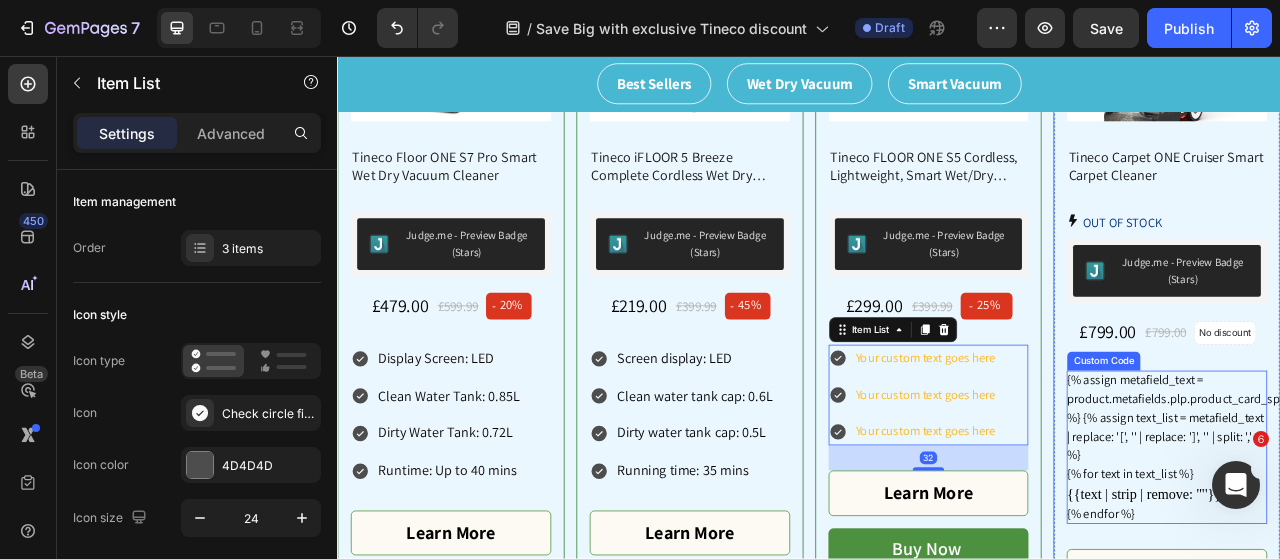 click on "{% assign metafield_text = product.metafields.plp.product_card_specs %}
{% assign text_list = metafield_text | replace: '[', '' | replace: ']', '' | split: ',' %}
{% for text in text_list %}
{{text | strip | remove: '"'}}
{% endfor %}" at bounding box center (1392, 554) 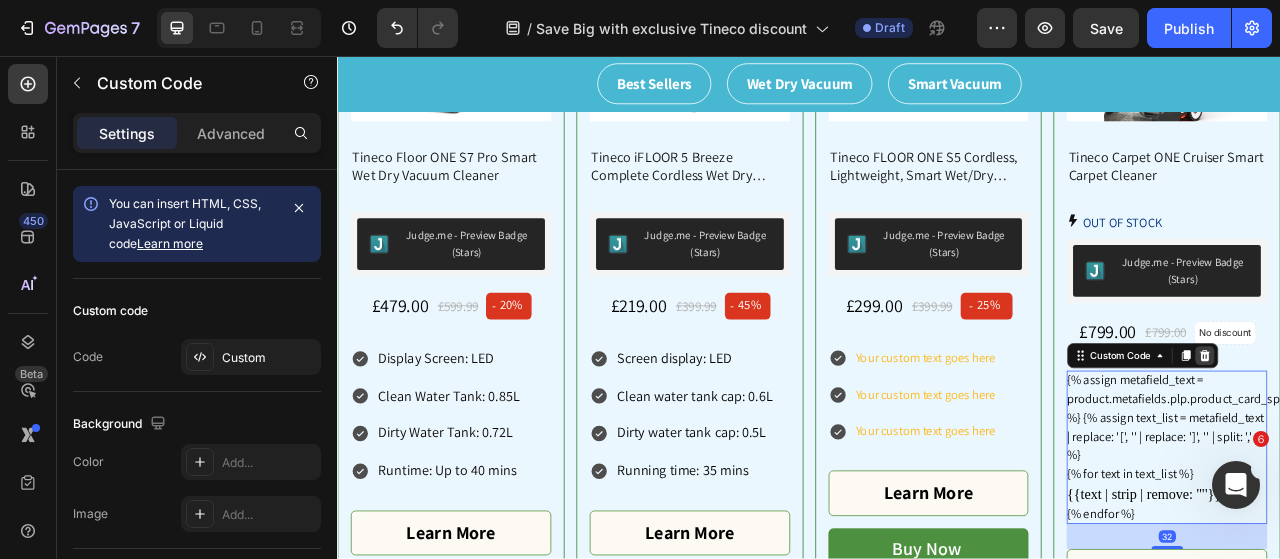 click 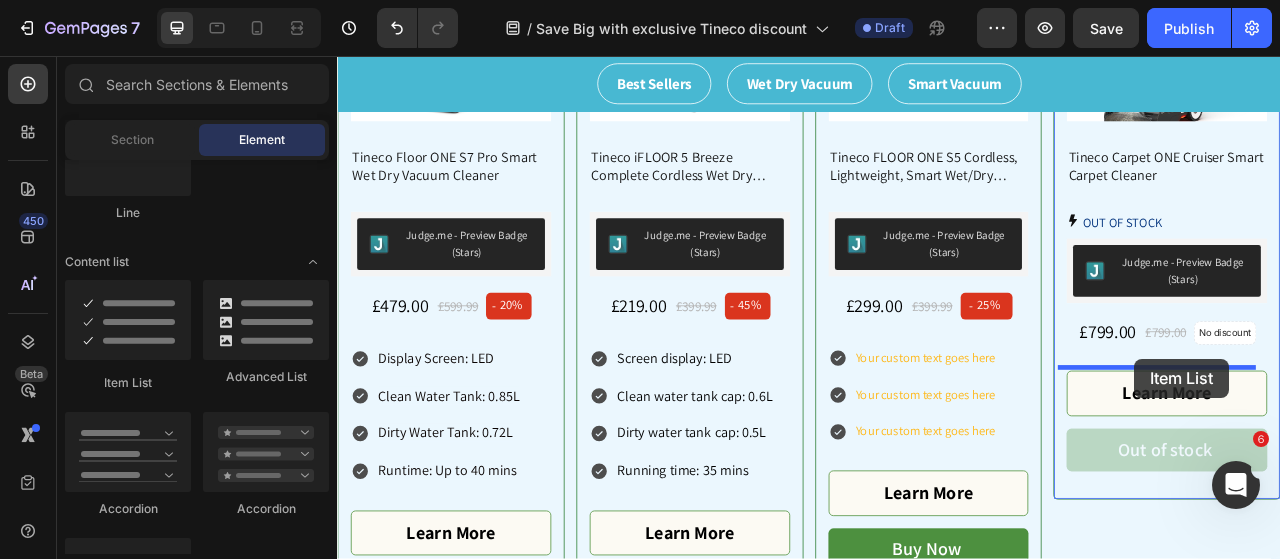 drag, startPoint x: 469, startPoint y: 361, endPoint x: 1351, endPoint y: 441, distance: 885.62067 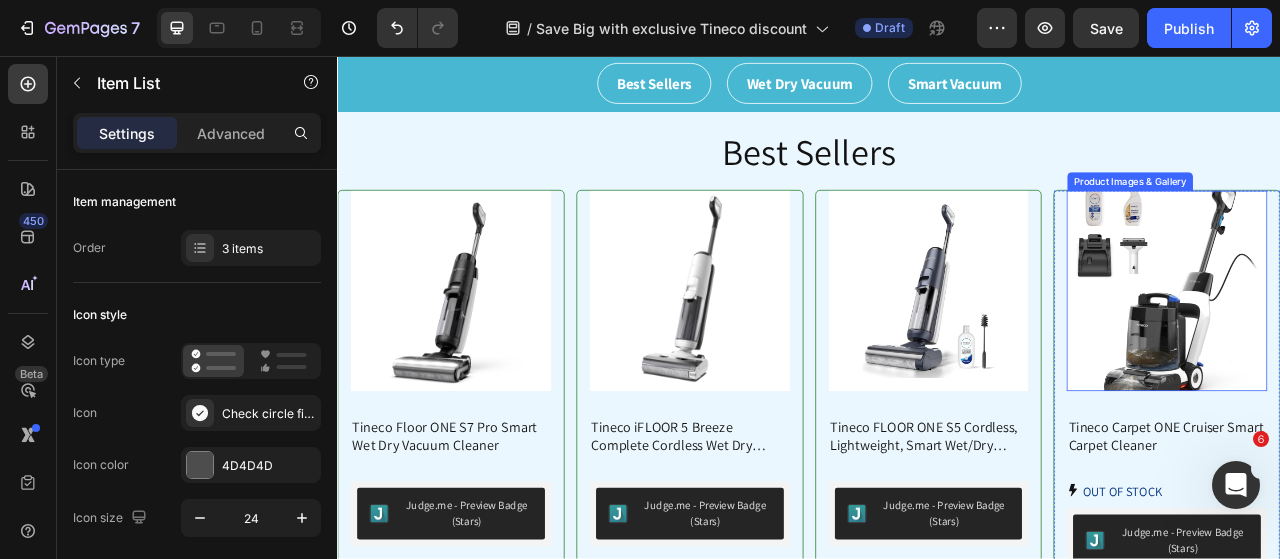 scroll, scrollTop: 515, scrollLeft: 0, axis: vertical 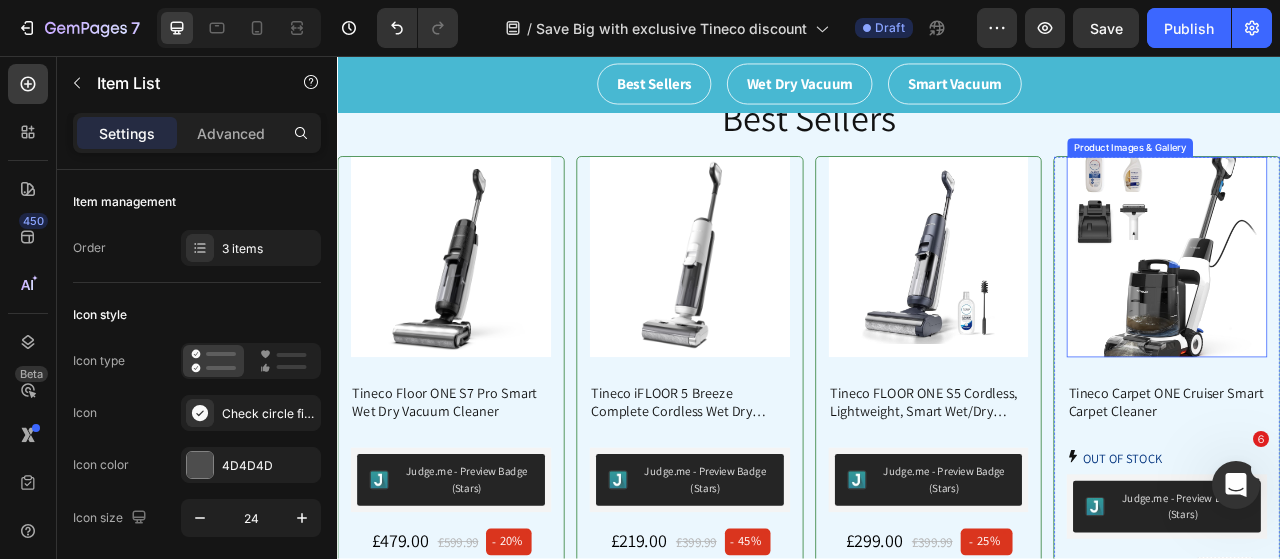 click at bounding box center (1392, 312) 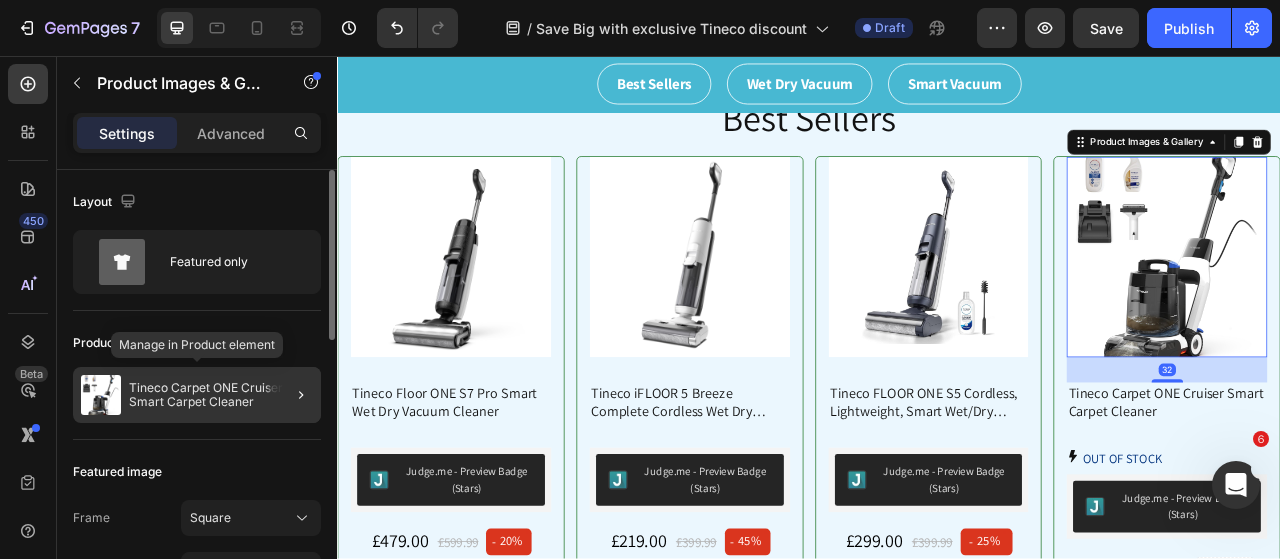 click on "Tineco Carpet ONE Cruiser Smart Carpet Cleaner" at bounding box center [221, 395] 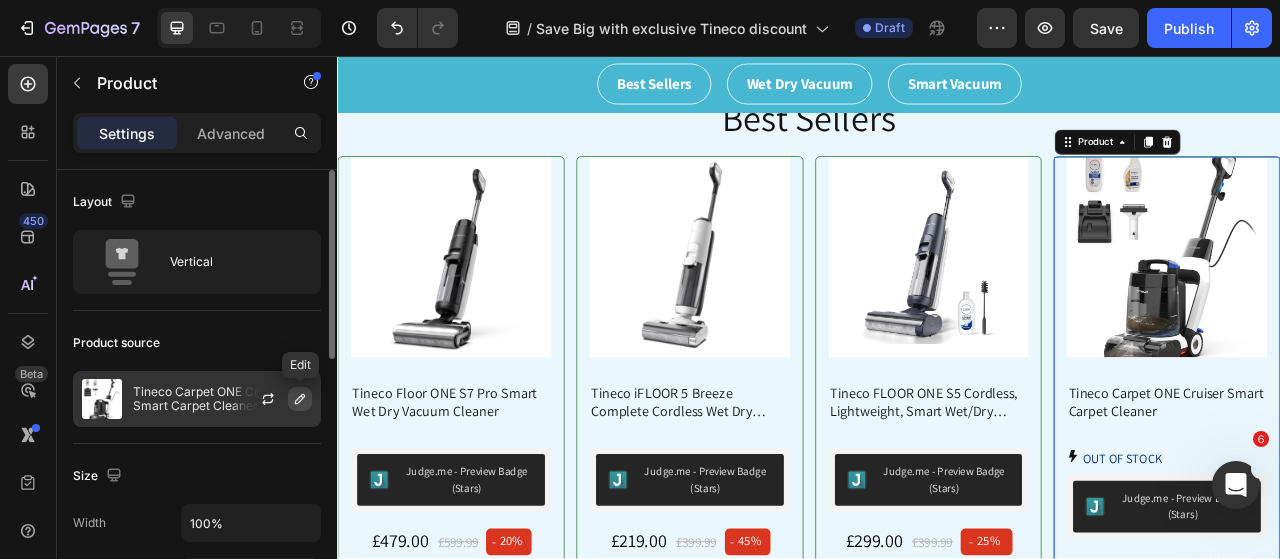 click 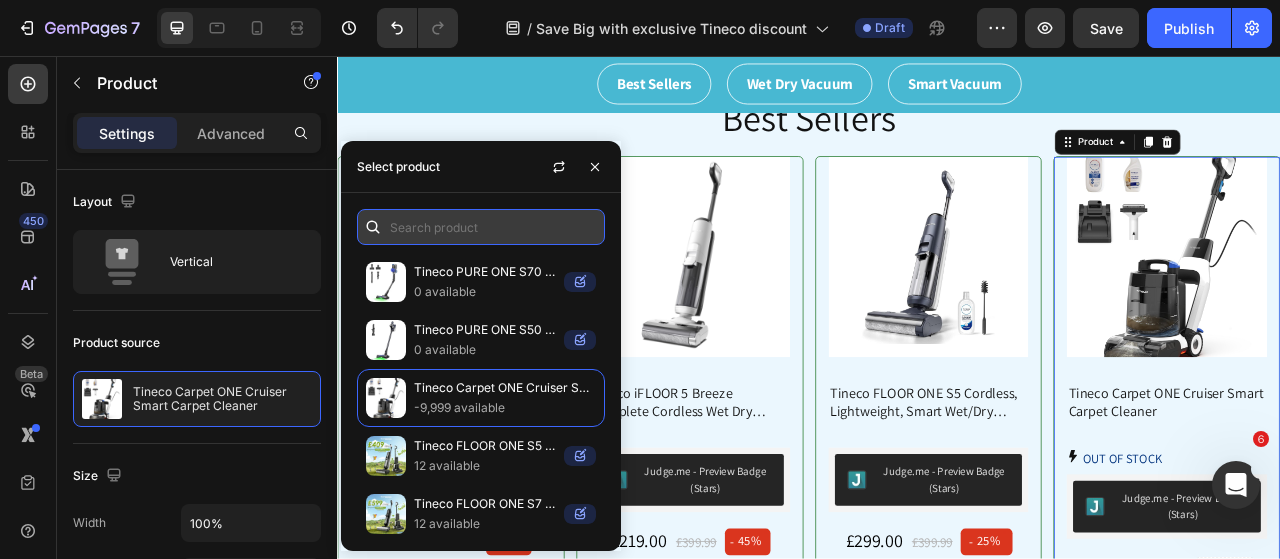click at bounding box center (481, 227) 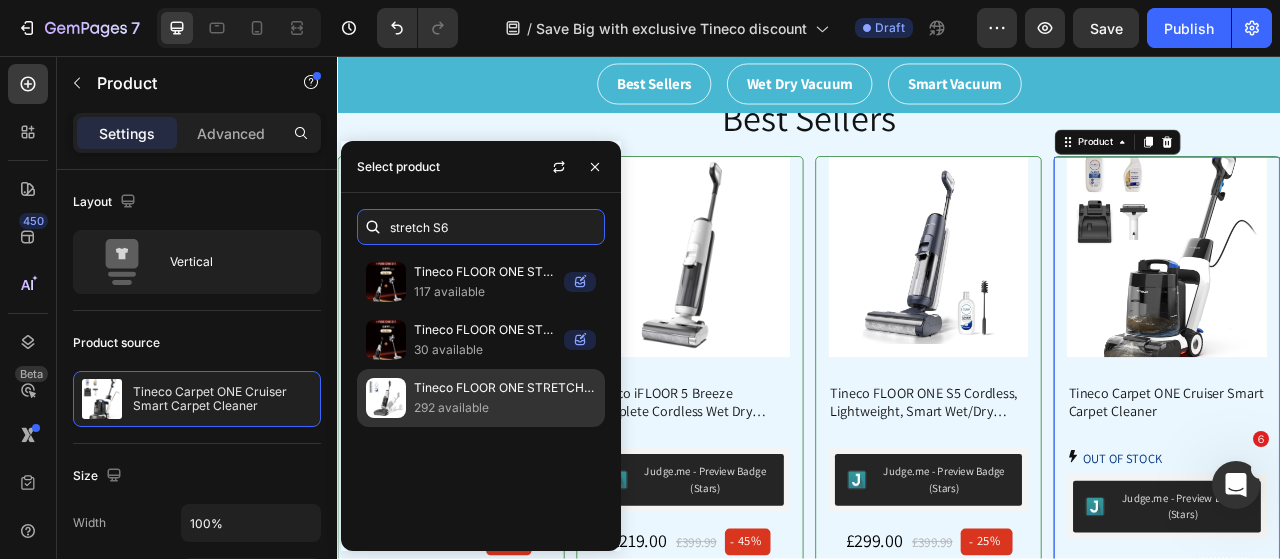 type on "stretch S6" 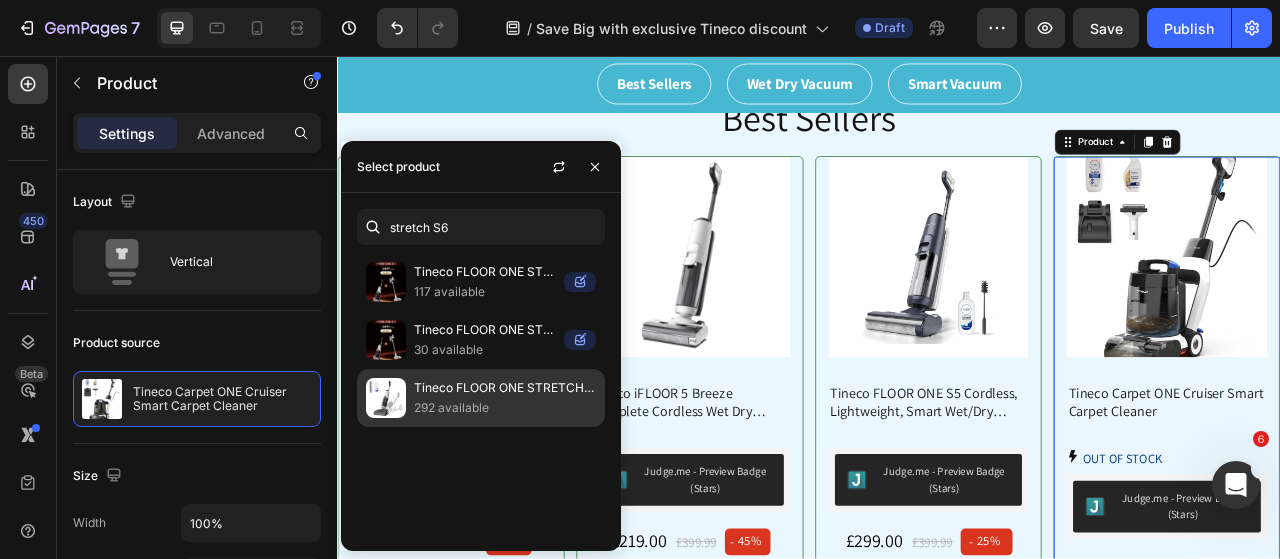 click on "292 available" at bounding box center (505, 408) 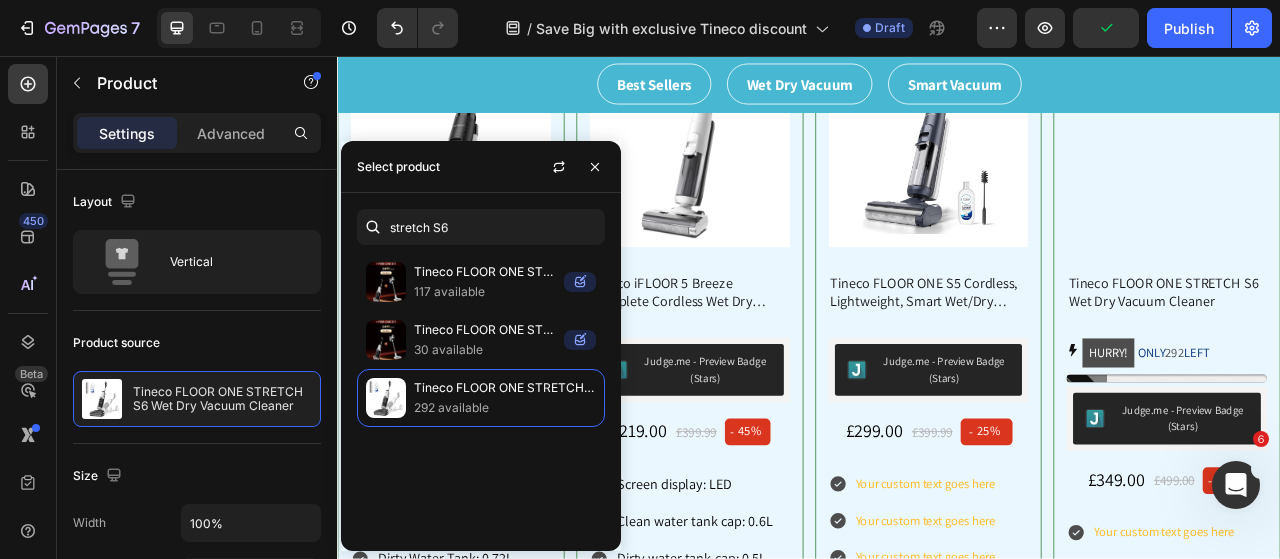 scroll, scrollTop: 715, scrollLeft: 0, axis: vertical 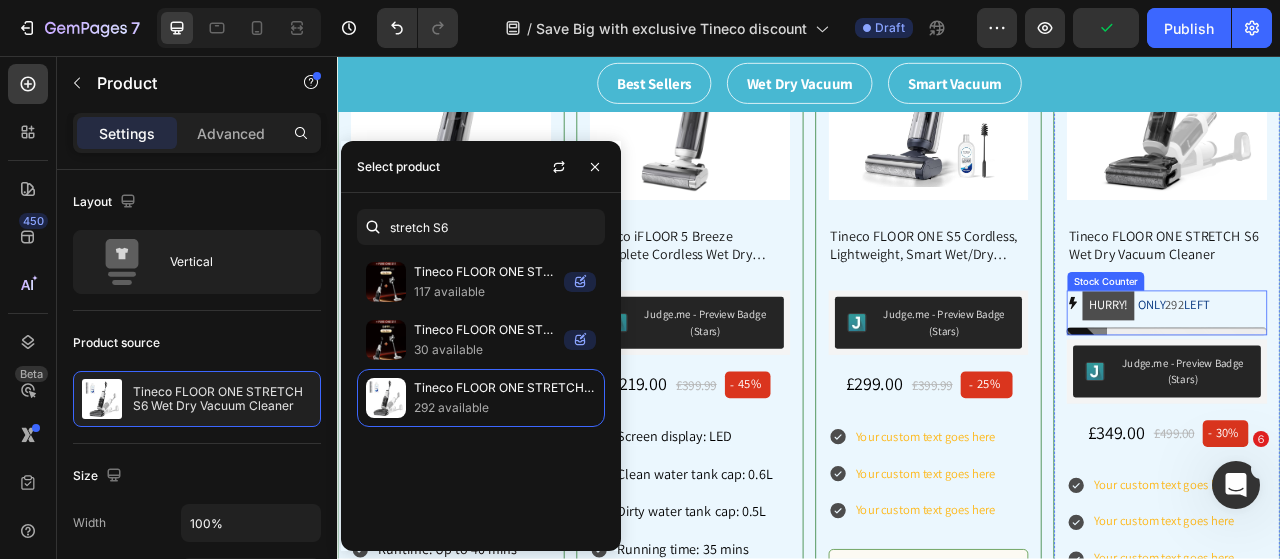 click on "HURRY!  ONLY  292  LEFT" at bounding box center (1366, 374) 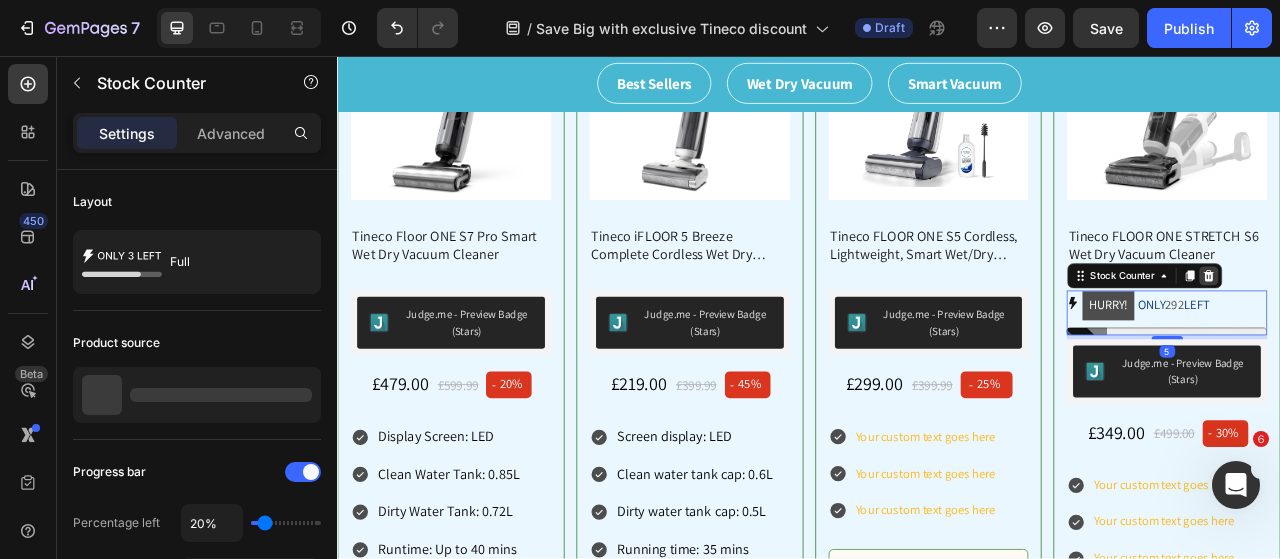 click 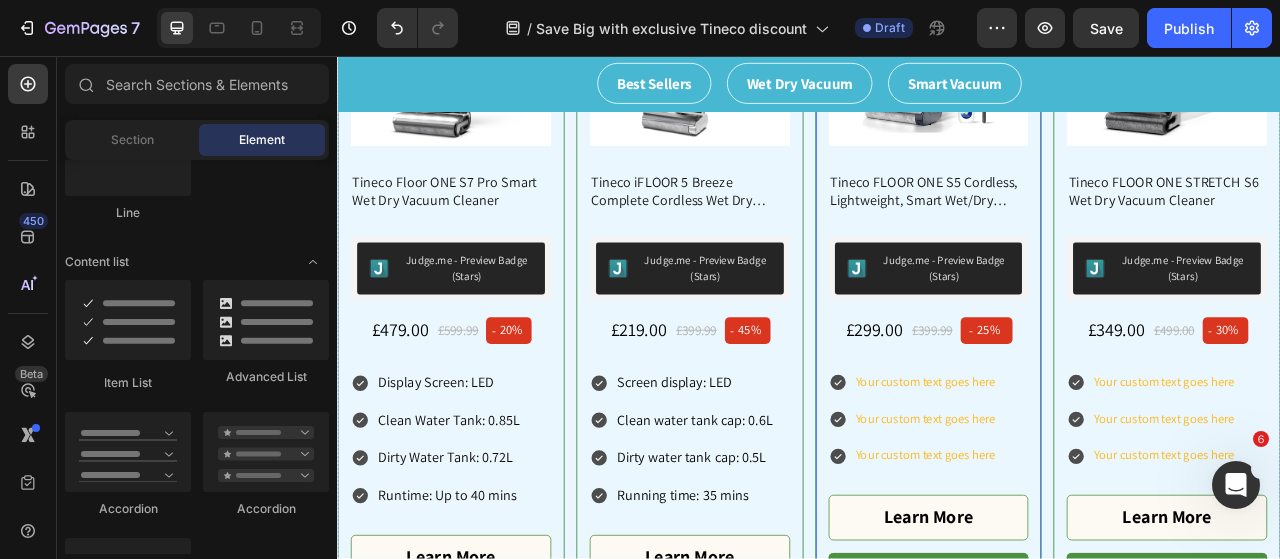 scroll, scrollTop: 815, scrollLeft: 0, axis: vertical 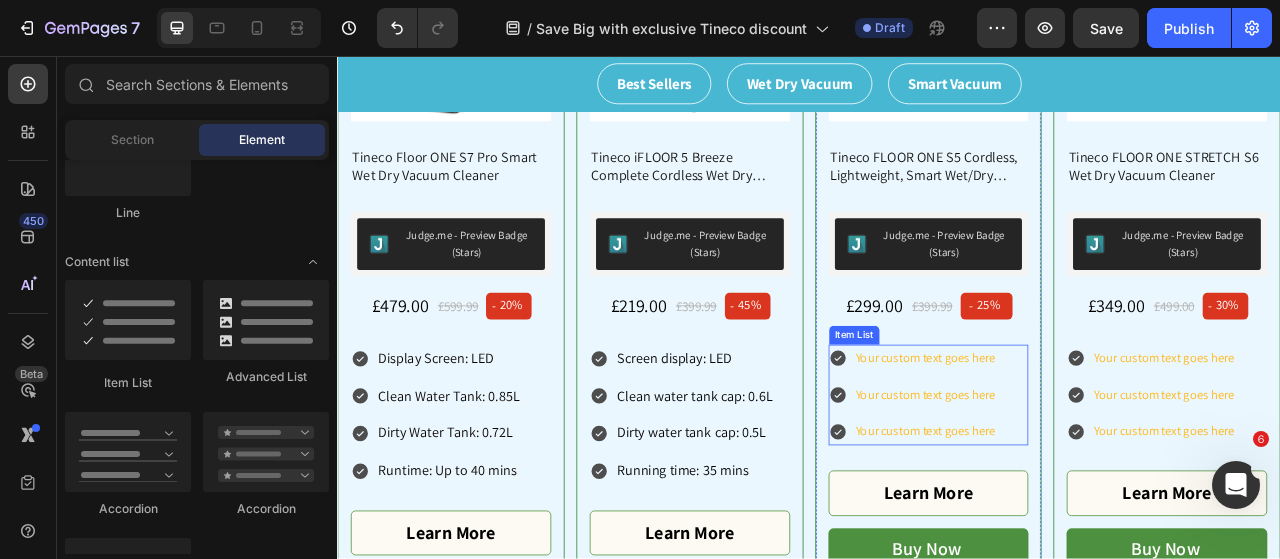 click on "Your custom text goes here" at bounding box center [1086, 441] 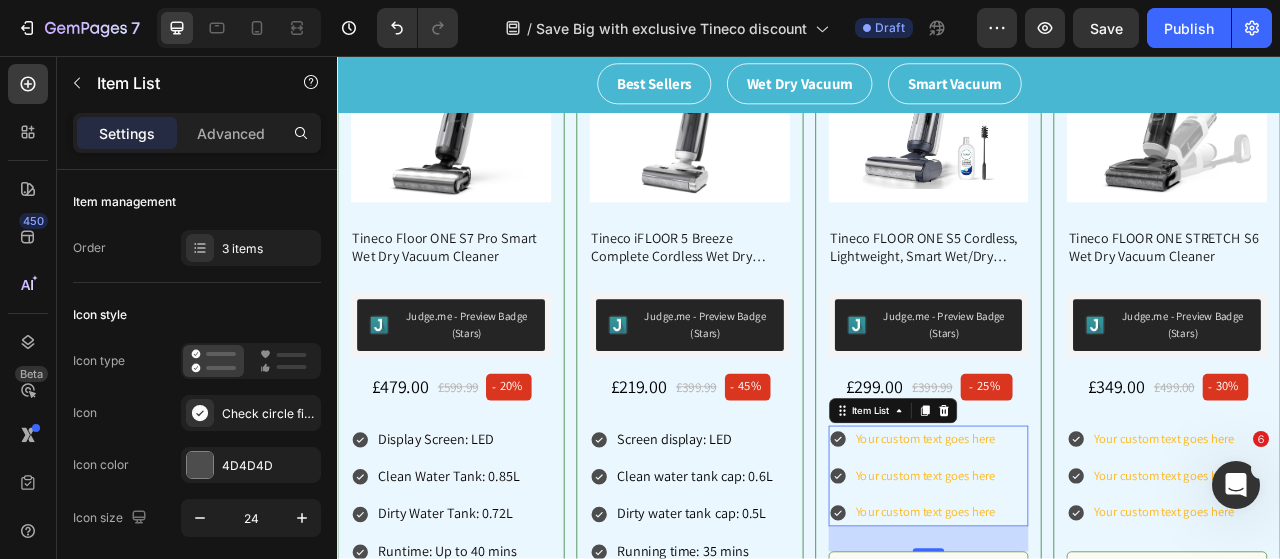 scroll, scrollTop: 715, scrollLeft: 0, axis: vertical 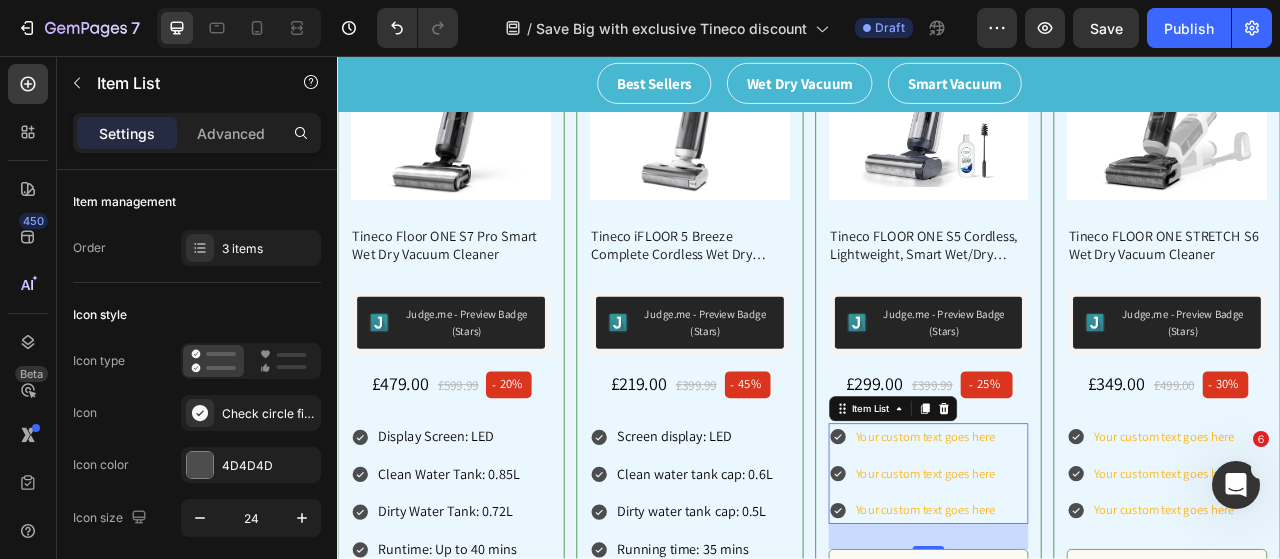click on "Your custom text goes here" at bounding box center [1086, 541] 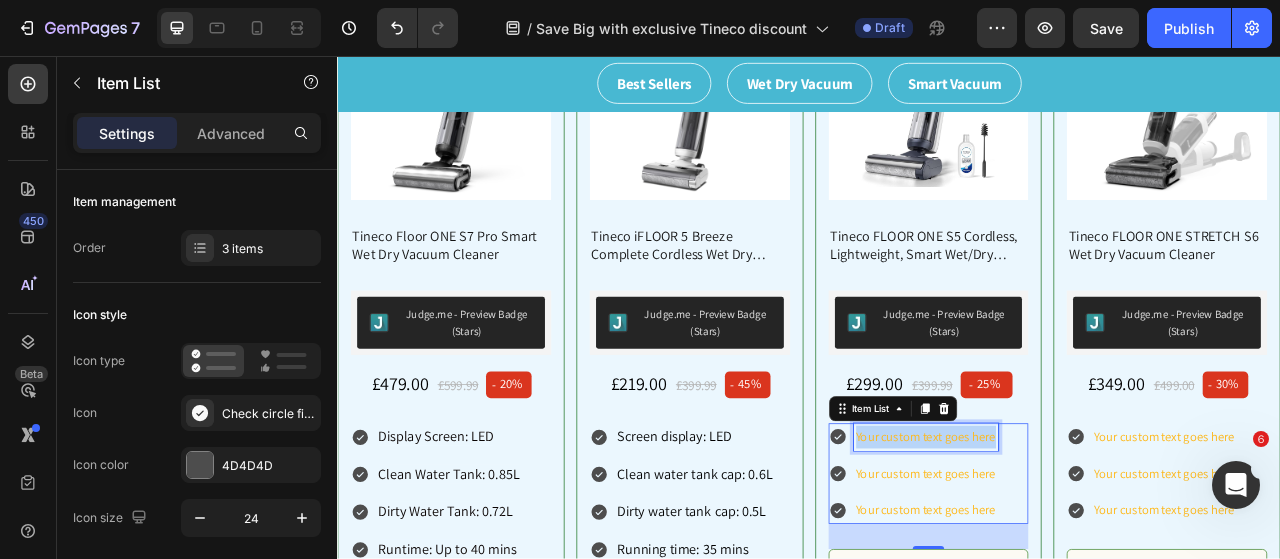 click on "Your custom text goes here" at bounding box center [1086, 541] 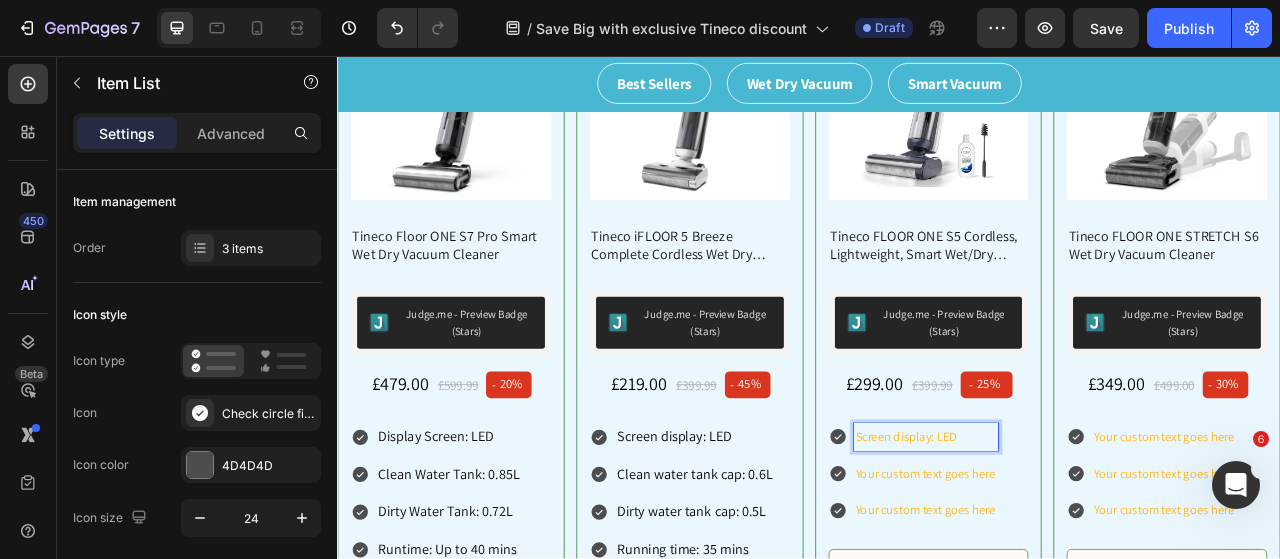 click on "Screen display: LED" at bounding box center (1086, 541) 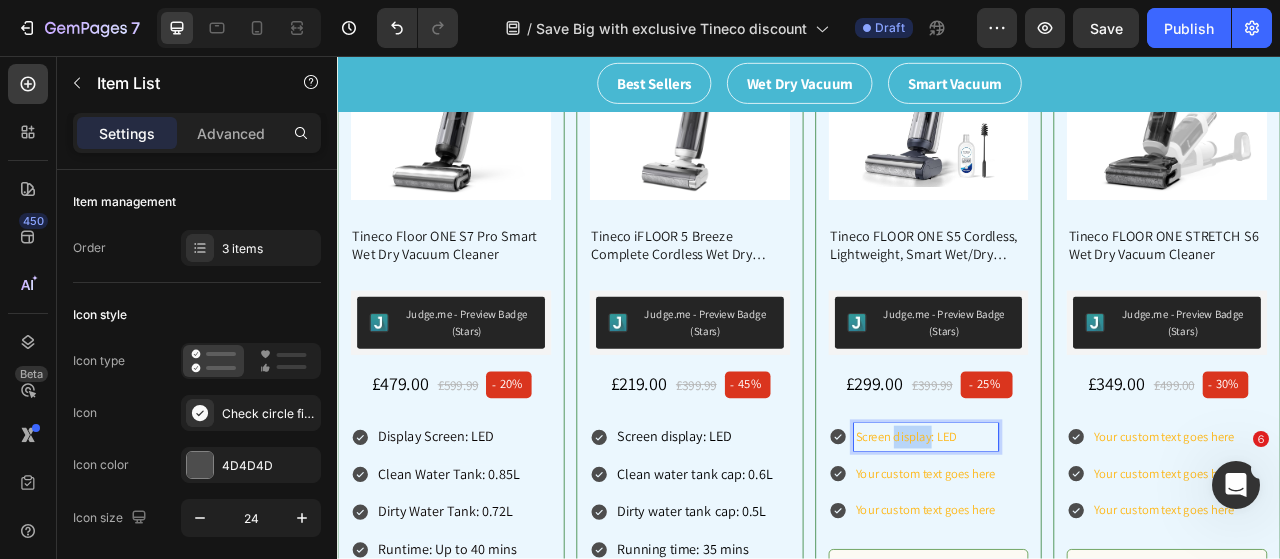 click on "Screen display: LED" at bounding box center [1086, 541] 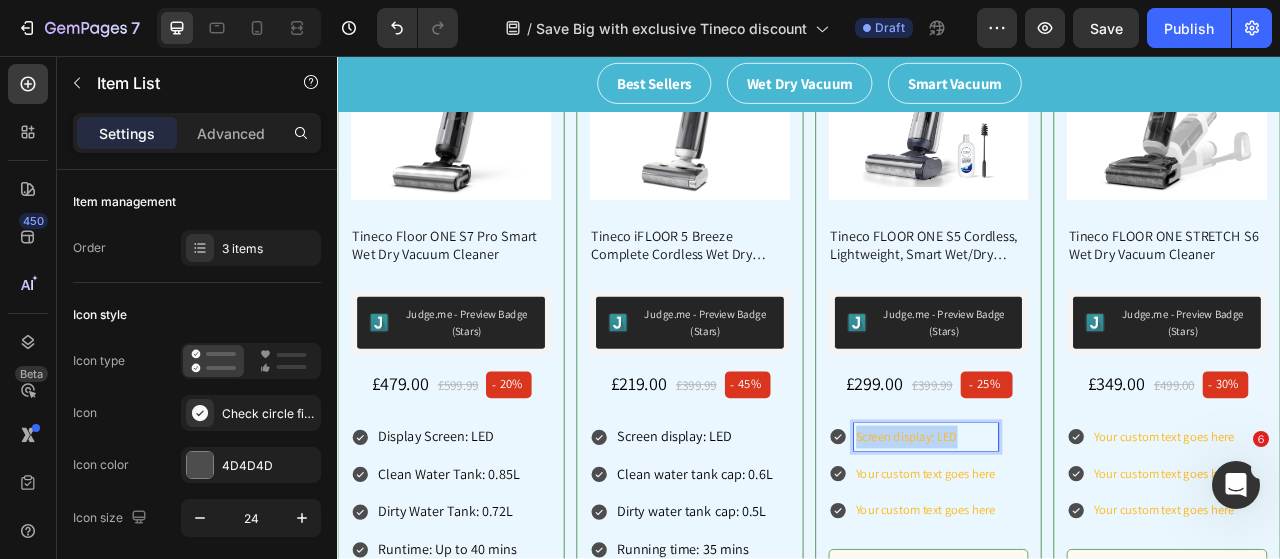 click on "Screen display: LED" at bounding box center (1086, 541) 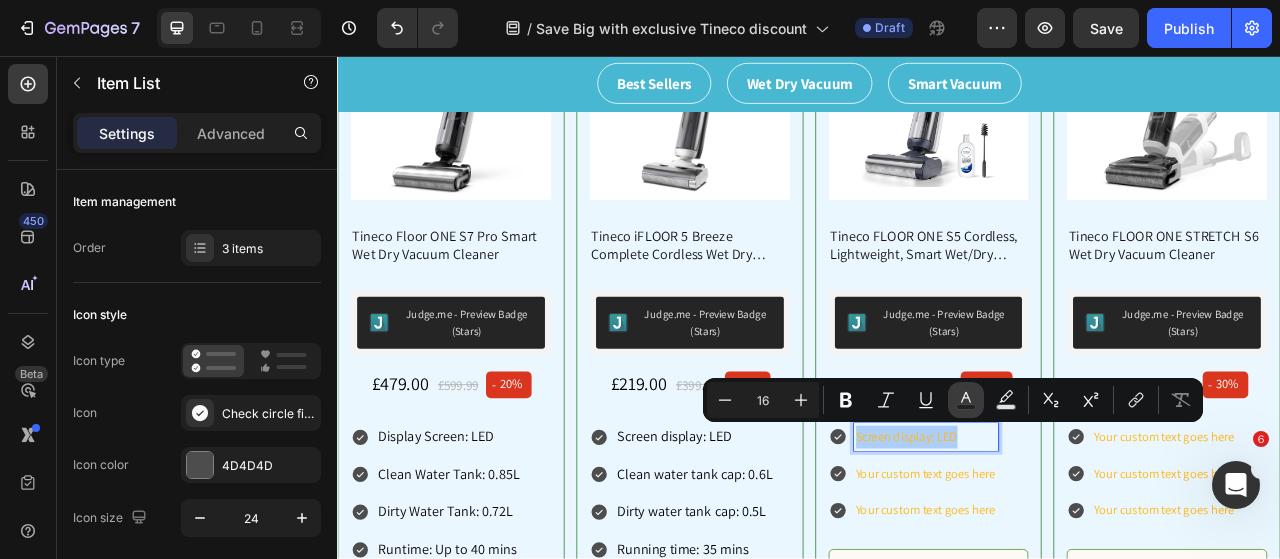 click 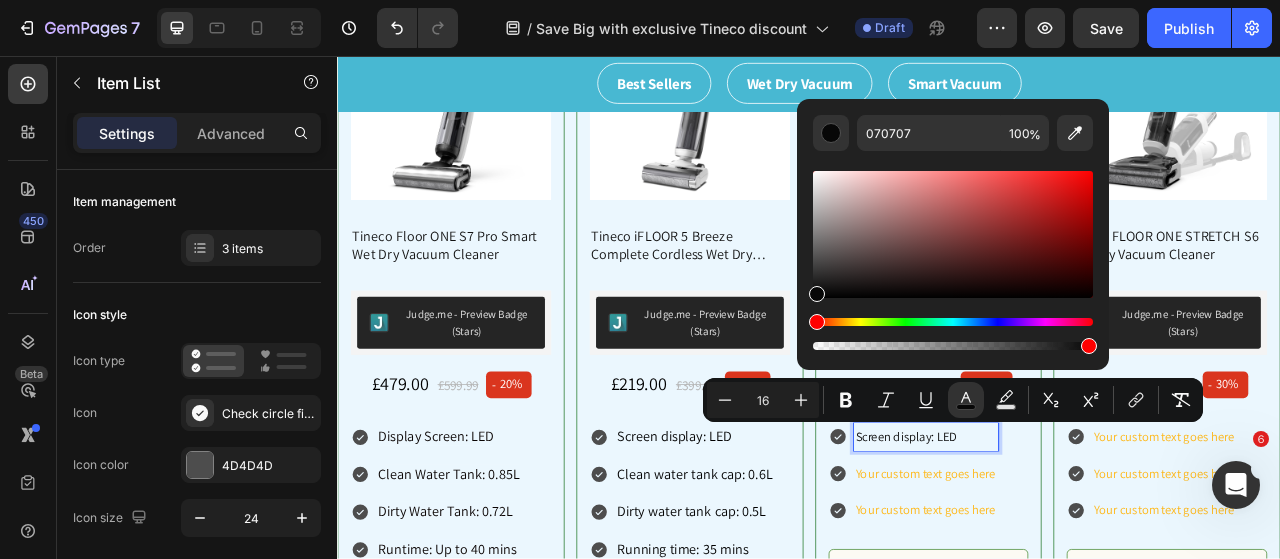 type on "000000" 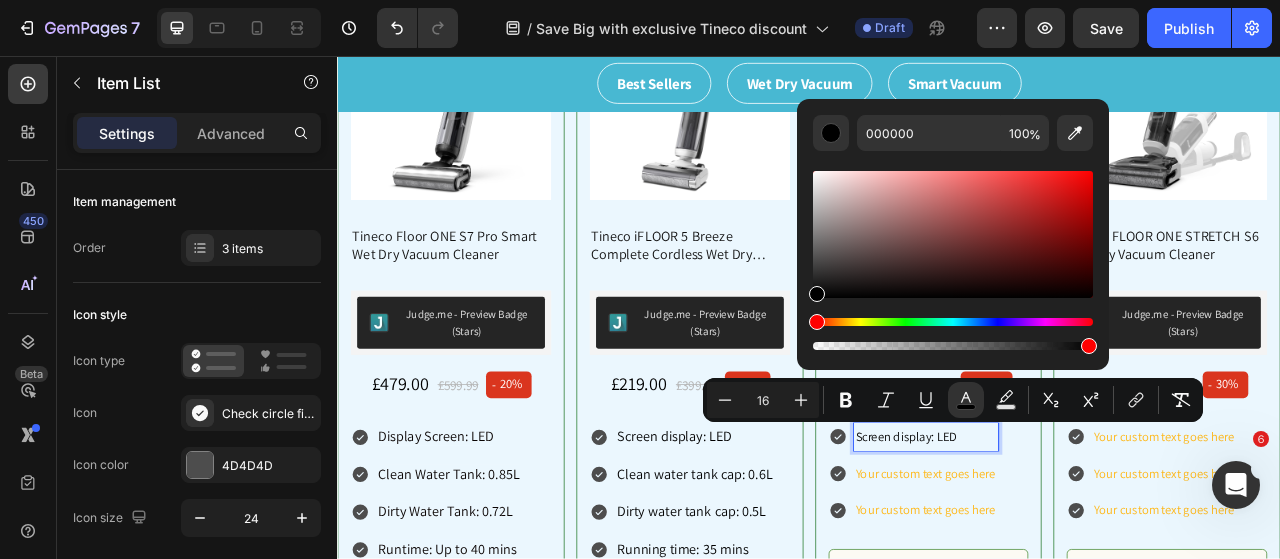 drag, startPoint x: 820, startPoint y: 293, endPoint x: 811, endPoint y: 299, distance: 10.816654 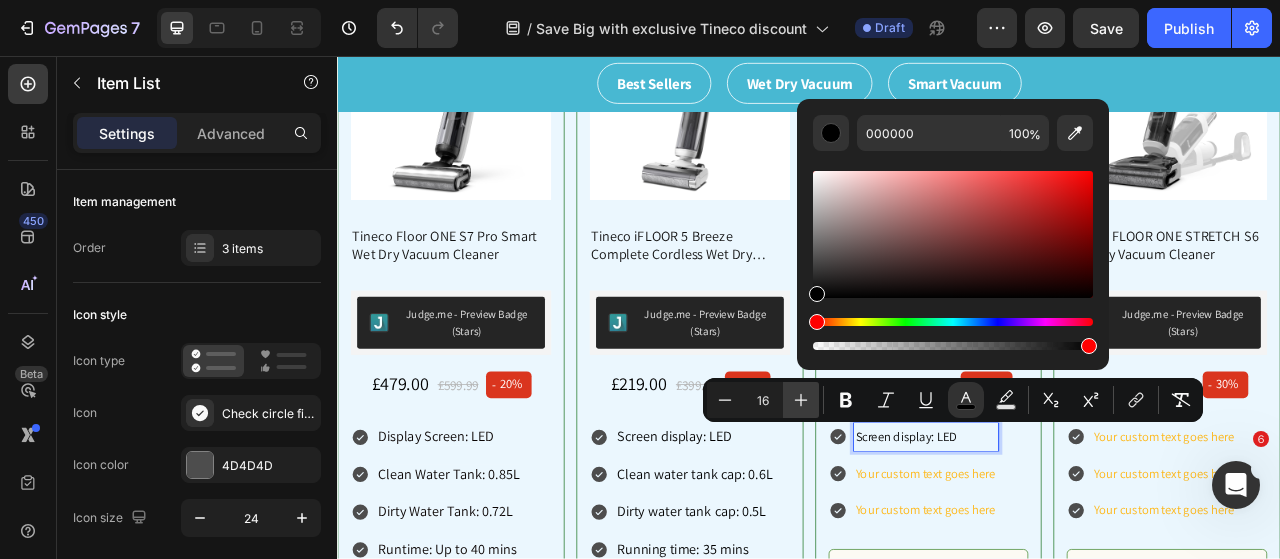 click on "Plus" at bounding box center (801, 400) 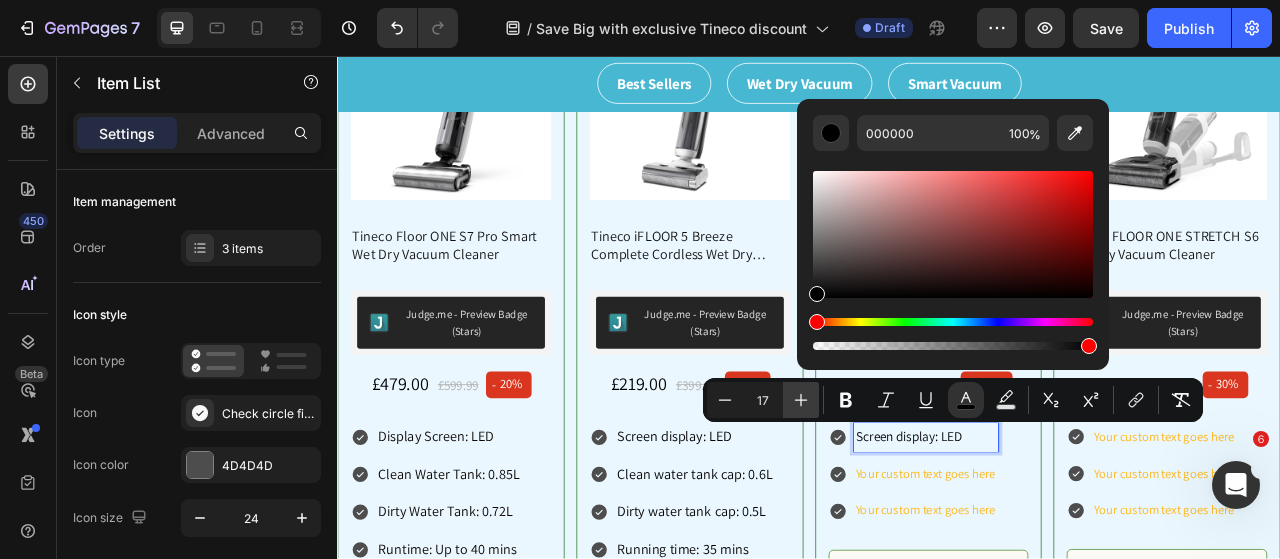 click on "Plus" at bounding box center [801, 400] 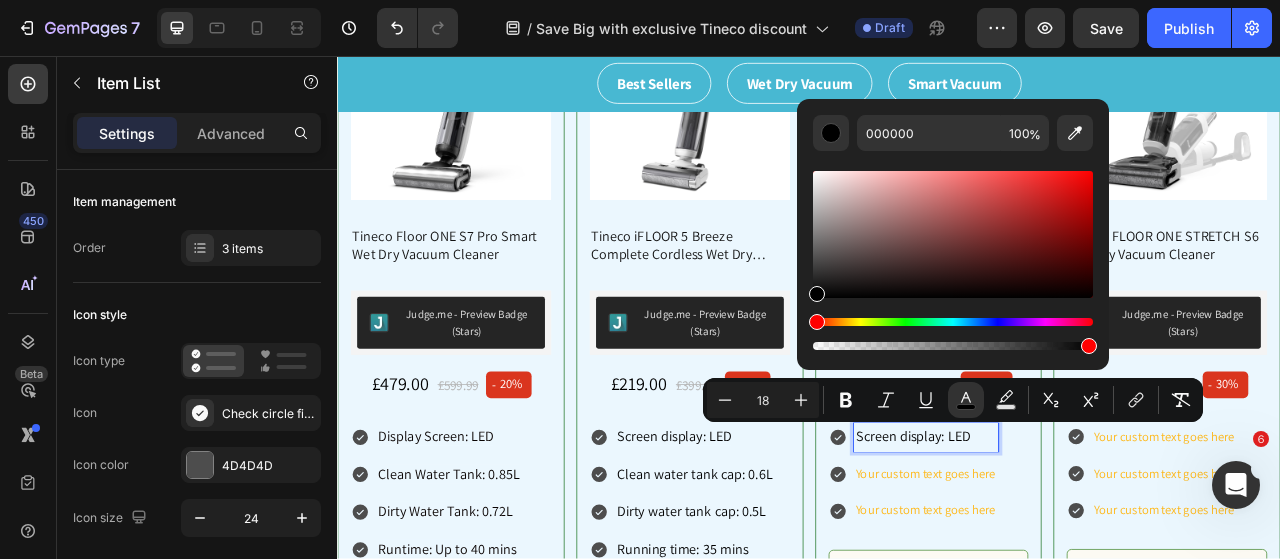 click on "Screen display: LED Your custom text goes here Your custom text goes here" at bounding box center [1089, 588] 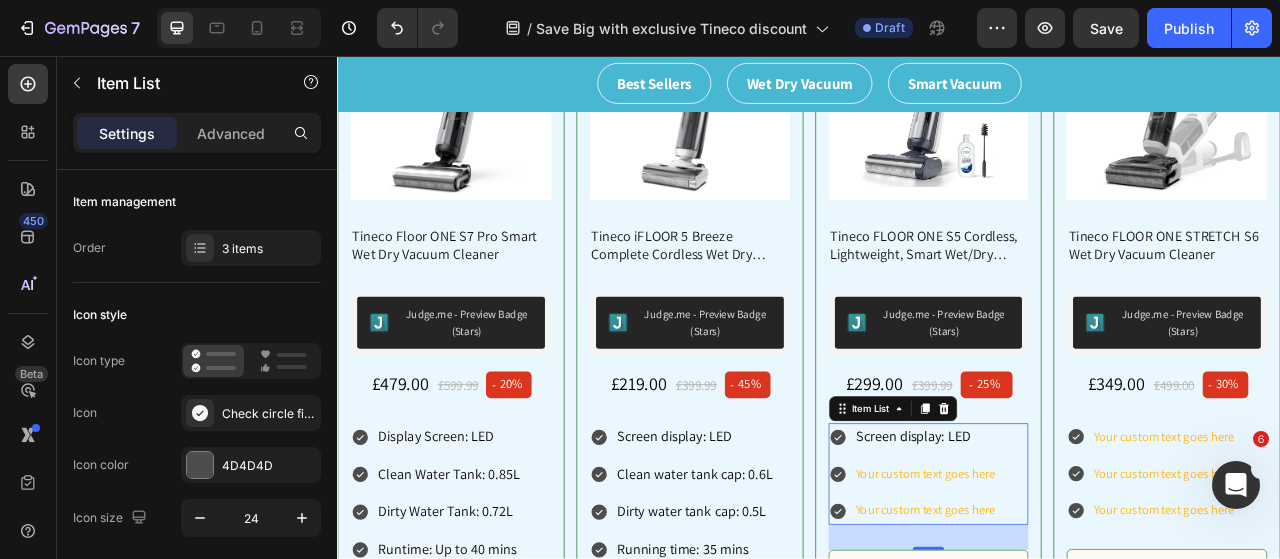 click on "Screen display: LED" at bounding box center (1086, 542) 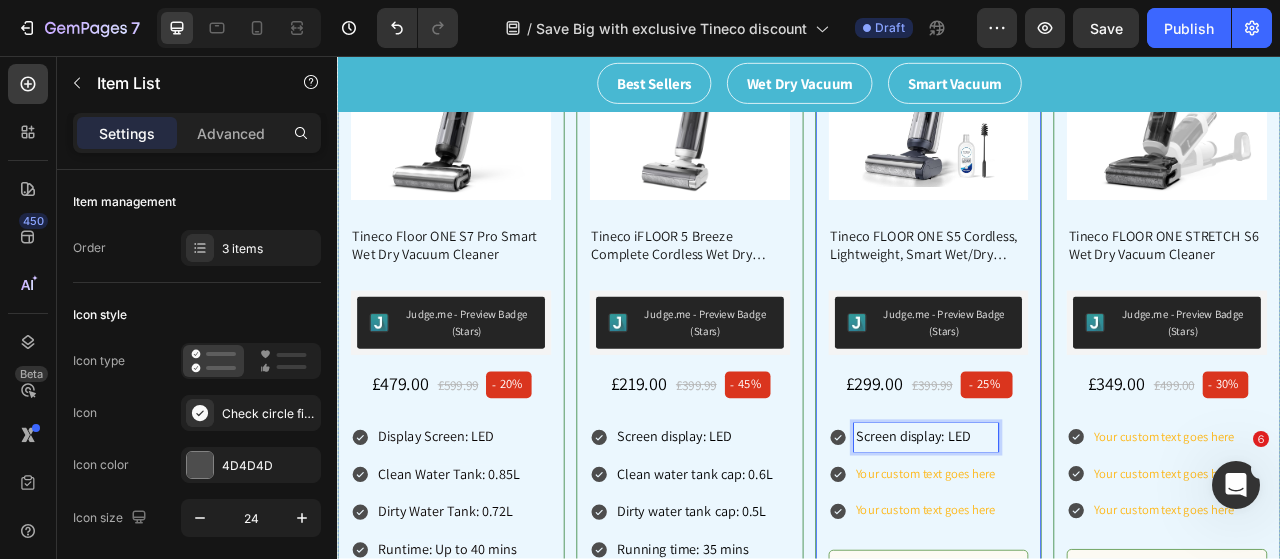 click on "Product Images & Gallery Tineco FLOOR ONE S5  Cordless, Lightweight, Smart Wet/Dry Vacuum Cleaner Product Title Judge.me - Preview Badge (Stars) Judge.me £299.00 Price Price £399.99 Price Price - 25% Product Tag Row Screen display: LED Your custom text goes here Your custom text goes here Item List   32 Learn More Product View More Buy Now Product Cart Button Product" at bounding box center (1089, 416) 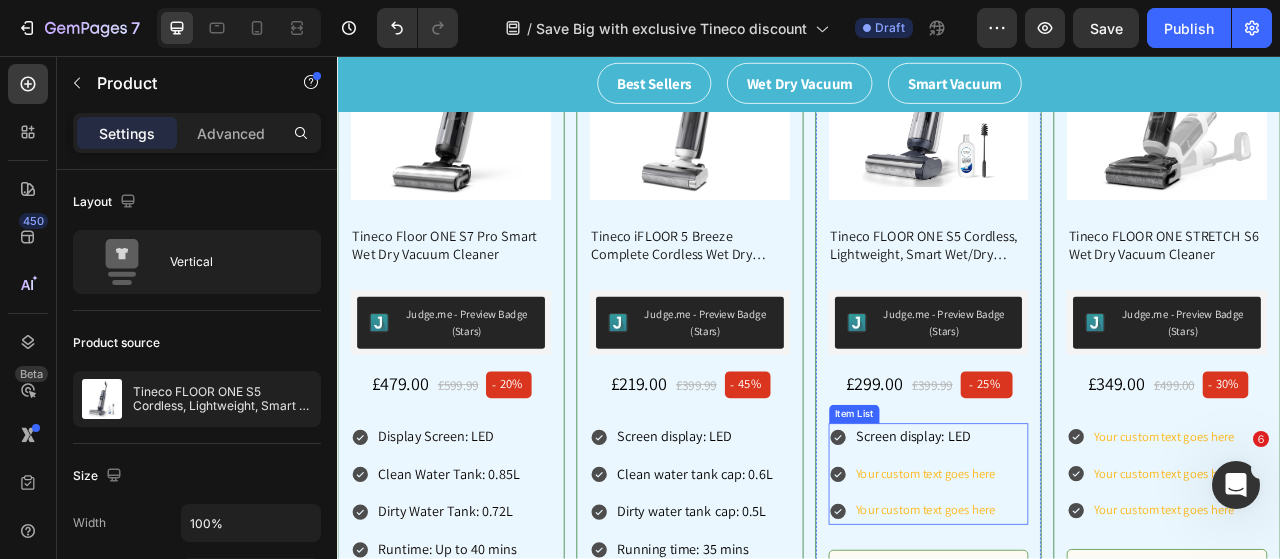 click on "Your custom text goes here" at bounding box center (1086, 589) 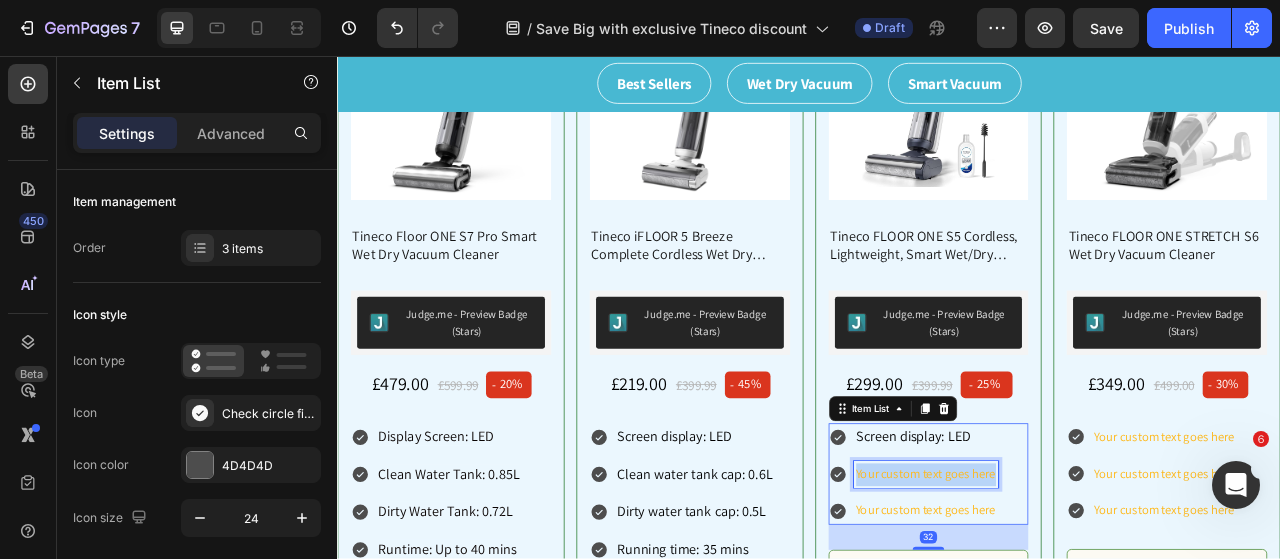click on "Your custom text goes here" at bounding box center (1086, 589) 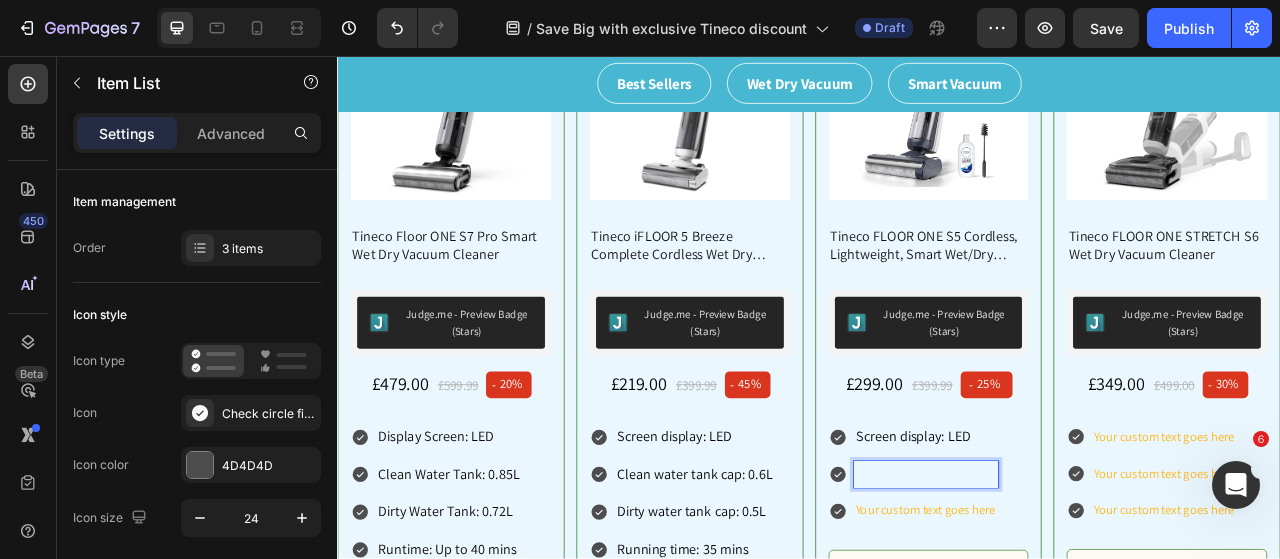 scroll, scrollTop: 722, scrollLeft: 0, axis: vertical 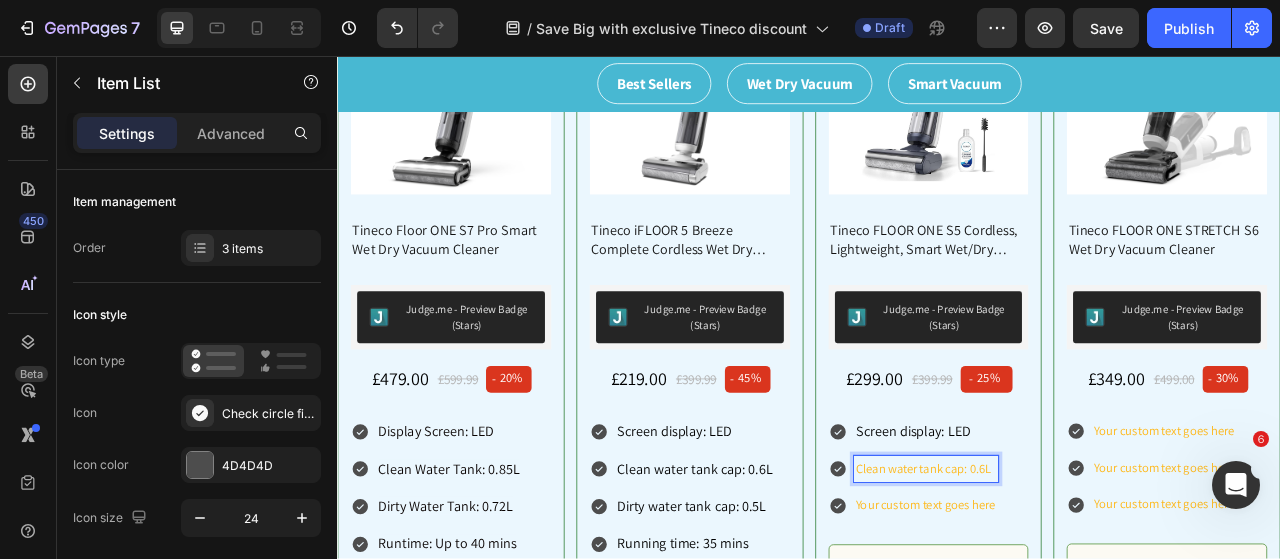 click on "Clean water tank cap: 0.6L" at bounding box center (1086, 582) 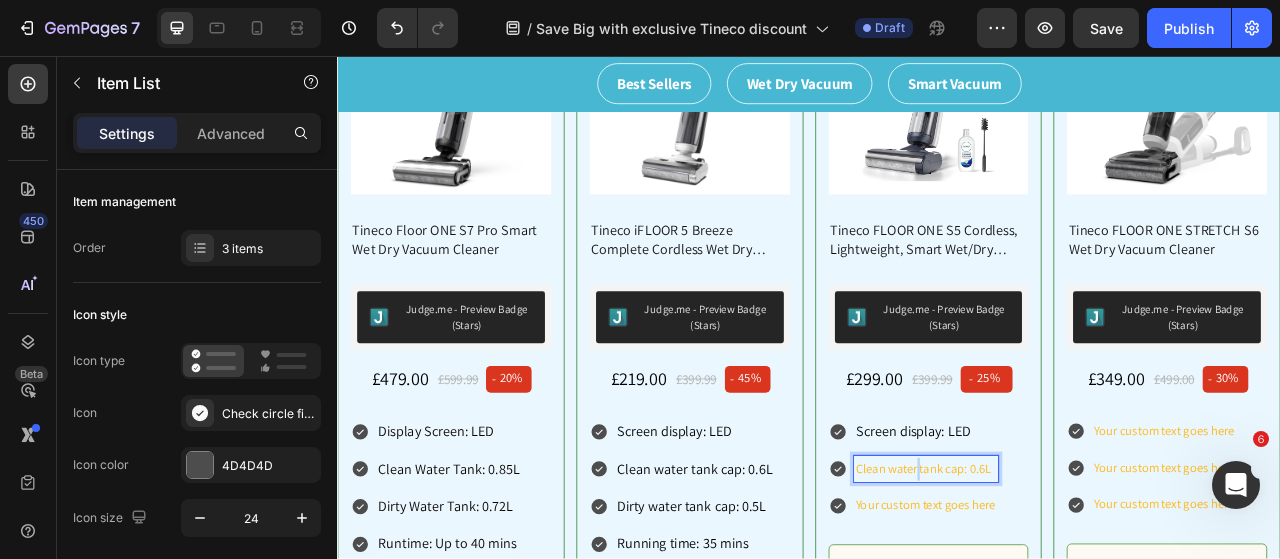 click on "Clean water tank cap: 0.6L" at bounding box center [1086, 582] 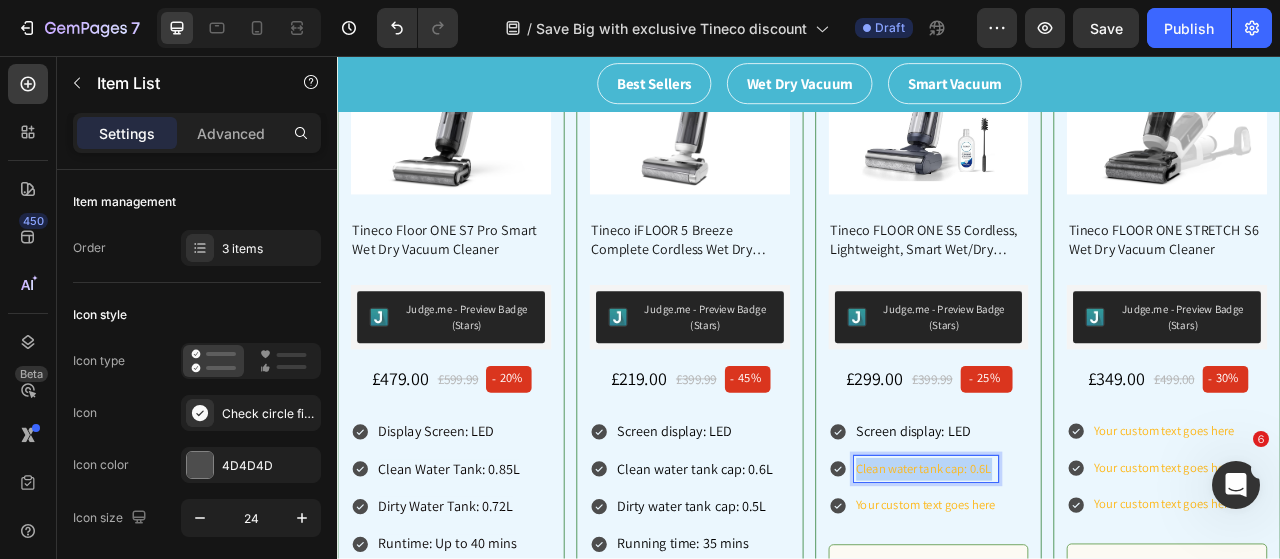 click on "Clean water tank cap: 0.6L" at bounding box center (1086, 582) 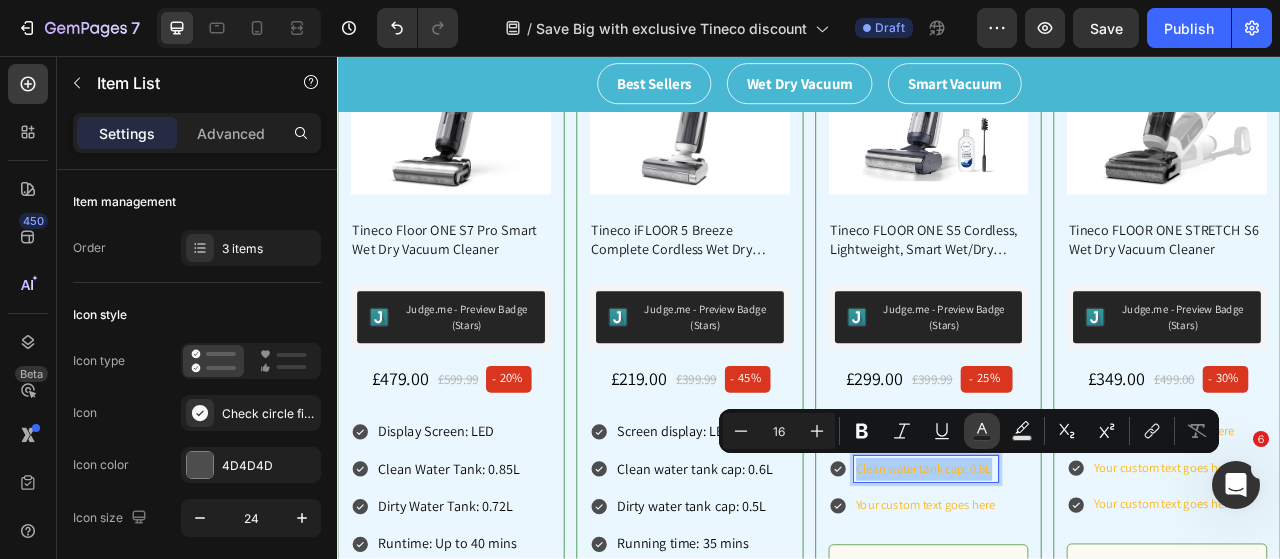 click on "Text Background Color" at bounding box center (1022, 431) 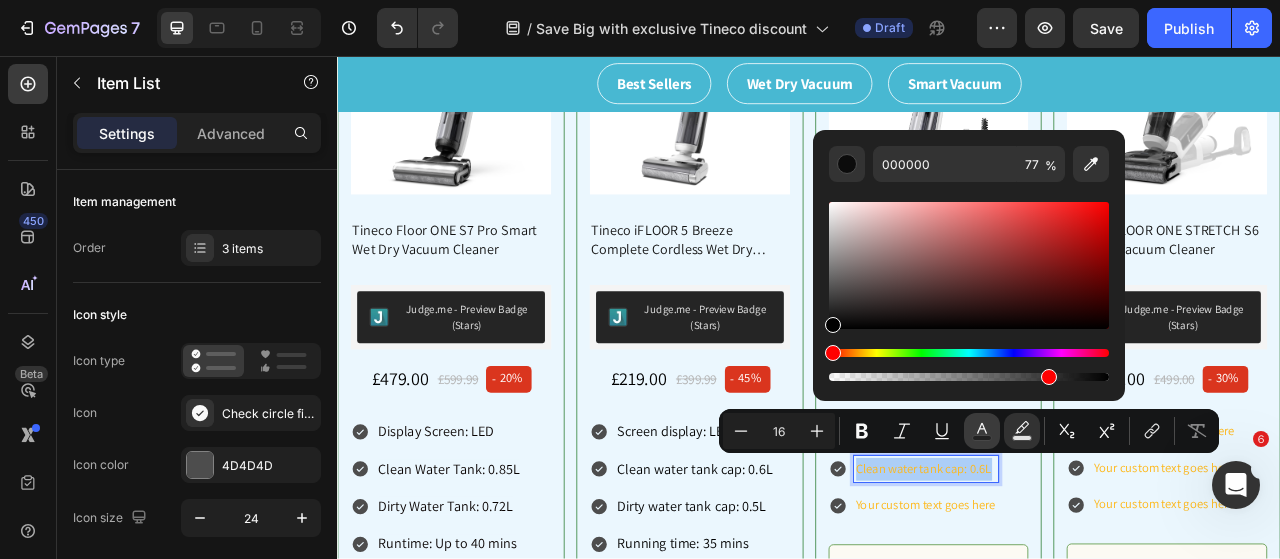 click 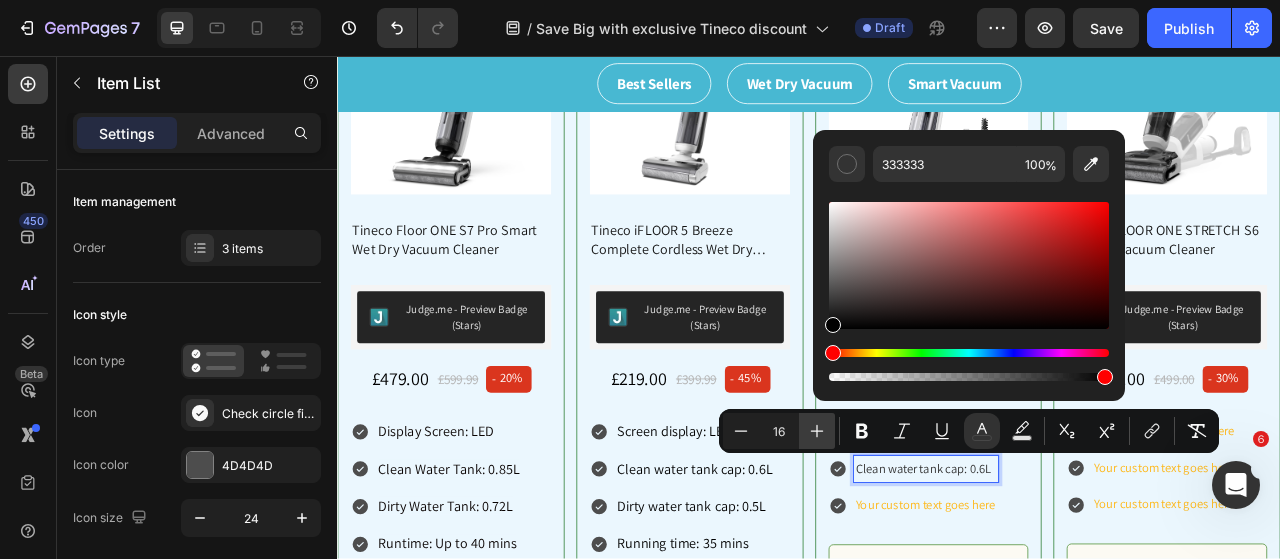 type on "000000" 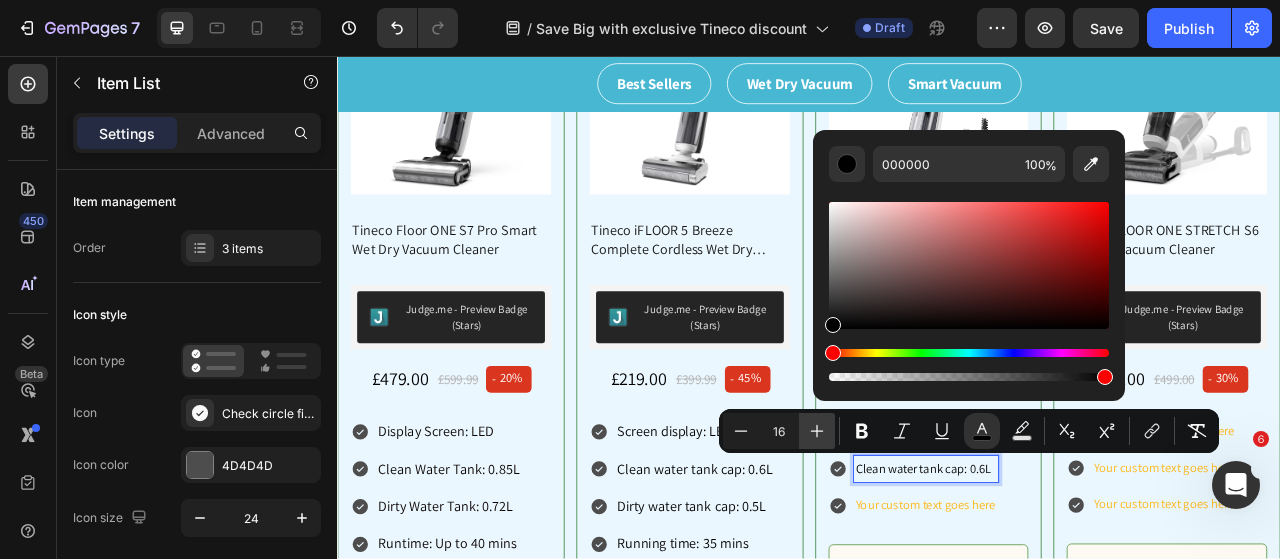 drag, startPoint x: 1082, startPoint y: 208, endPoint x: 812, endPoint y: 445, distance: 359.26175 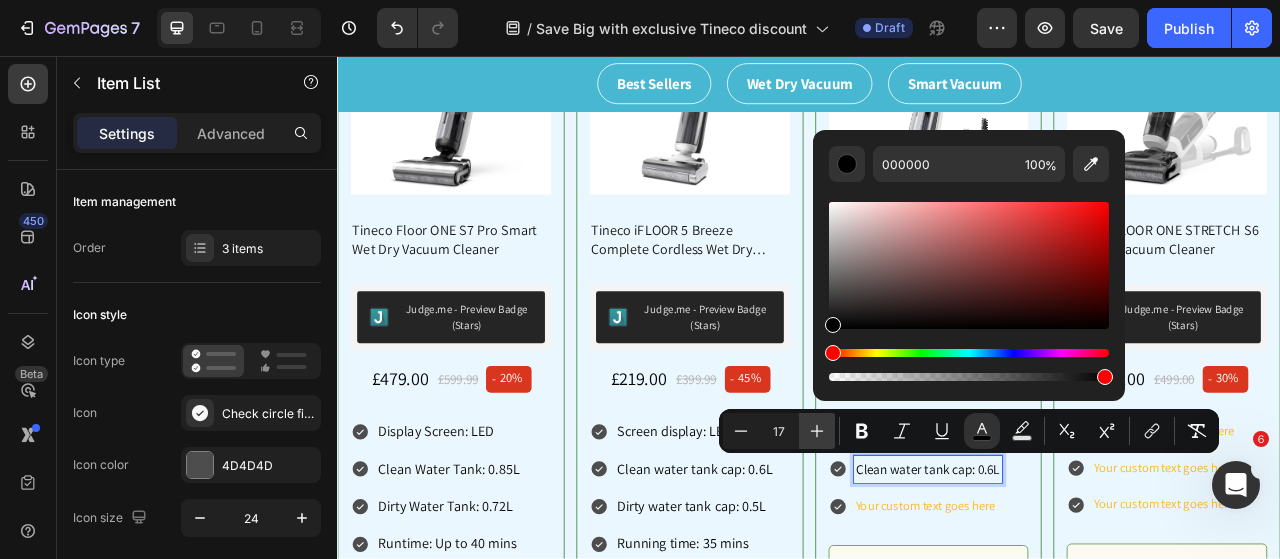 click on "Plus" at bounding box center (817, 431) 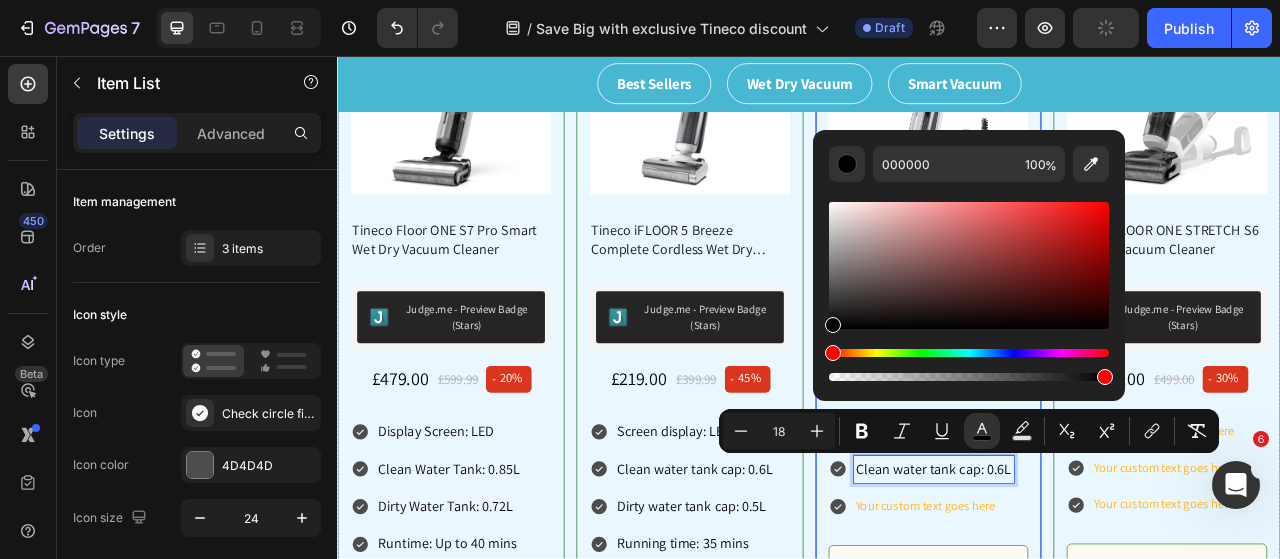 click on "Product Images & Gallery Tineco FLOOR ONE S5  Cordless, Lightweight, Smart Wet/Dry Vacuum Cleaner Product Title Judge.me - Preview Badge (Stars) Judge.me £299.00 Price Price £399.99 Price Price - 25% Product Tag Row Screen display: LED Clean water tank cap: 0.6L Your custom text goes here Item List   32 Learn More Product View More Buy Now Product Cart Button Product" at bounding box center [1089, 409] 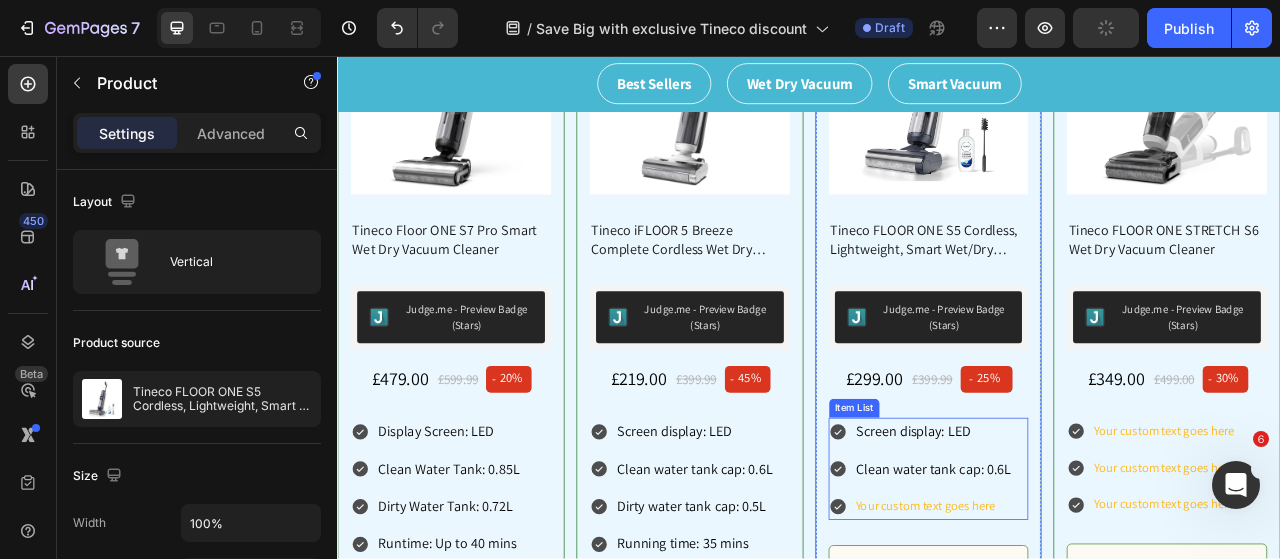 click on "Your custom text goes here" at bounding box center (1096, 629) 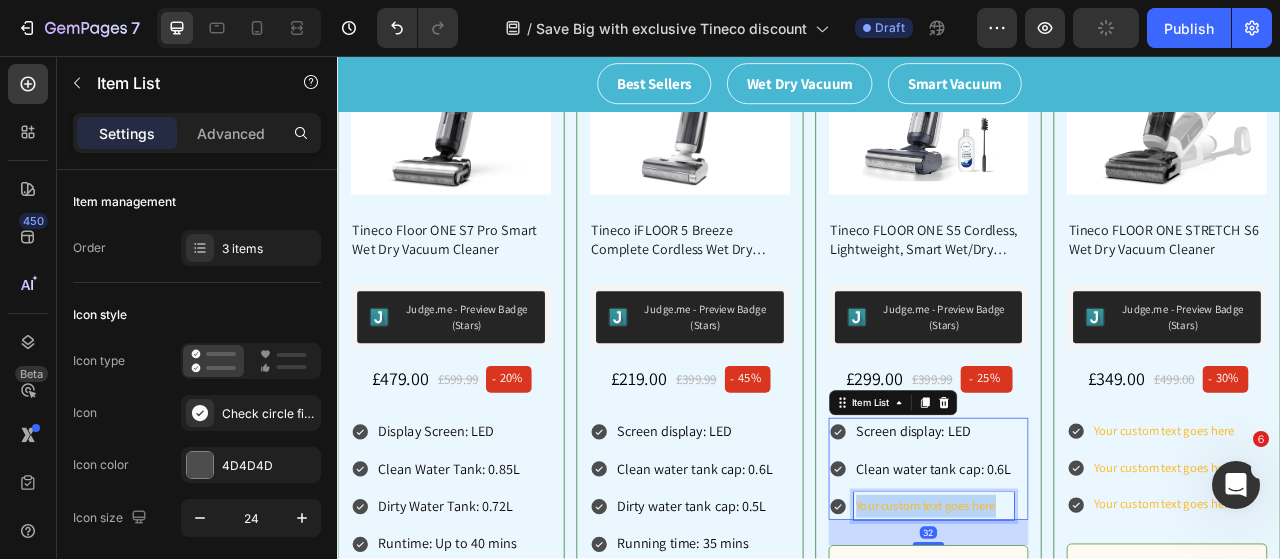 click on "Your custom text goes here" at bounding box center [1096, 629] 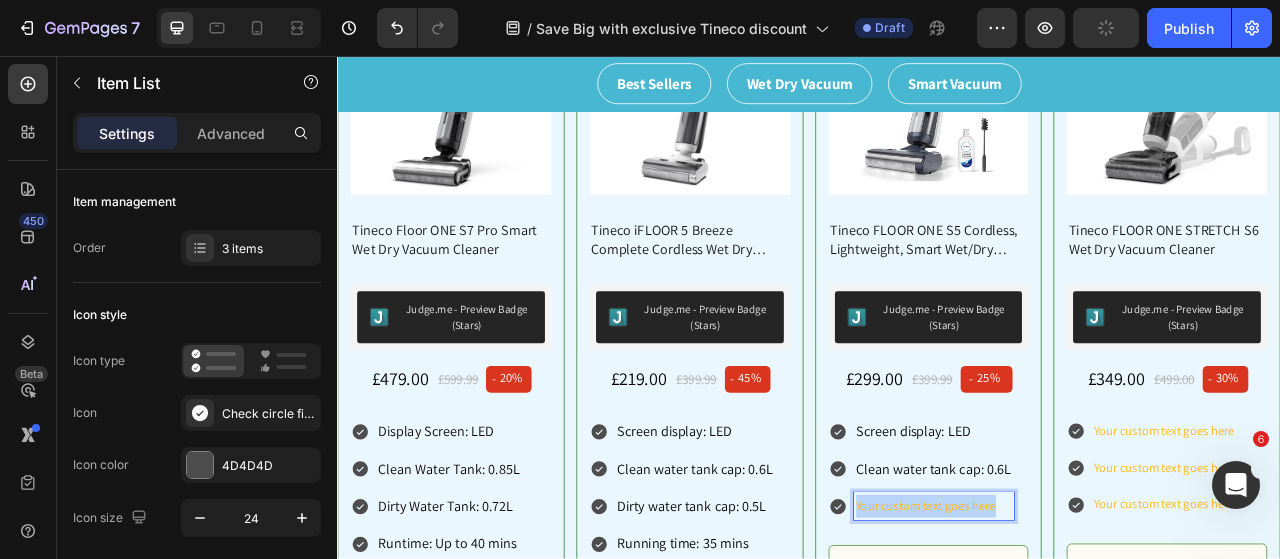 click on "Your custom text goes here" at bounding box center [1096, 629] 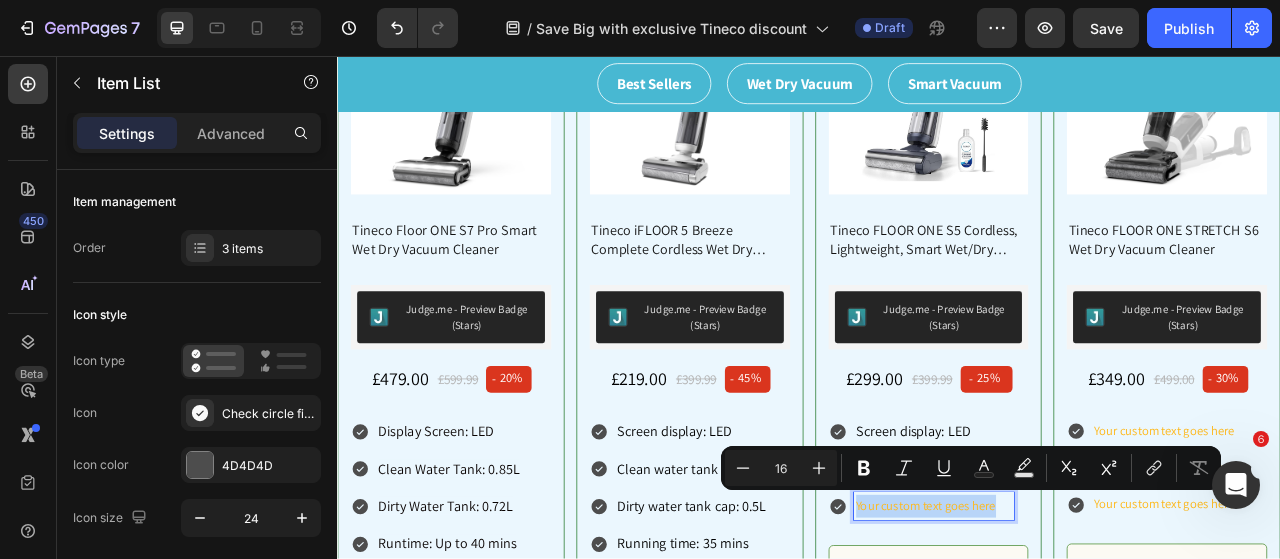 click on "Your custom text goes here" at bounding box center [1096, 629] 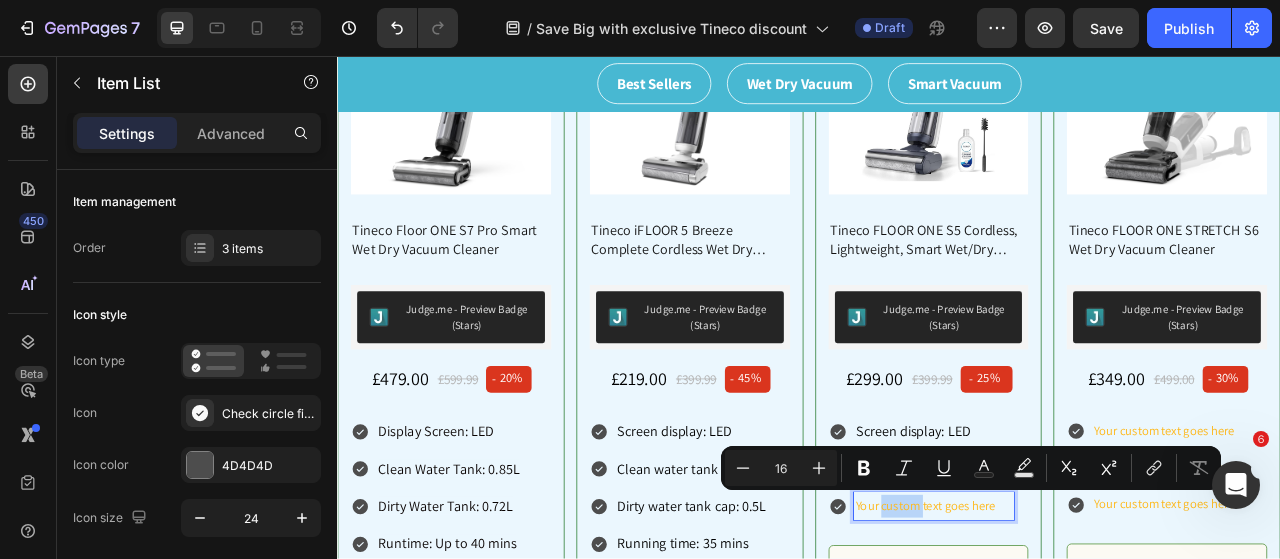 click on "Your custom text goes here" at bounding box center [1096, 629] 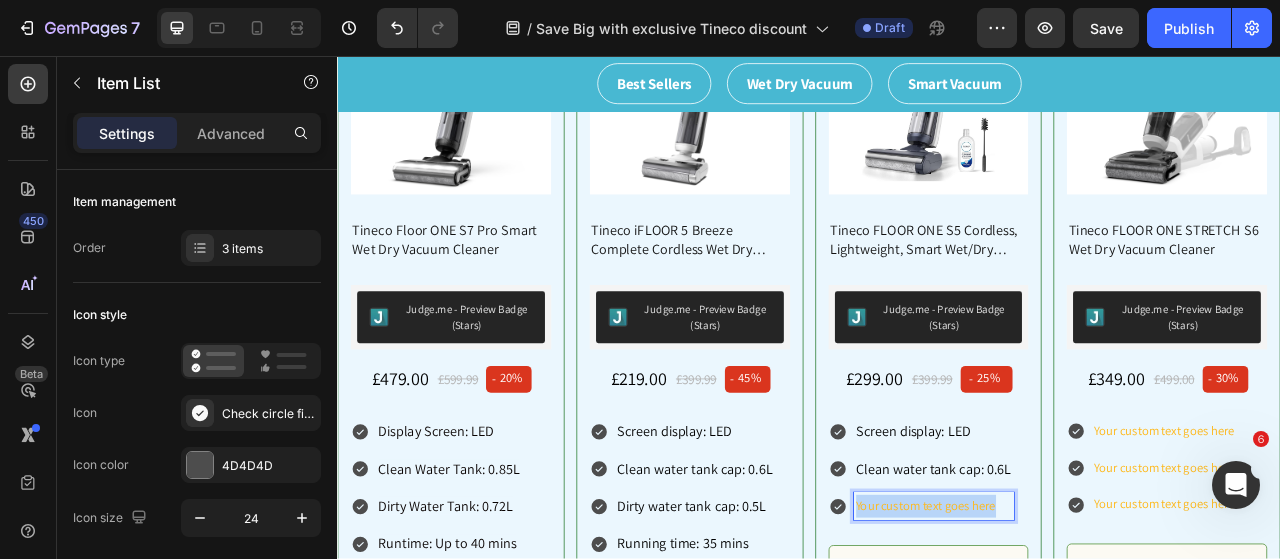 click on "Your custom text goes here" at bounding box center (1096, 629) 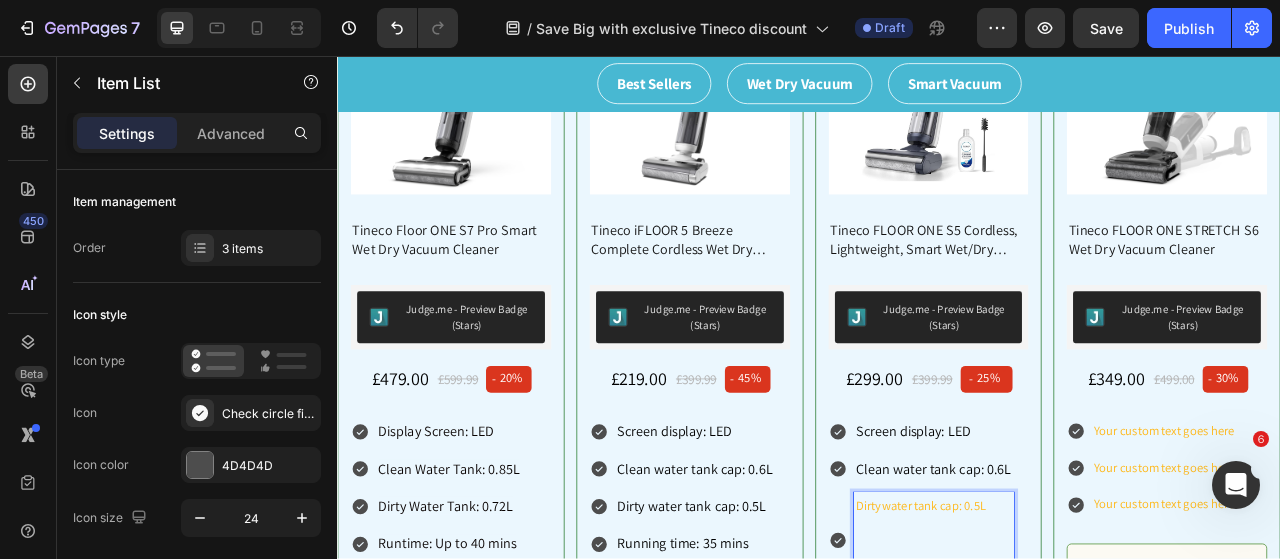 scroll, scrollTop: 769, scrollLeft: 0, axis: vertical 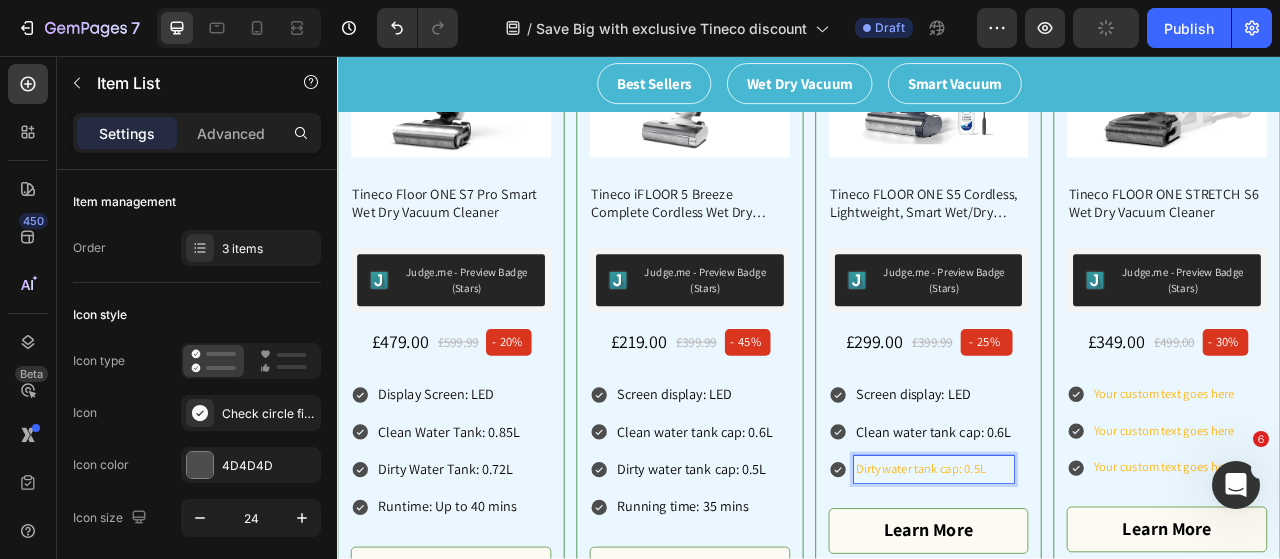 click on "Clean water tank cap: 0.6L" at bounding box center [1096, 534] 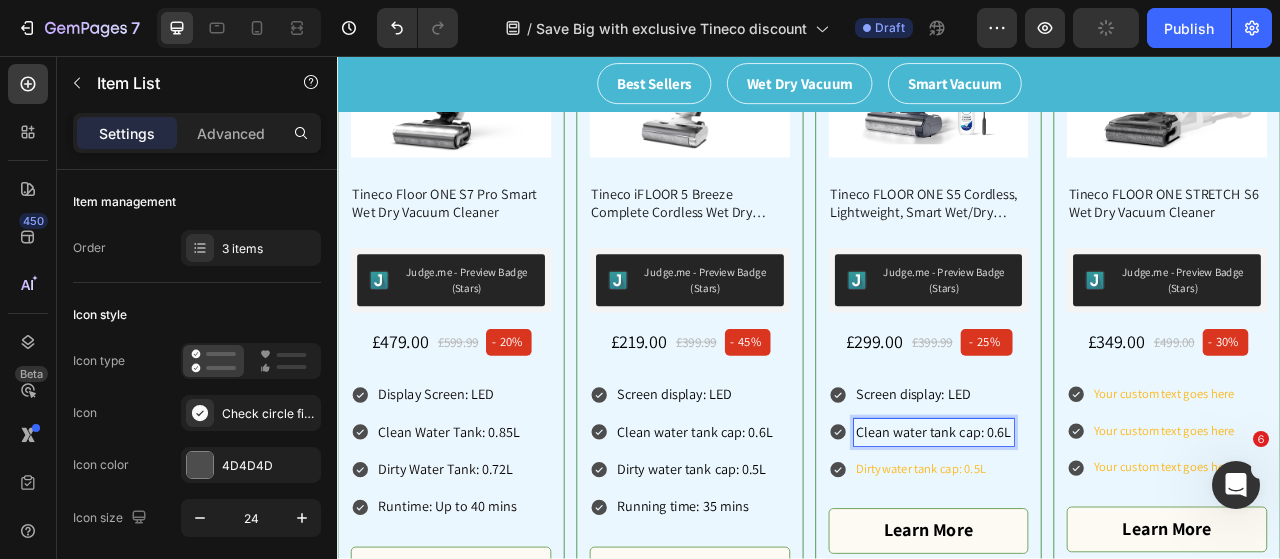 click on "Clean water tank cap: 0.6L" at bounding box center (1096, 534) 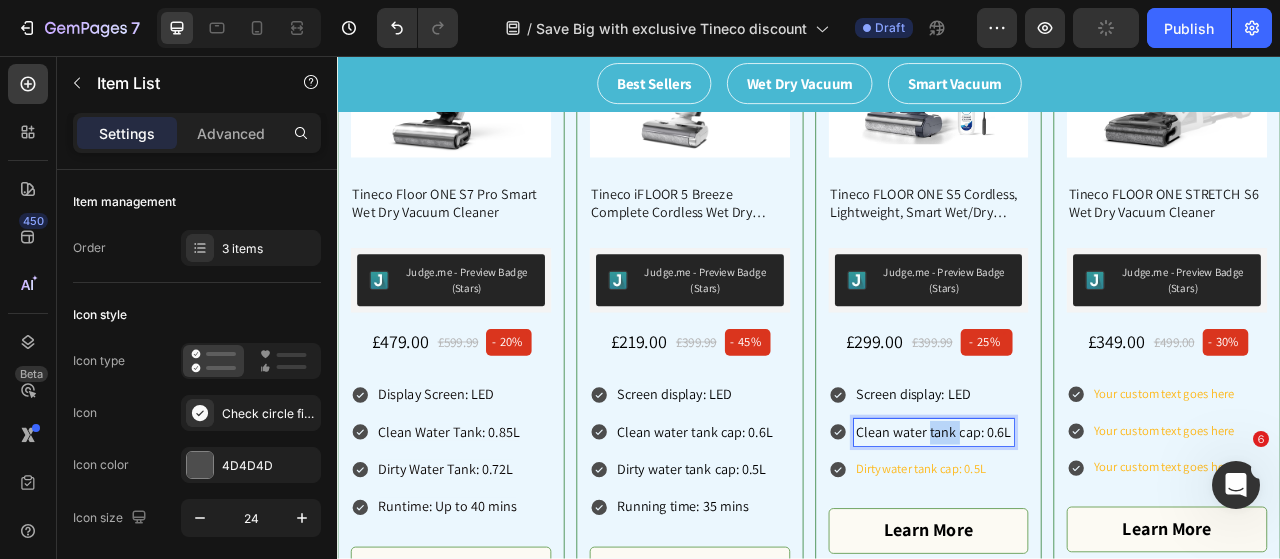 click on "Clean water tank cap: 0.6L" at bounding box center (1096, 534) 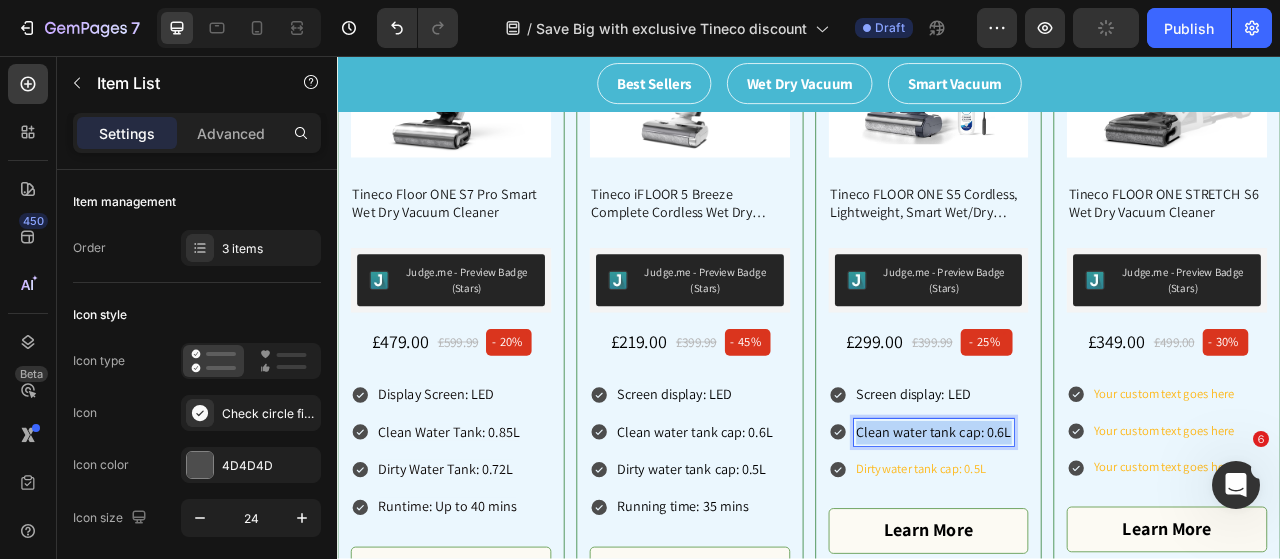 click on "Clean water tank cap: 0.6L" at bounding box center [1096, 534] 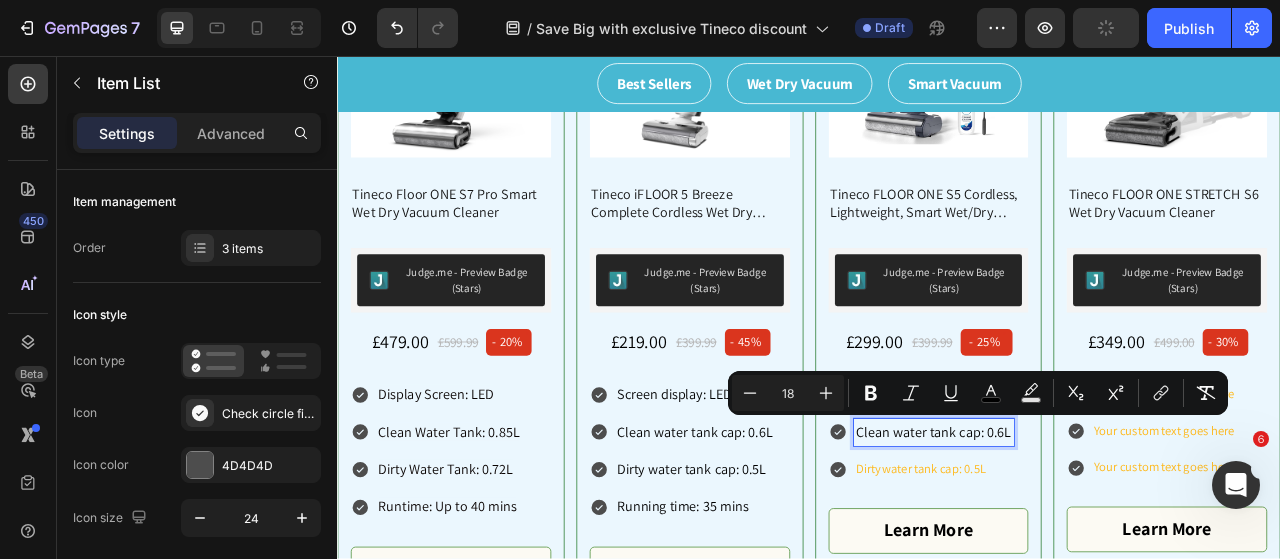 click on "Dirty water tank cap: 0.5L" at bounding box center (1096, 582) 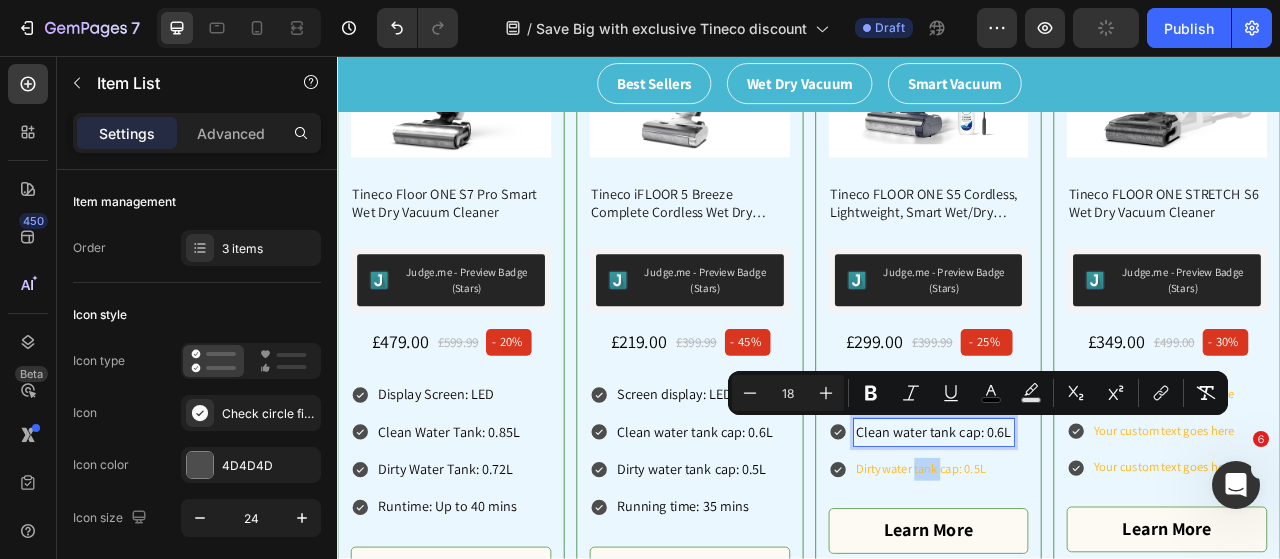 click on "Dirty water tank cap: 0.5L" at bounding box center [1096, 582] 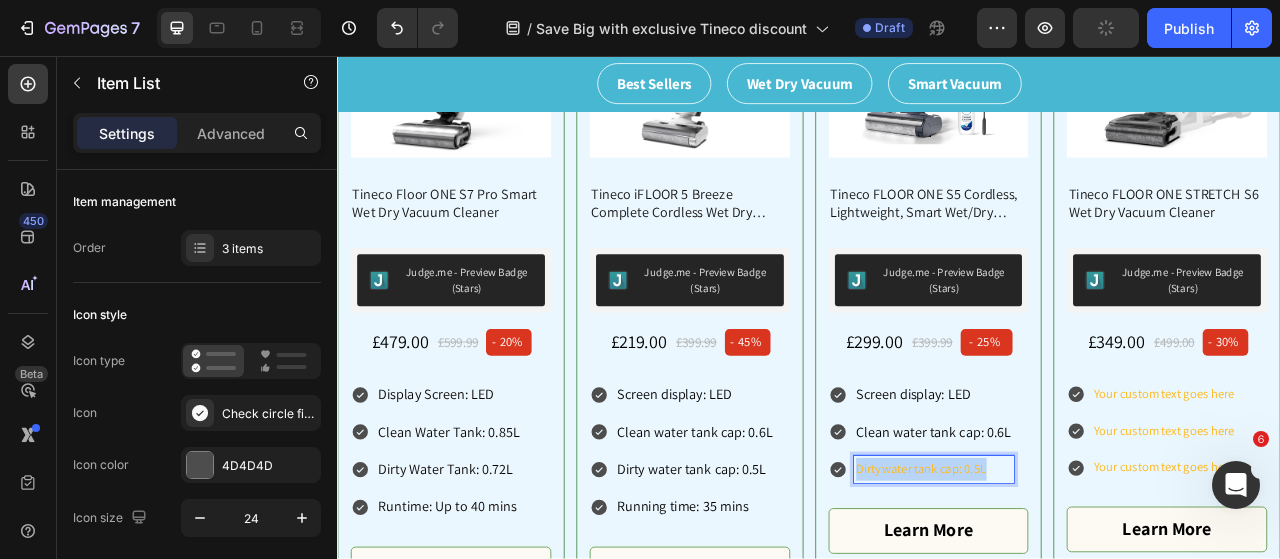 click on "Dirty water tank cap: 0.5L" at bounding box center [1096, 582] 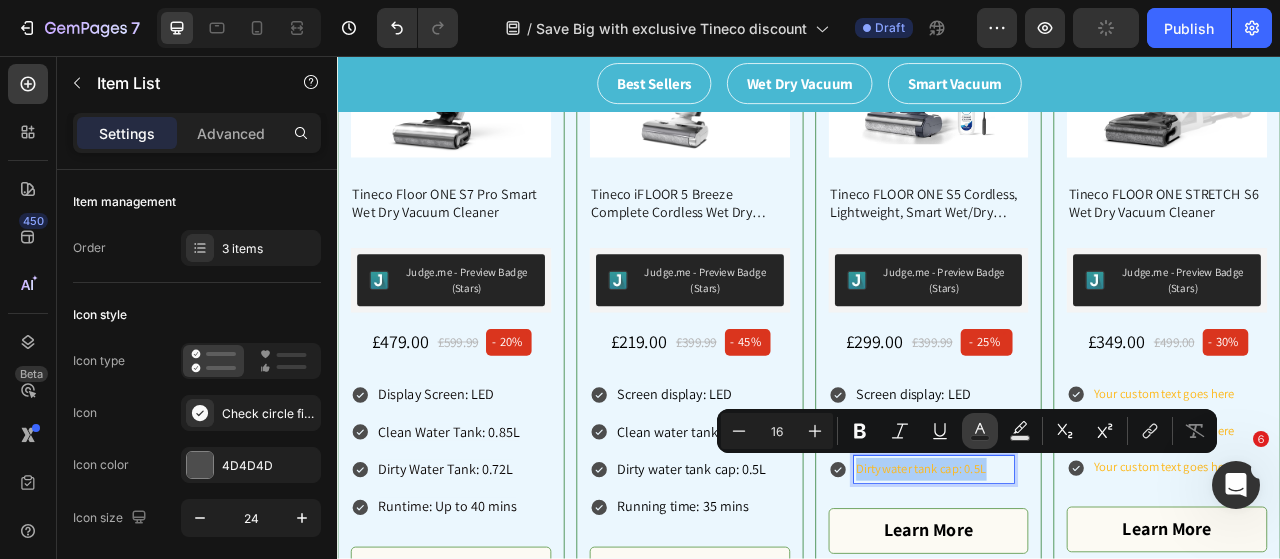 click 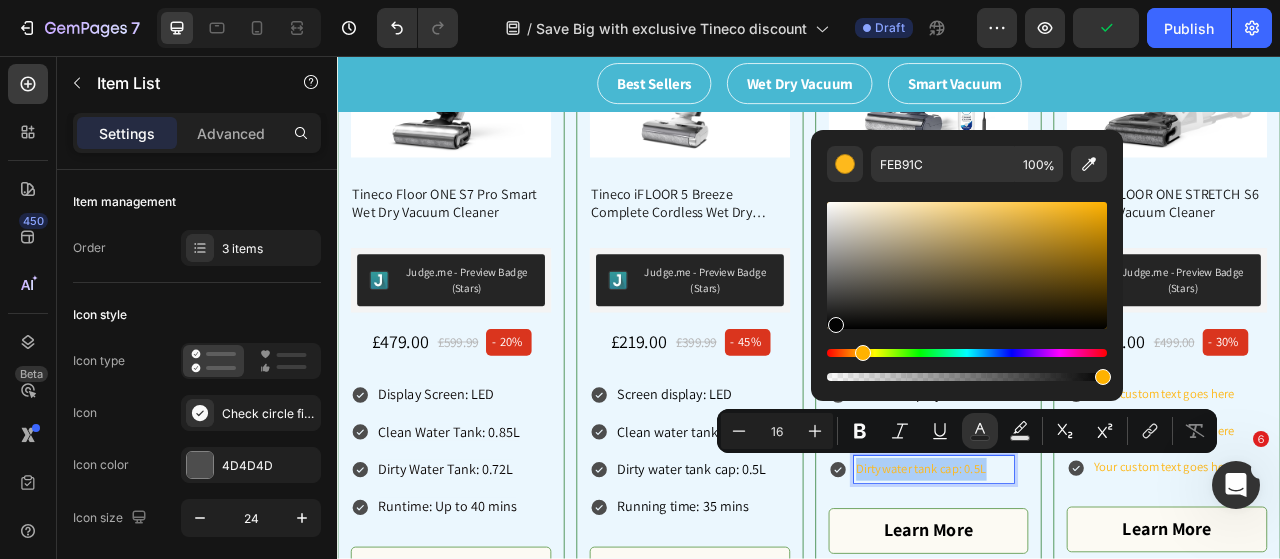 click at bounding box center (967, 265) 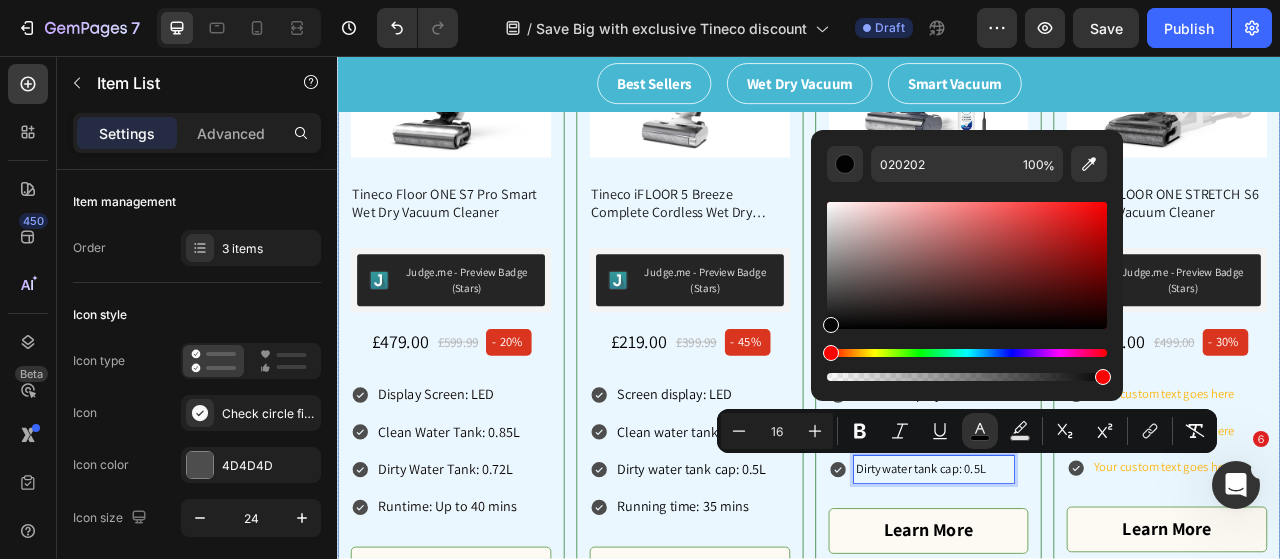 drag, startPoint x: 1168, startPoint y: 382, endPoint x: 922, endPoint y: 402, distance: 246.81168 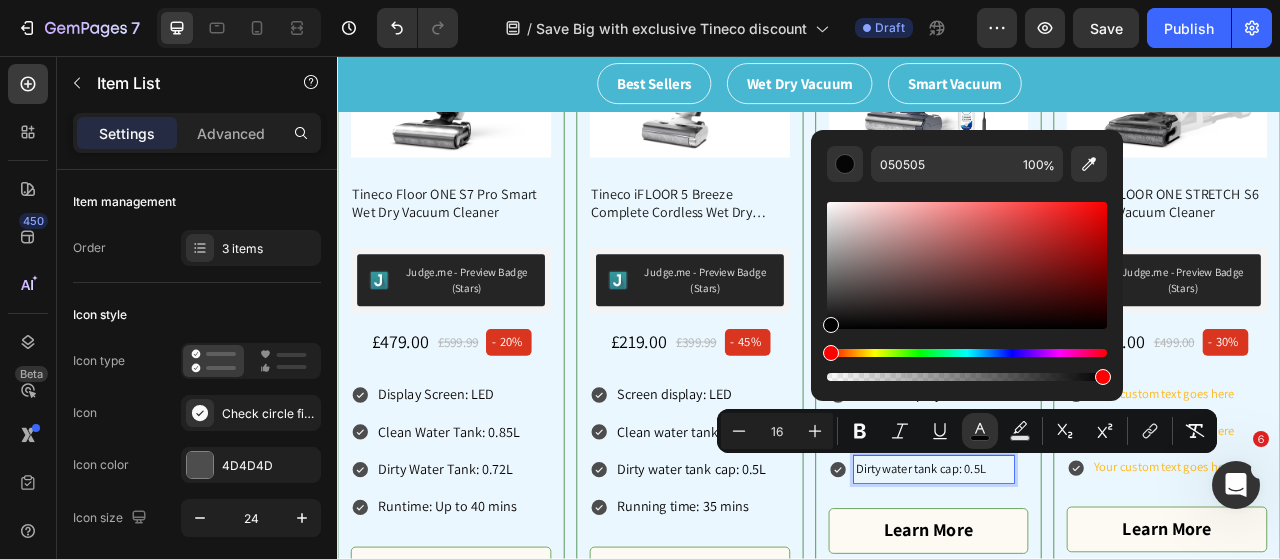 type on "000000" 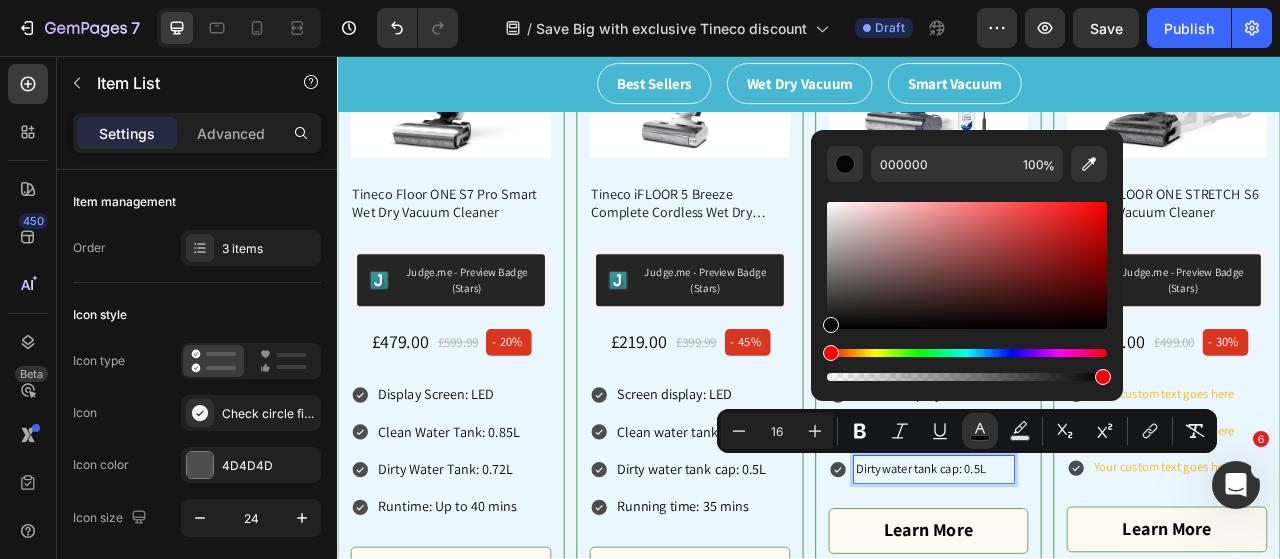 drag, startPoint x: 832, startPoint y: 323, endPoint x: 816, endPoint y: 330, distance: 17.464249 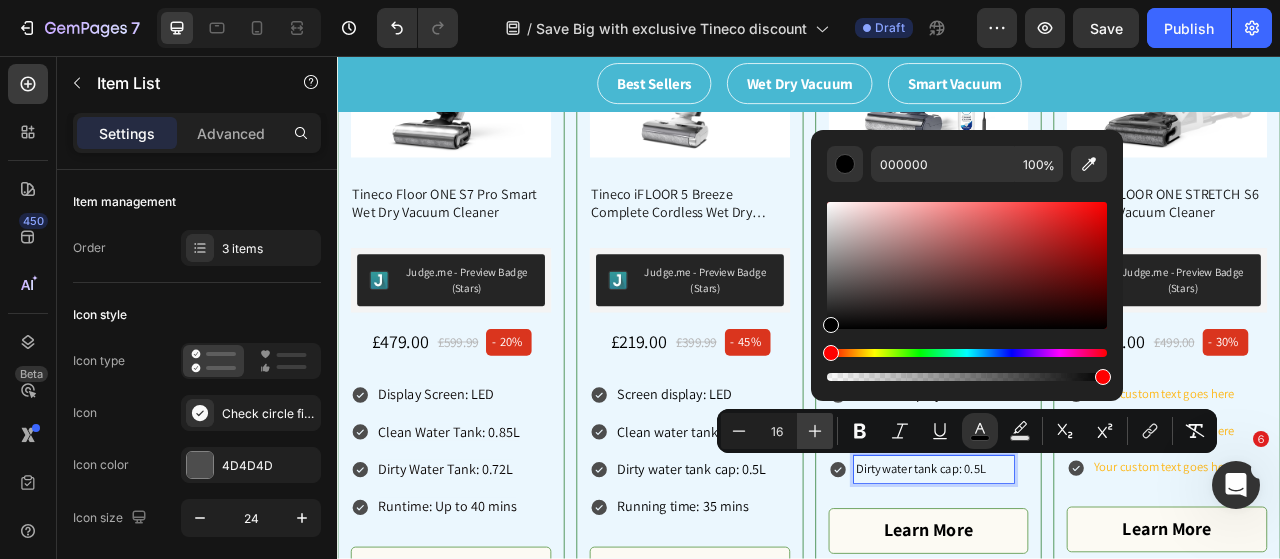 click 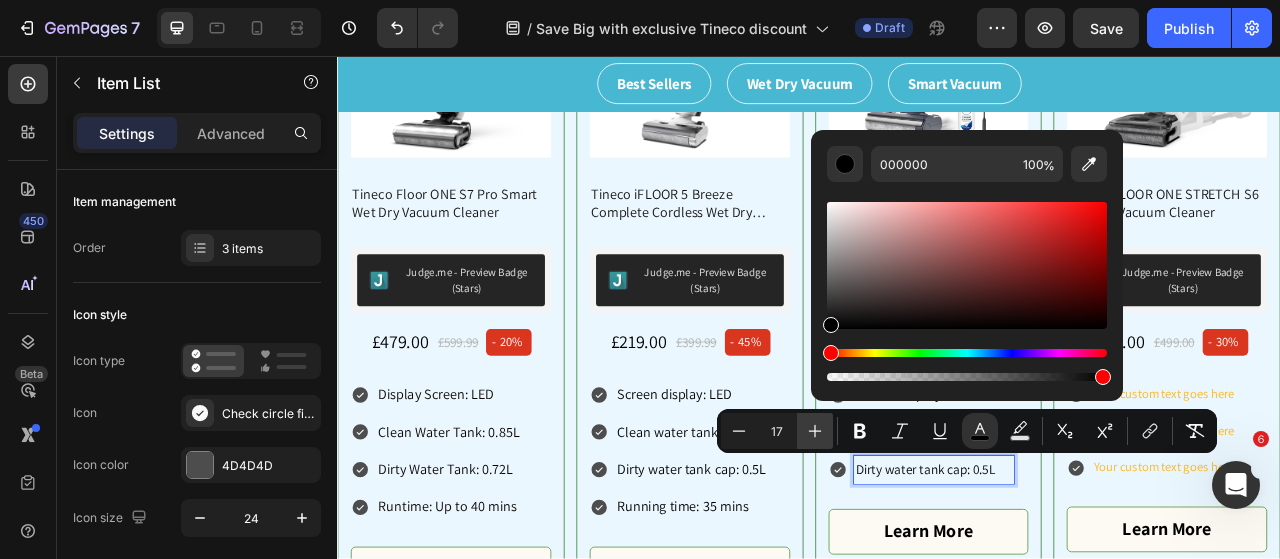 click 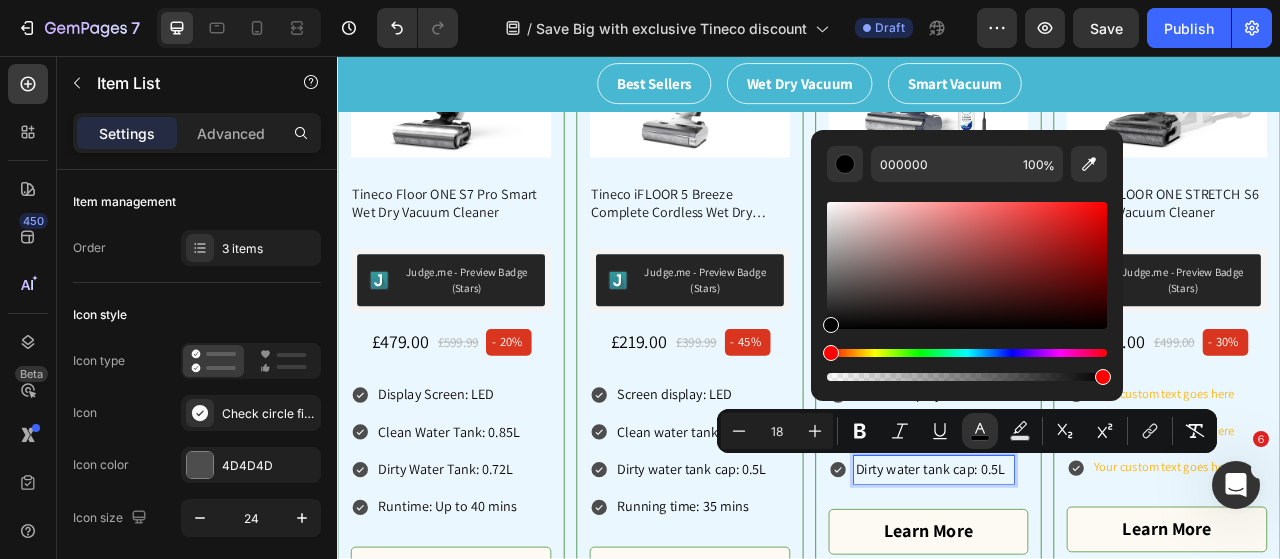 click on "Screen display: LED Clean water tank cap: 0.6L Dirty water tank cap: 0.5L" at bounding box center [1089, 535] 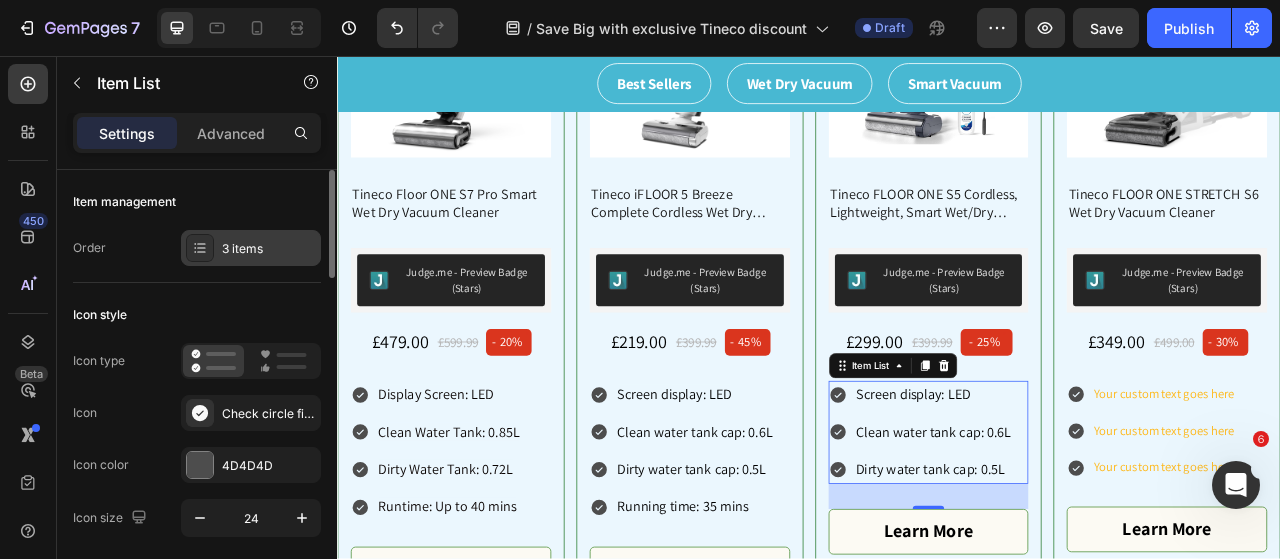 click on "3 items" at bounding box center (269, 249) 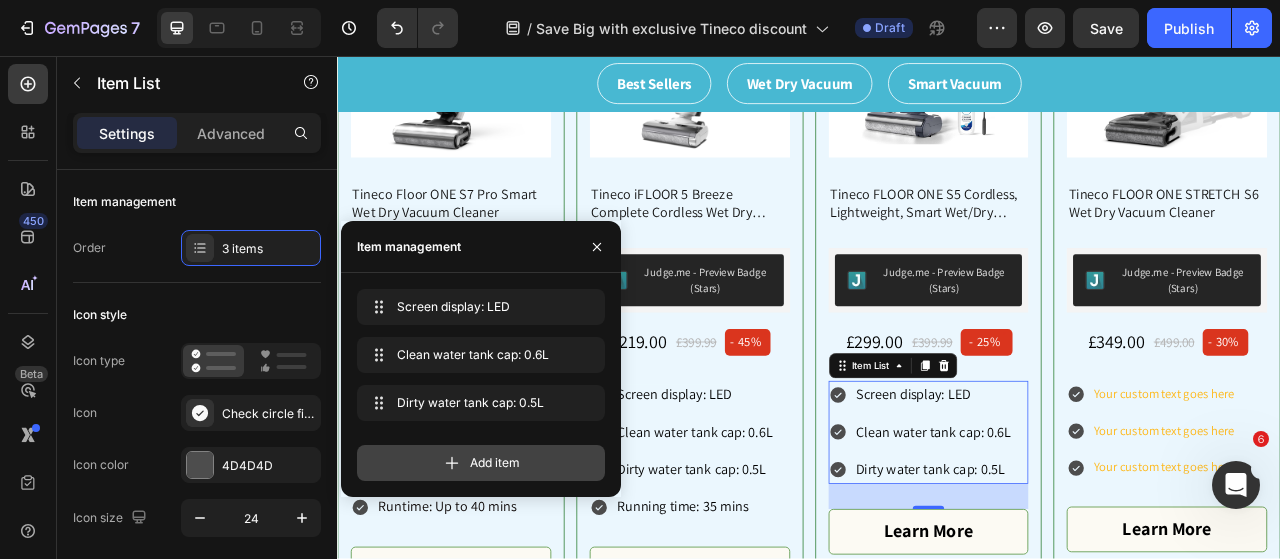 click on "Add item" at bounding box center (481, 463) 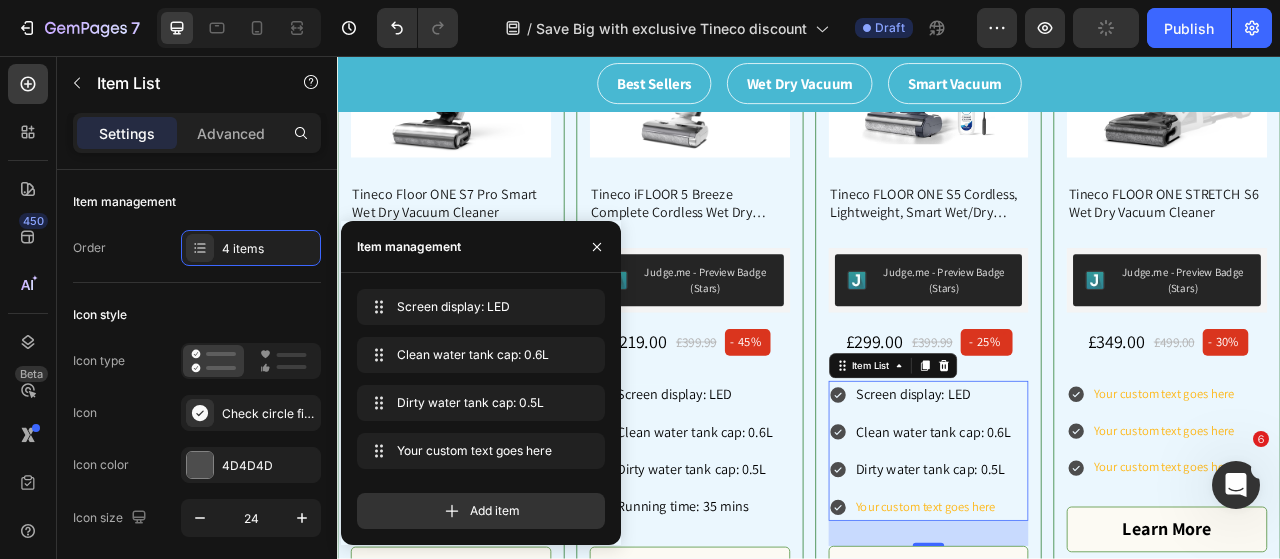 click on "Your custom text goes here" at bounding box center (1096, 630) 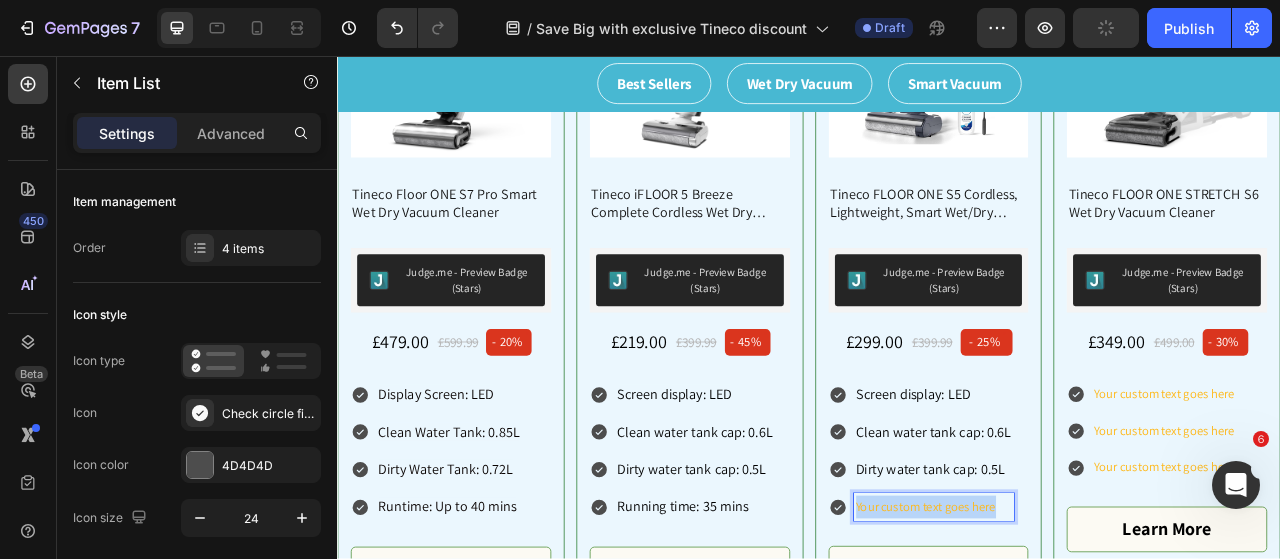 click on "Your custom text goes here" at bounding box center (1096, 630) 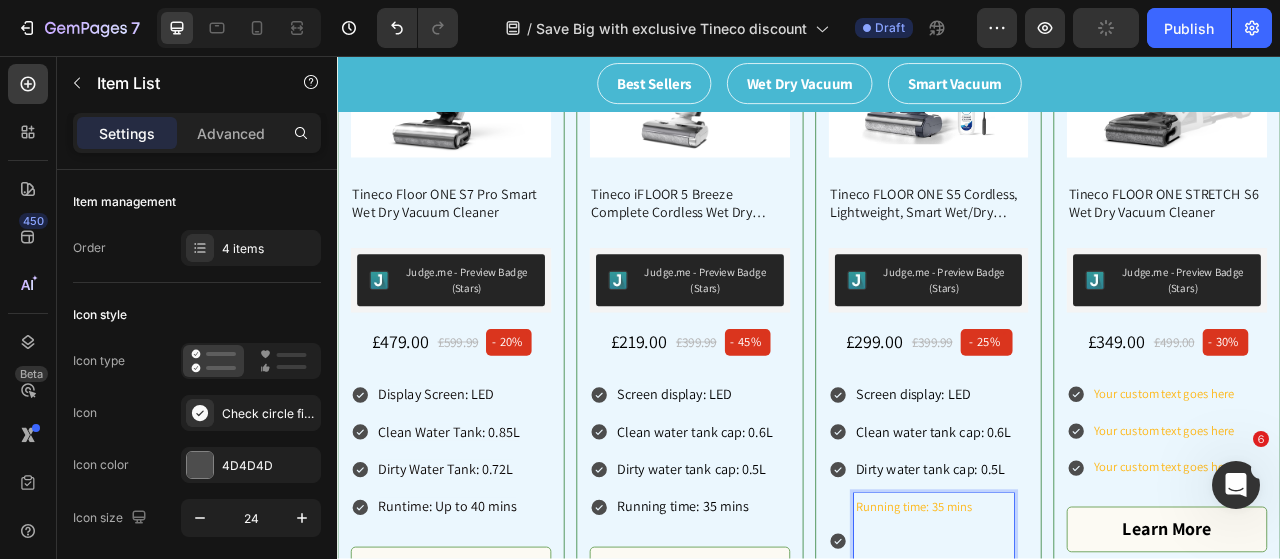 scroll, scrollTop: 816, scrollLeft: 0, axis: vertical 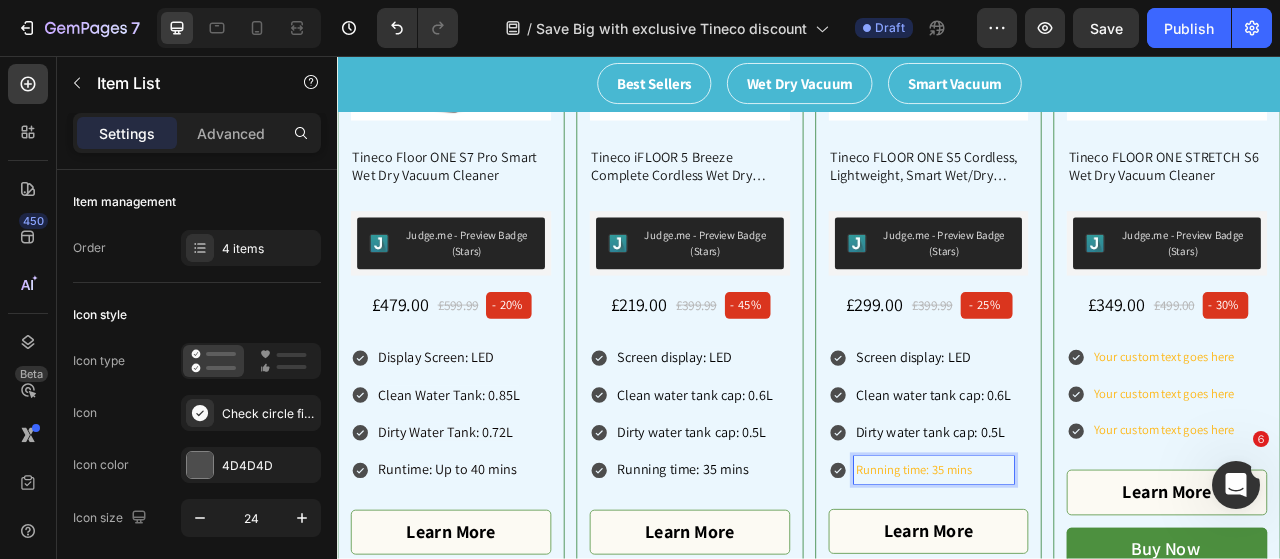 click on "Running time: 35 mins" at bounding box center [1096, 583] 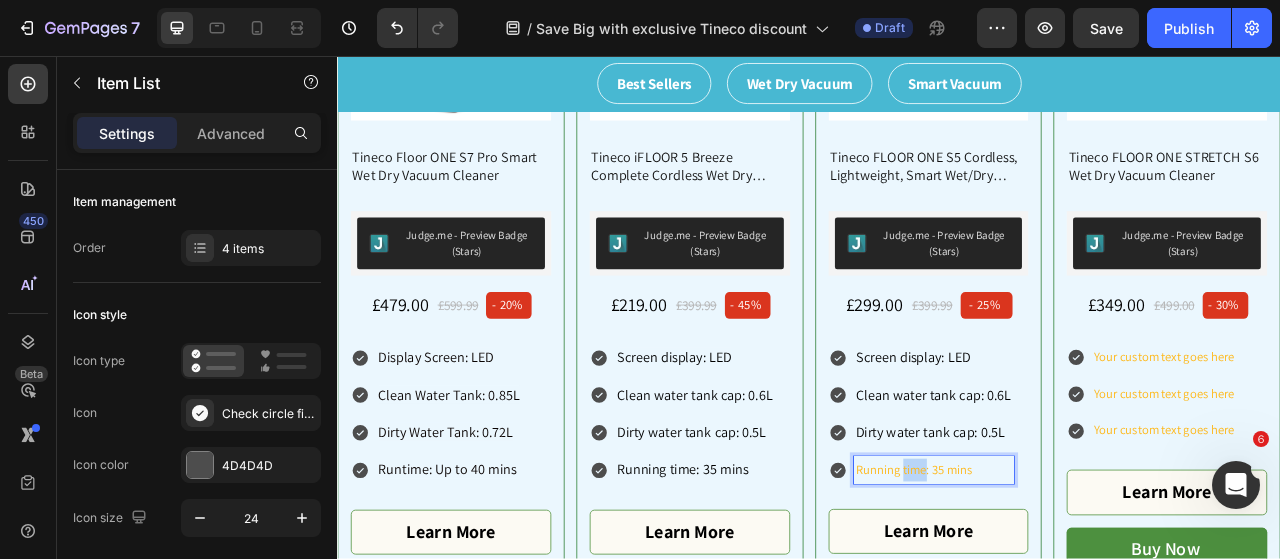 click on "Running time: 35 mins" at bounding box center [1096, 583] 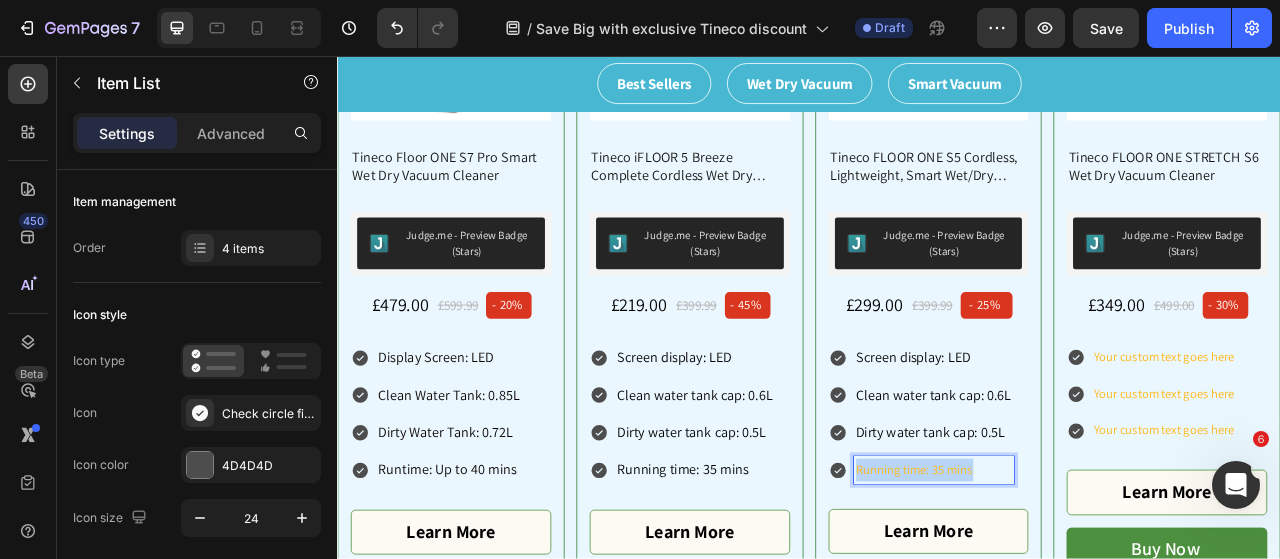 click on "Running time: 35 mins" at bounding box center [1096, 583] 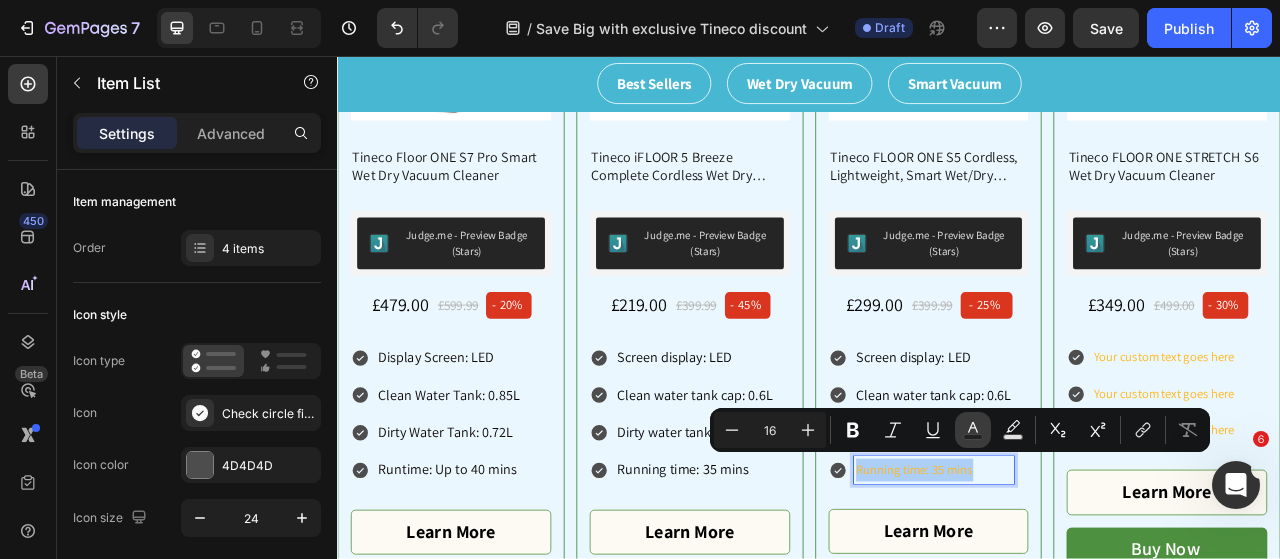click 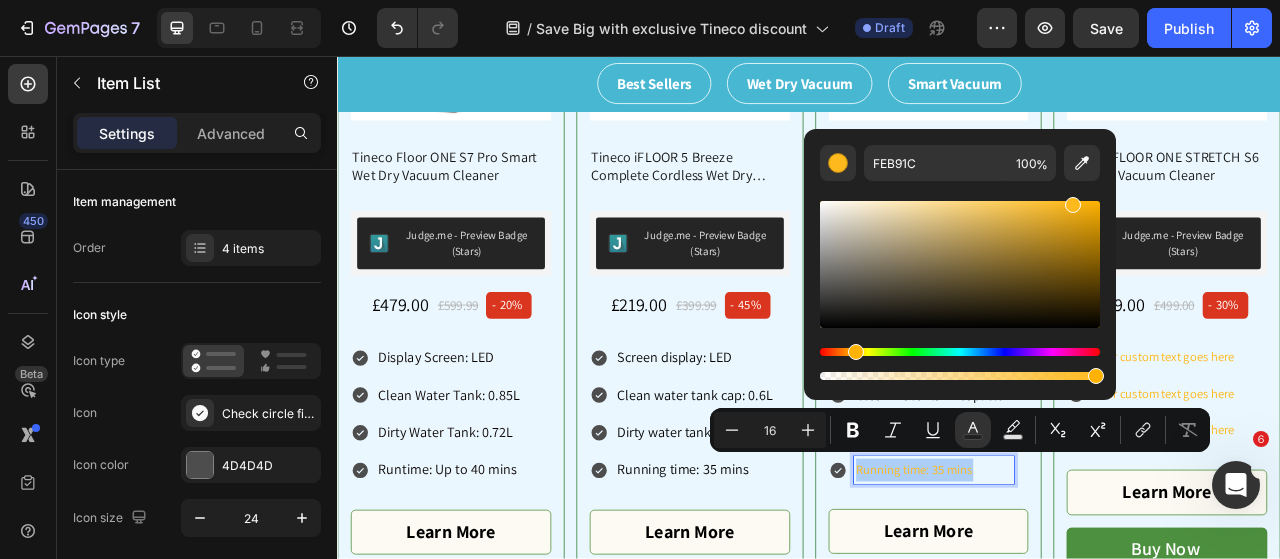 click at bounding box center [960, 264] 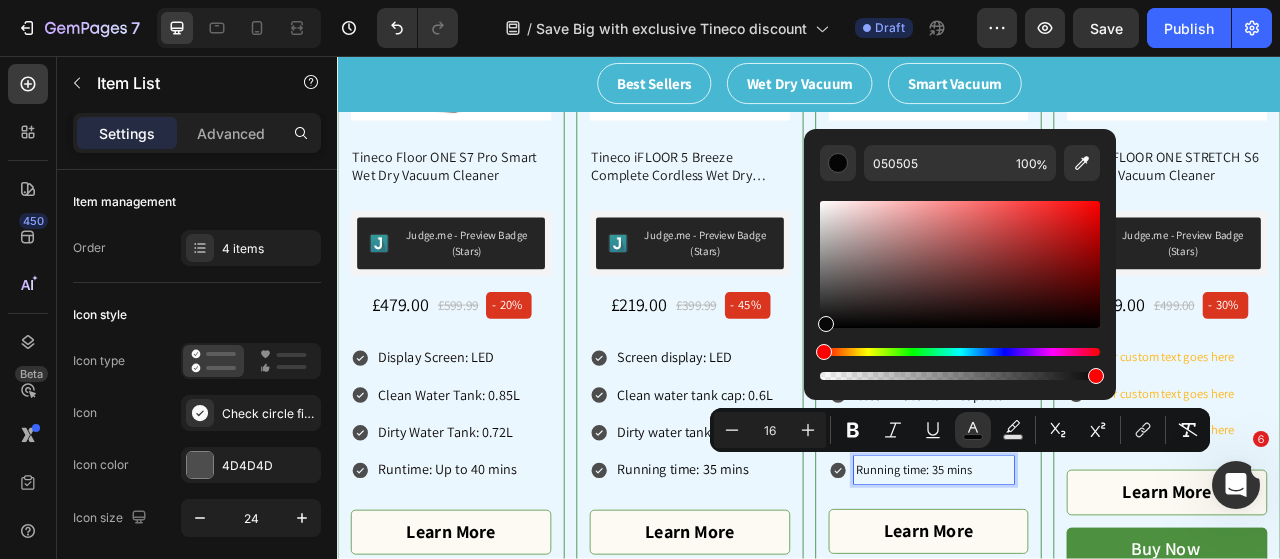 click at bounding box center (826, 324) 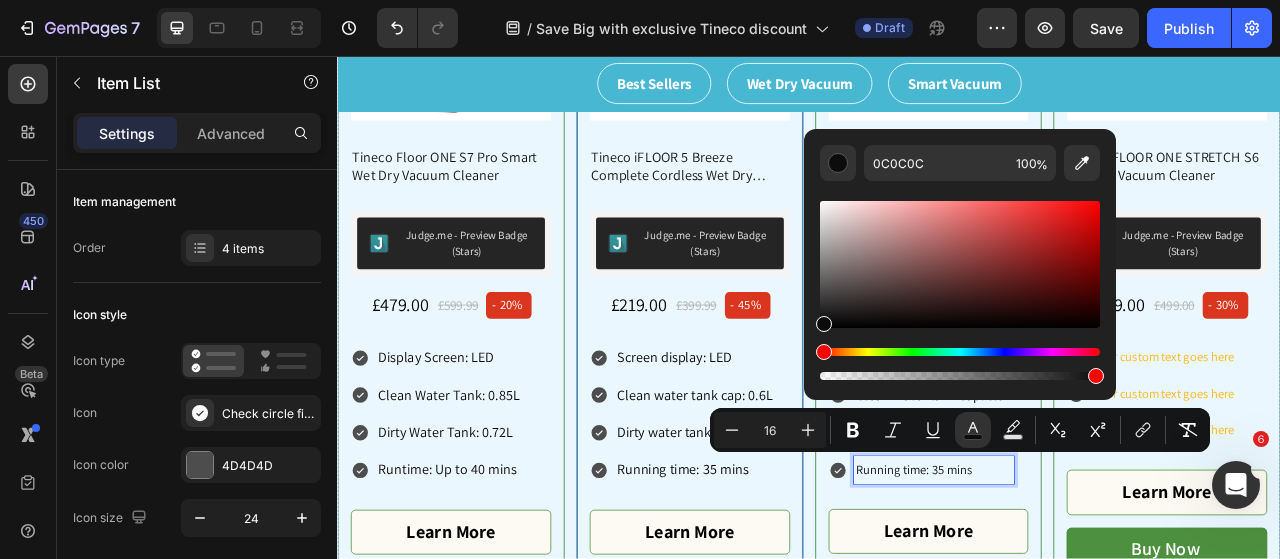 drag, startPoint x: 1161, startPoint y: 379, endPoint x: 915, endPoint y: 394, distance: 246.4569 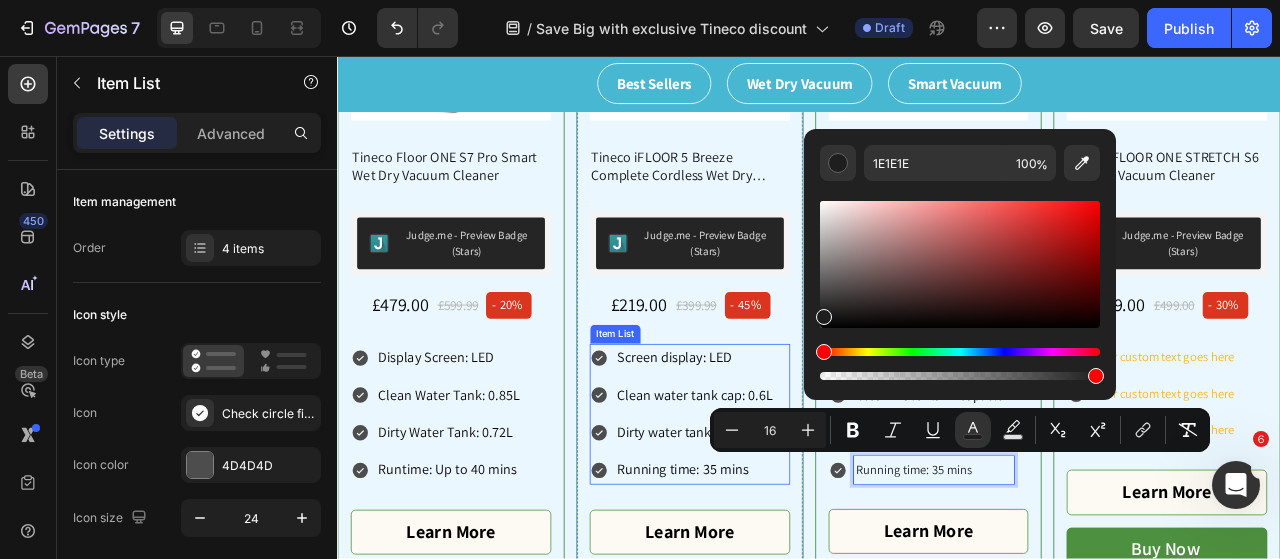drag, startPoint x: 1163, startPoint y: 381, endPoint x: 875, endPoint y: 463, distance: 299.44617 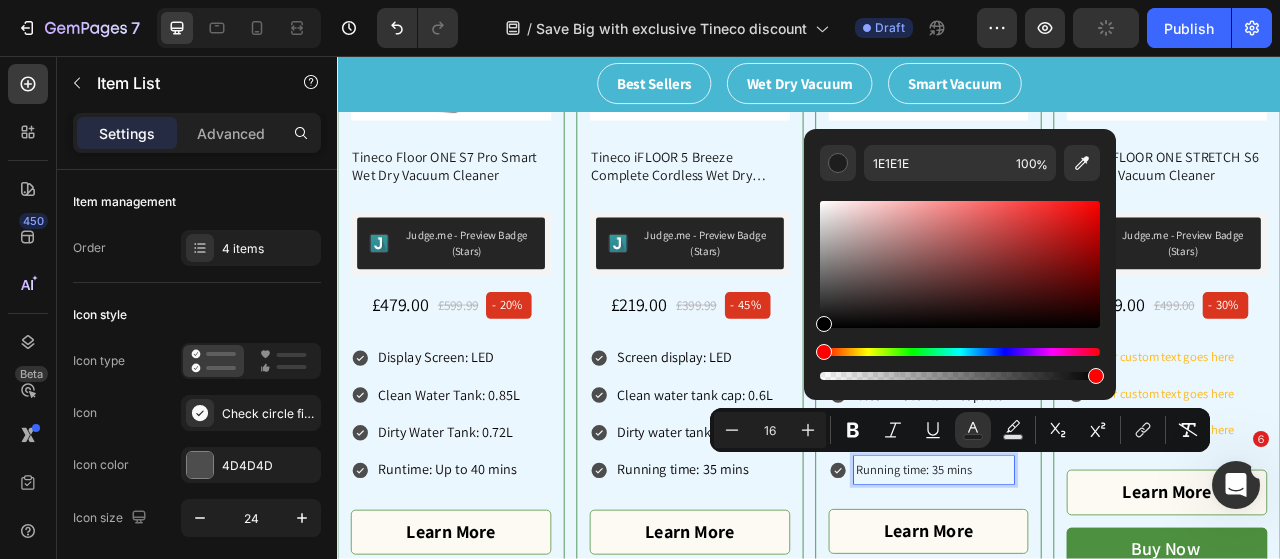 drag, startPoint x: 825, startPoint y: 318, endPoint x: 816, endPoint y: 365, distance: 47.853943 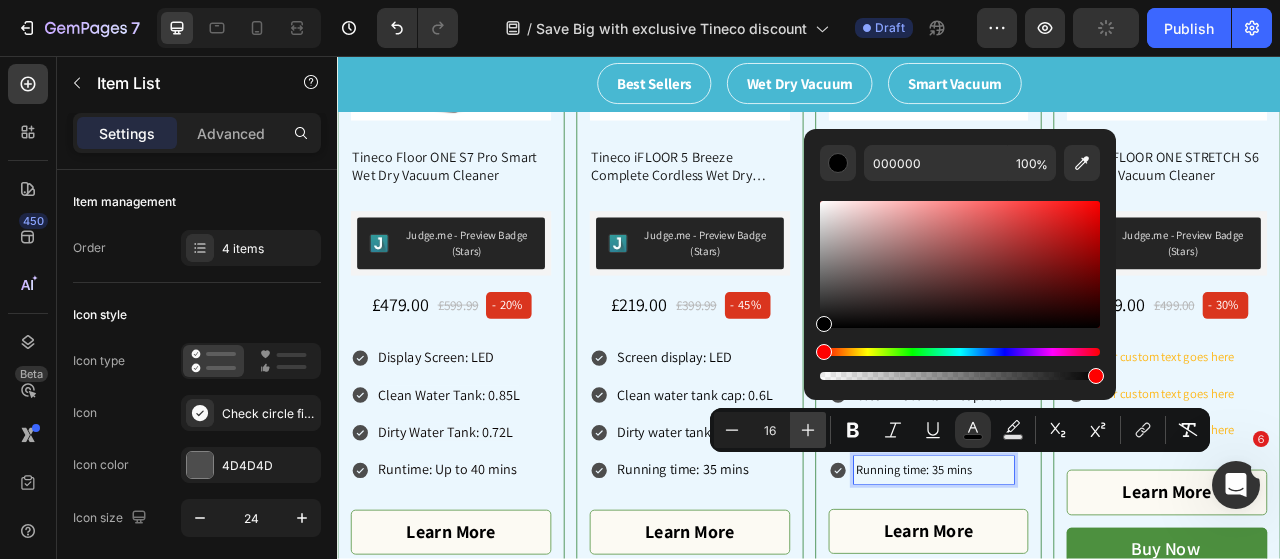 click on "Plus" at bounding box center (808, 430) 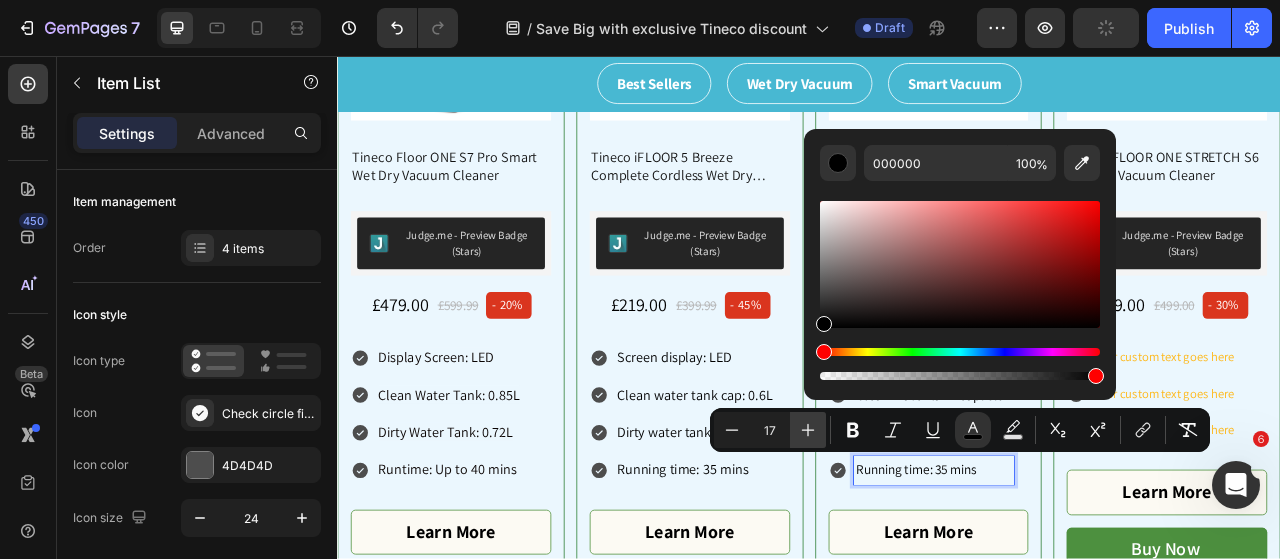 click on "Plus" at bounding box center (808, 430) 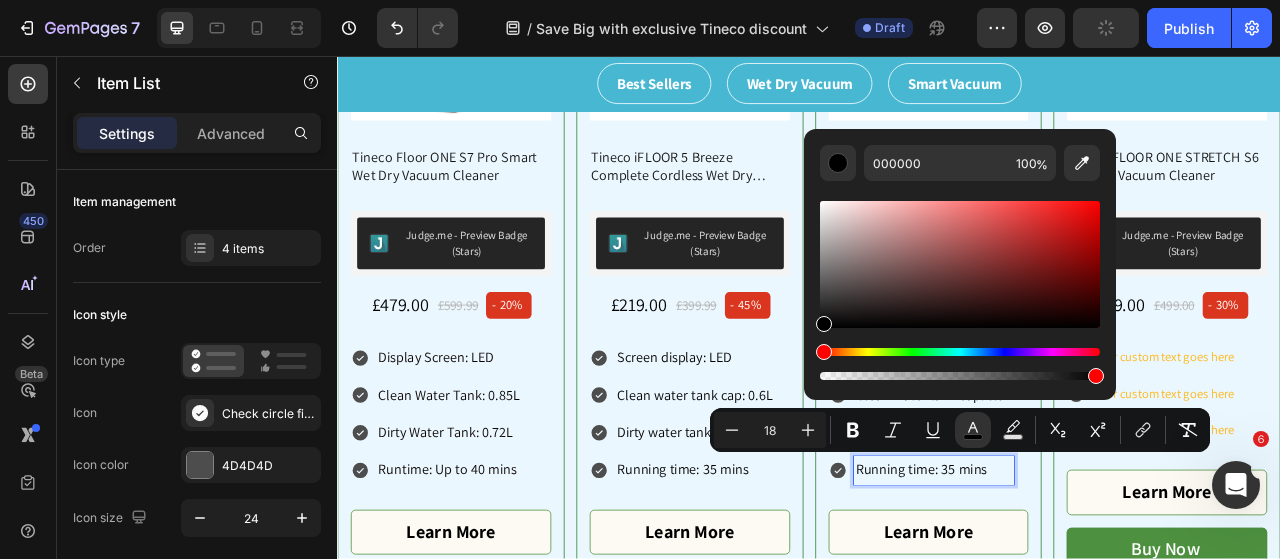 click on "Screen display: LED Clean water tank cap: 0.6L Dirty water tank cap: 0.5L Running time: 35 mins" at bounding box center [1089, 512] 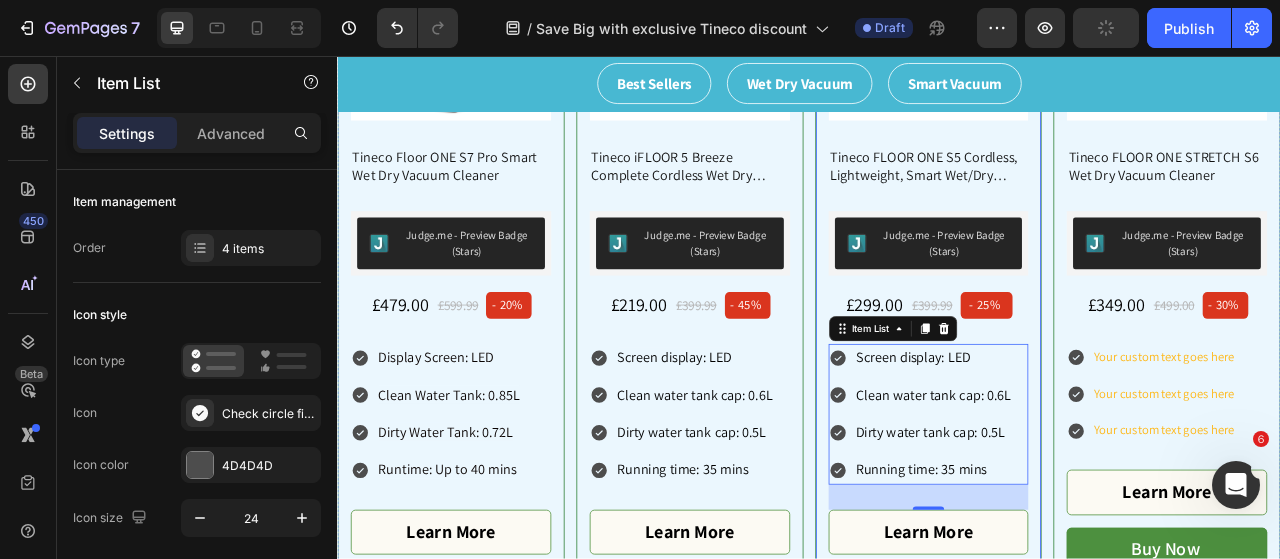 click on "Product Images & Gallery Tineco FLOOR ONE S5  Cordless, Lightweight, Smart Wet/Dry Vacuum Cleaner Product Title Judge.me - Preview Badge (Stars) Judge.me £299.00 Price Price £399.99 Price Price - 25% Product Tag Row Screen display: LED Clean water tank cap: 0.6L Dirty water tank cap: 0.5L Running time: 35 mins Item List   32 Learn More Product View More Buy Now Product Cart Button Product" at bounding box center (1089, 340) 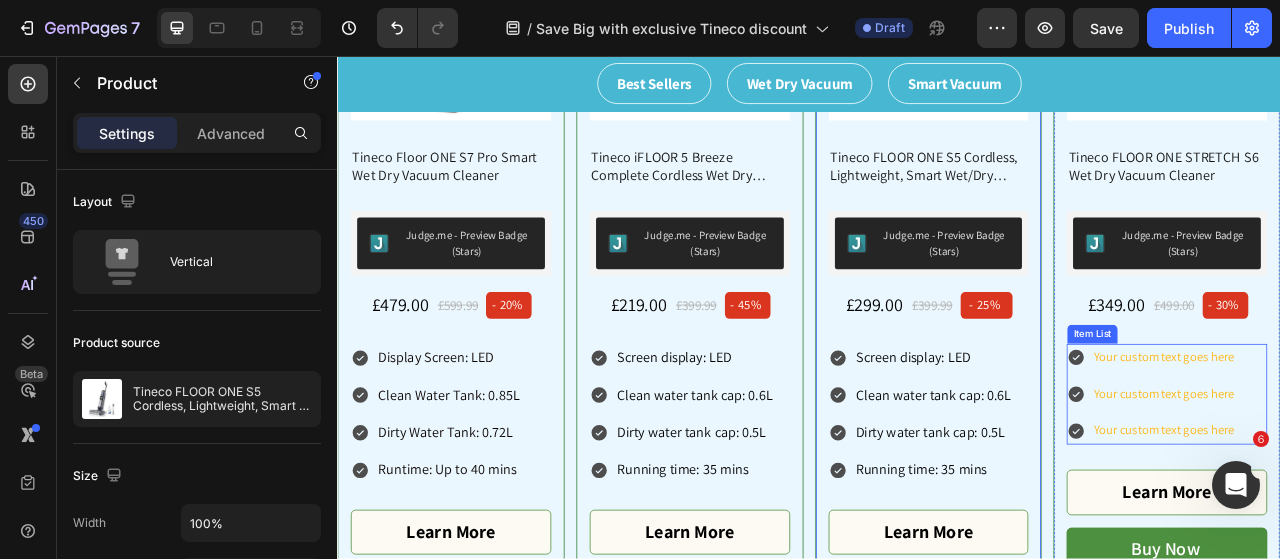 click on "Your custom text goes here" at bounding box center (1389, 440) 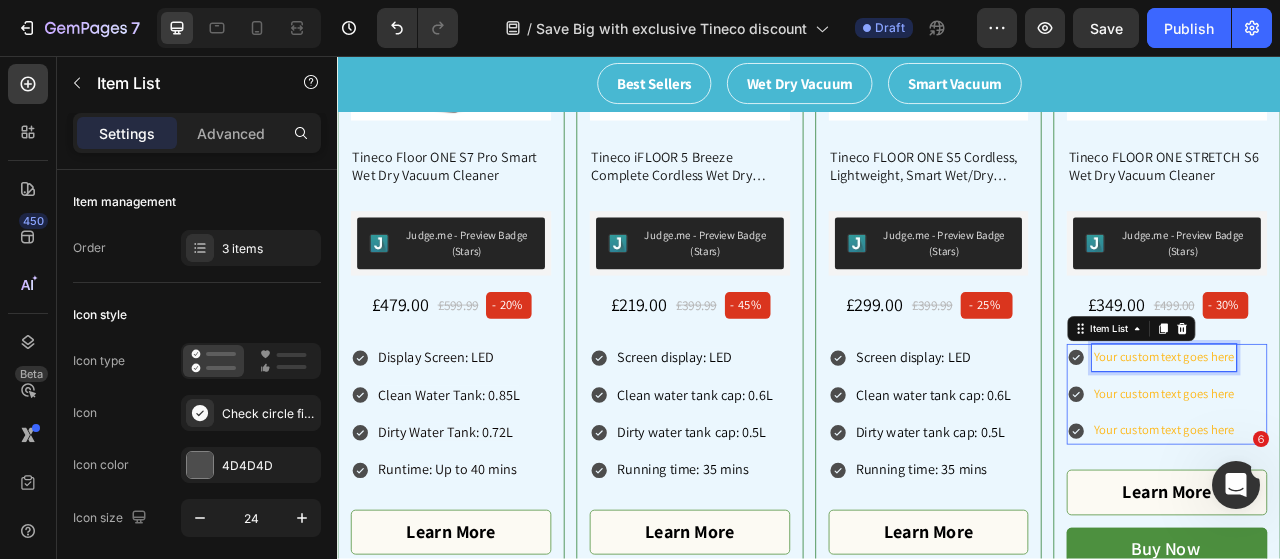 click on "Your custom text goes here" at bounding box center [1389, 440] 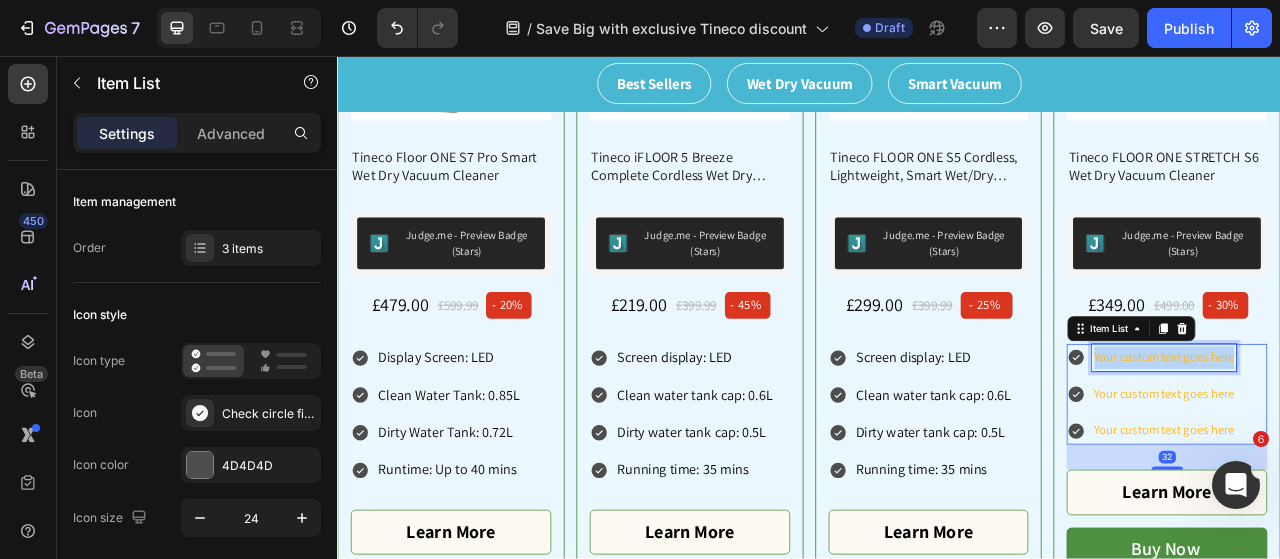 click on "Your custom text goes here" at bounding box center (1389, 440) 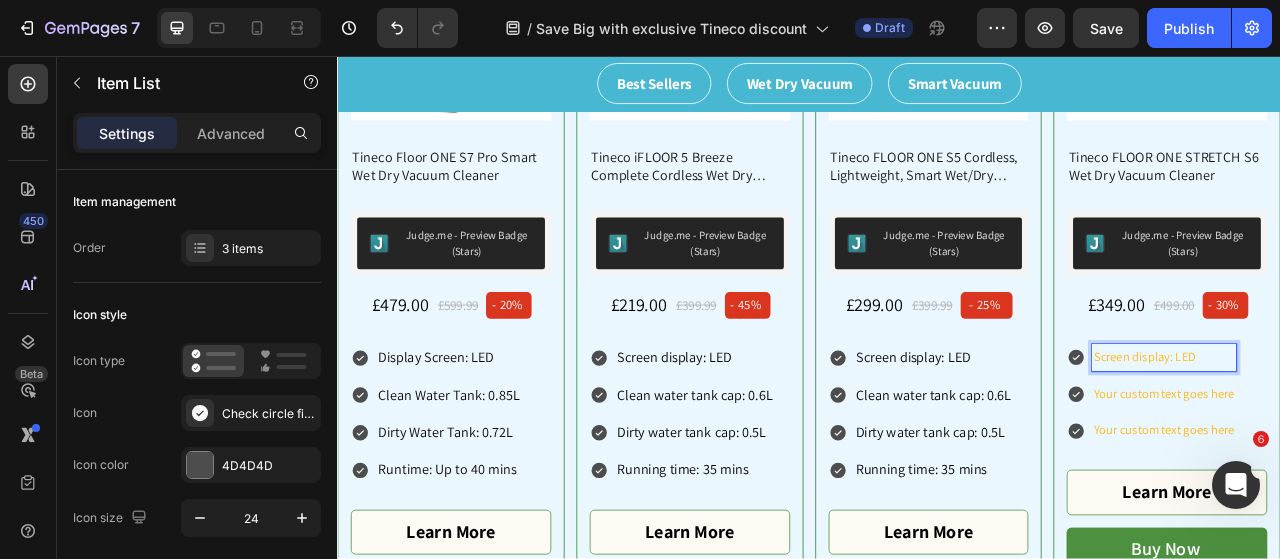 click on "Screen display: LED" at bounding box center [1389, 440] 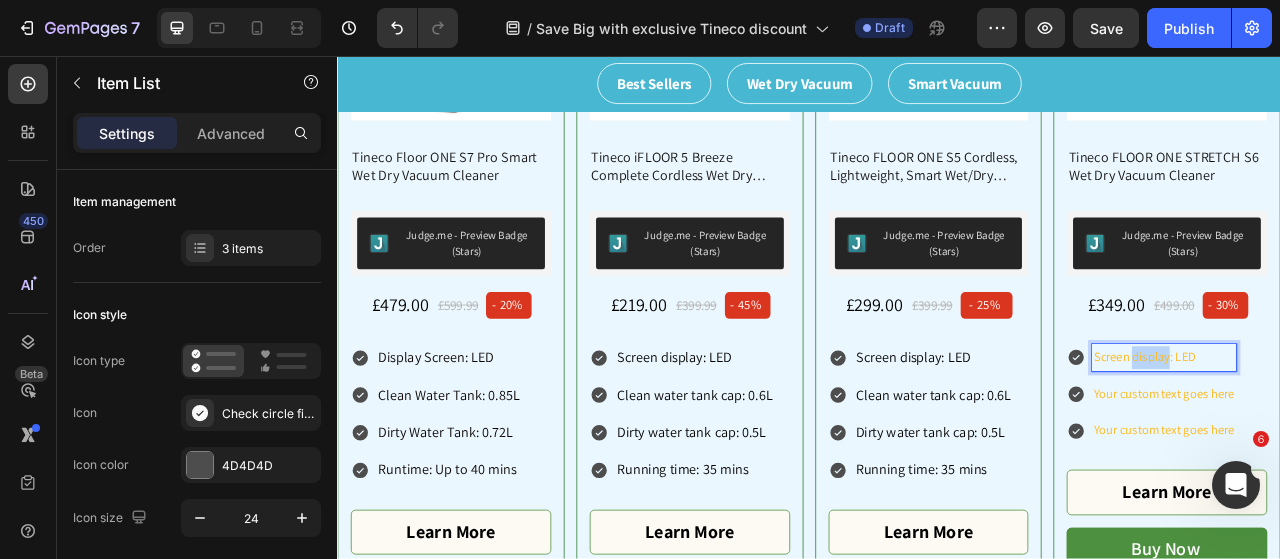 click on "Screen display: LED" at bounding box center (1389, 440) 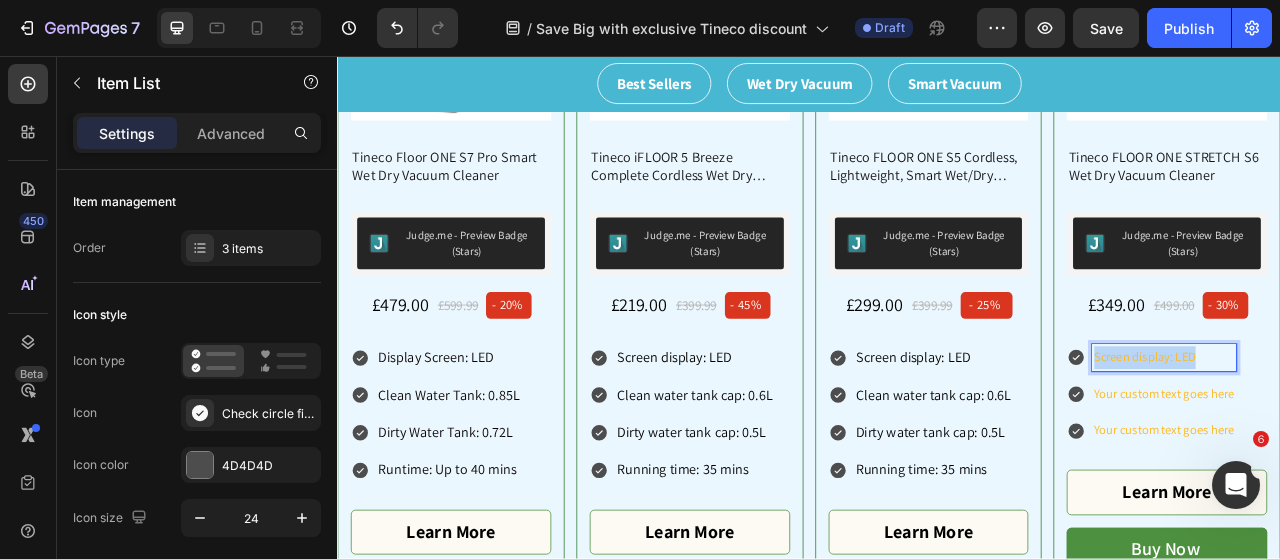 click on "Screen display: LED" at bounding box center [1389, 440] 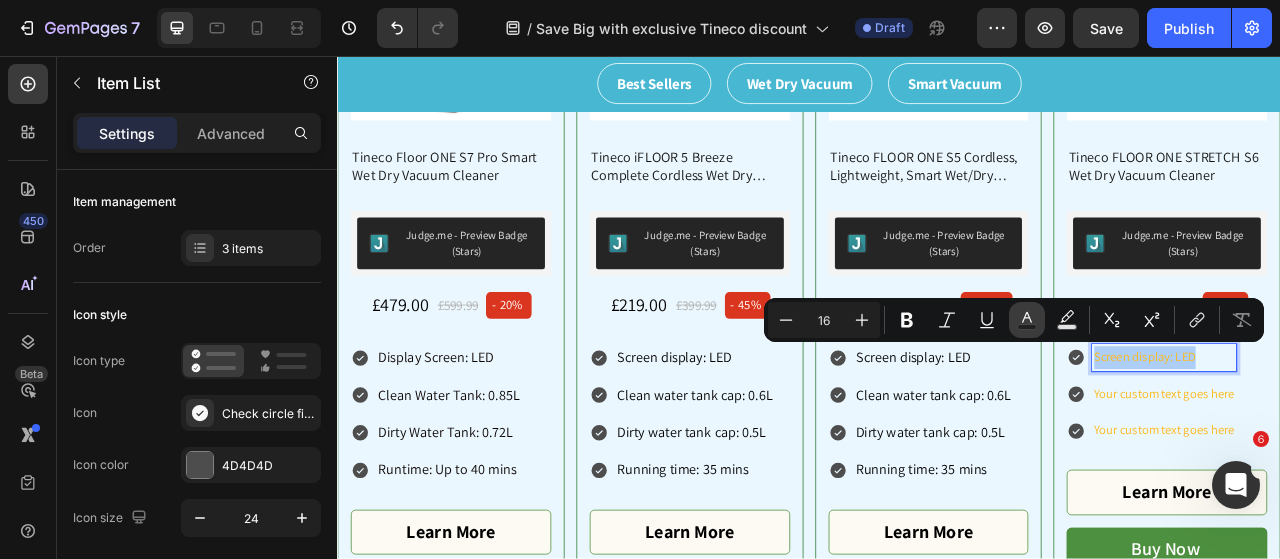 click 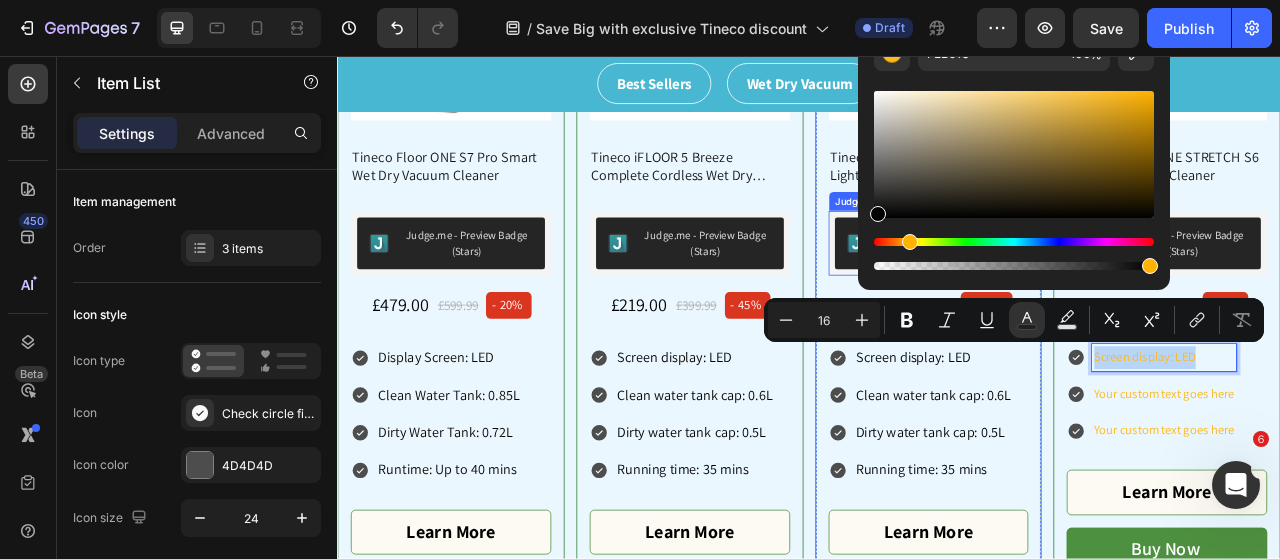 type on "000000" 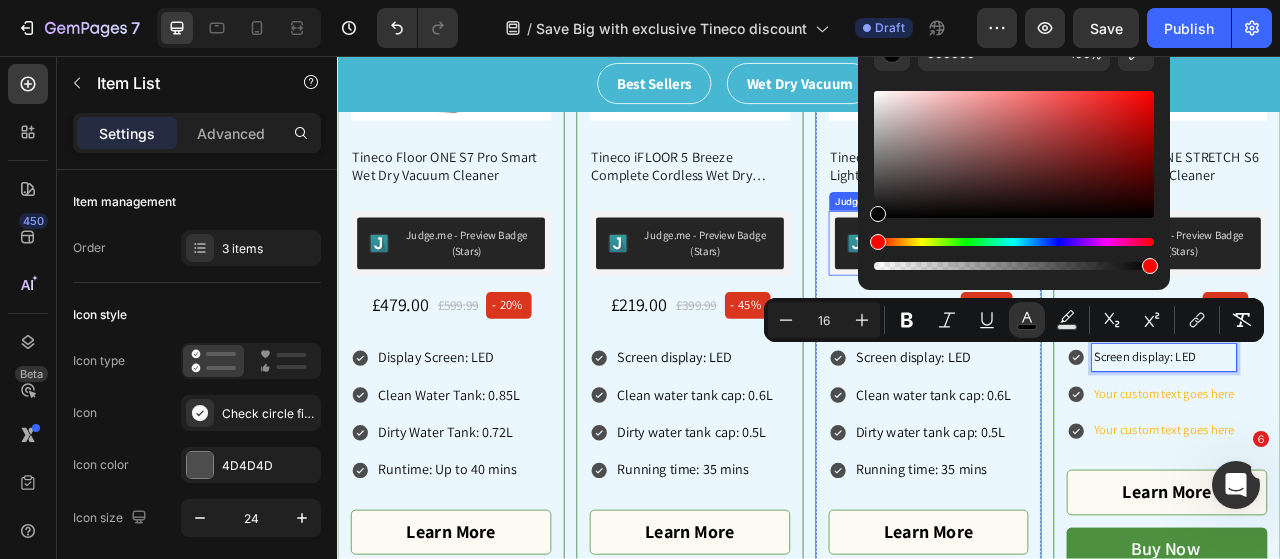 drag, startPoint x: 1217, startPoint y: 265, endPoint x: 976, endPoint y: 278, distance: 241.35037 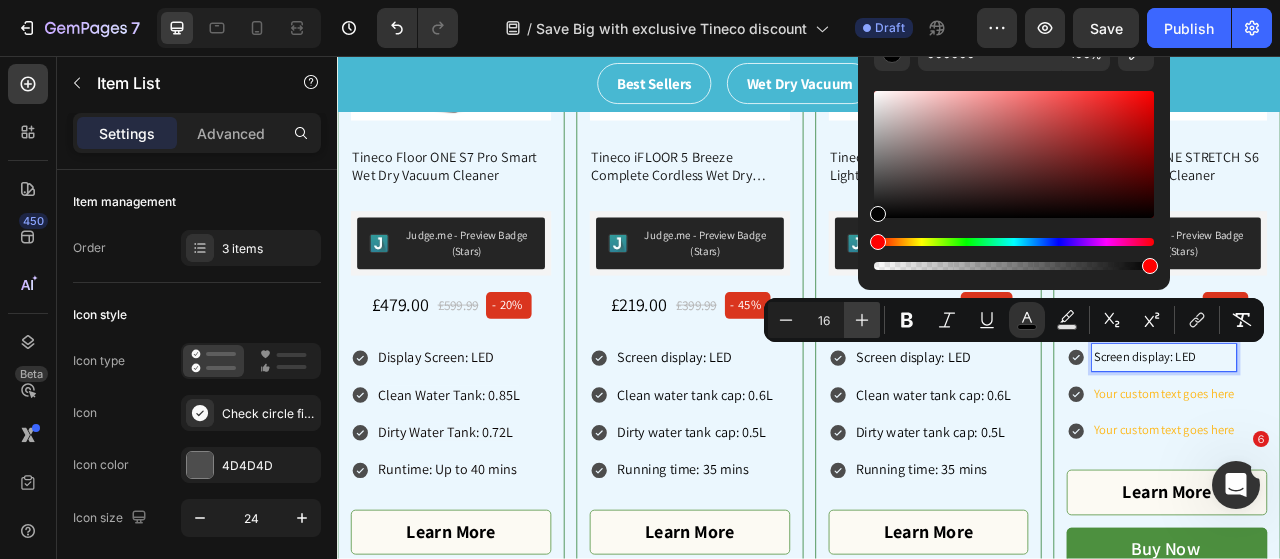 click 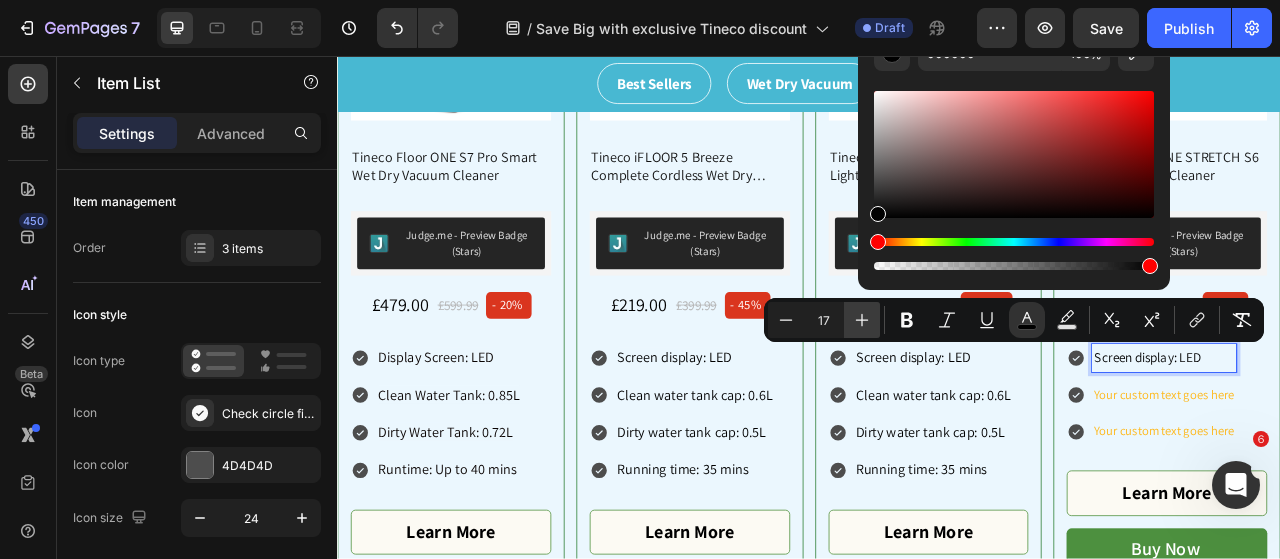 click 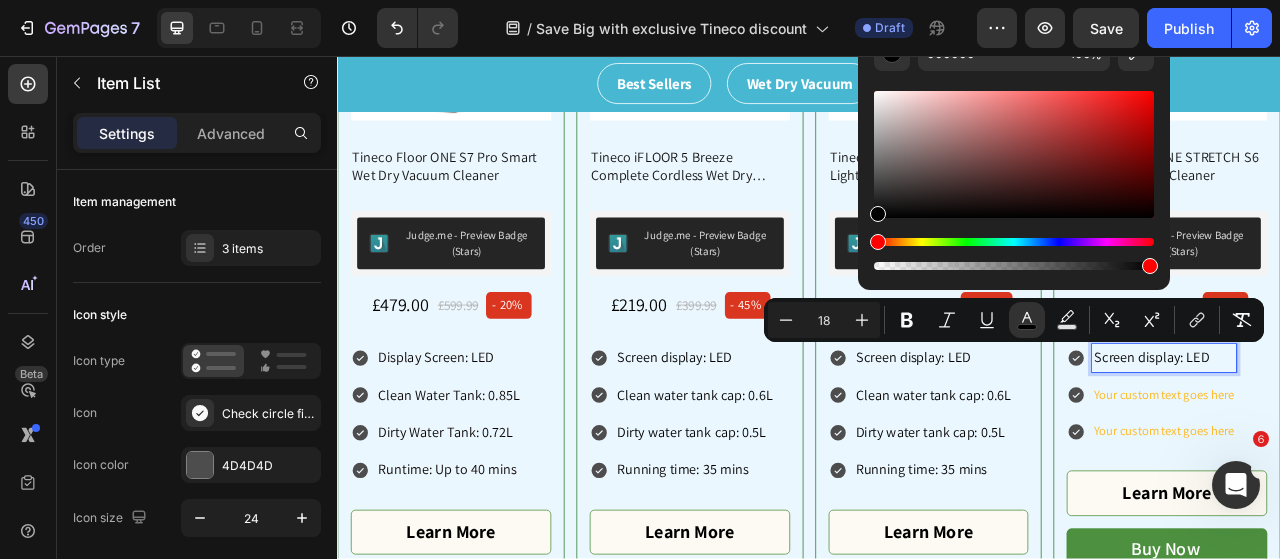 click on "Screen display: LED Your custom text goes here Your custom text goes here" at bounding box center (1373, 487) 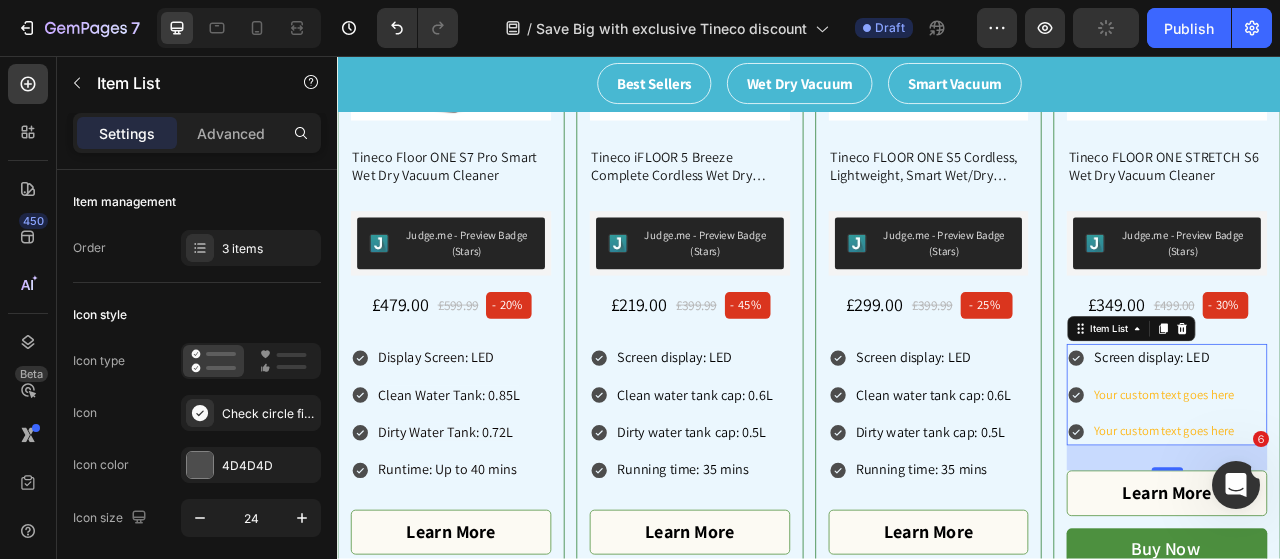 click on "Your custom text goes here" at bounding box center [1389, 488] 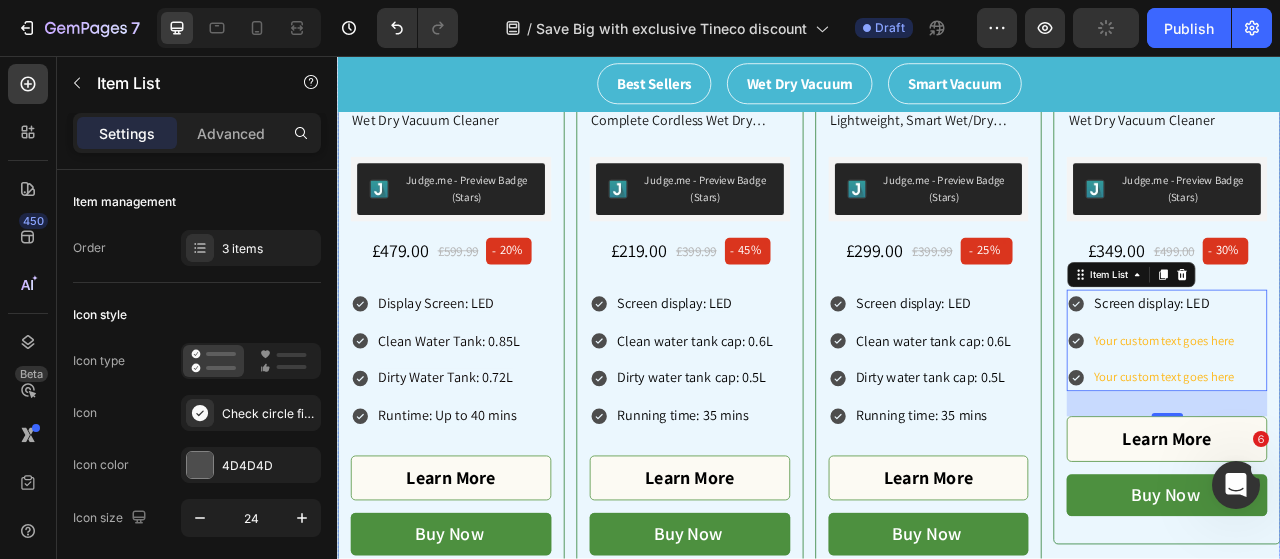 scroll, scrollTop: 916, scrollLeft: 0, axis: vertical 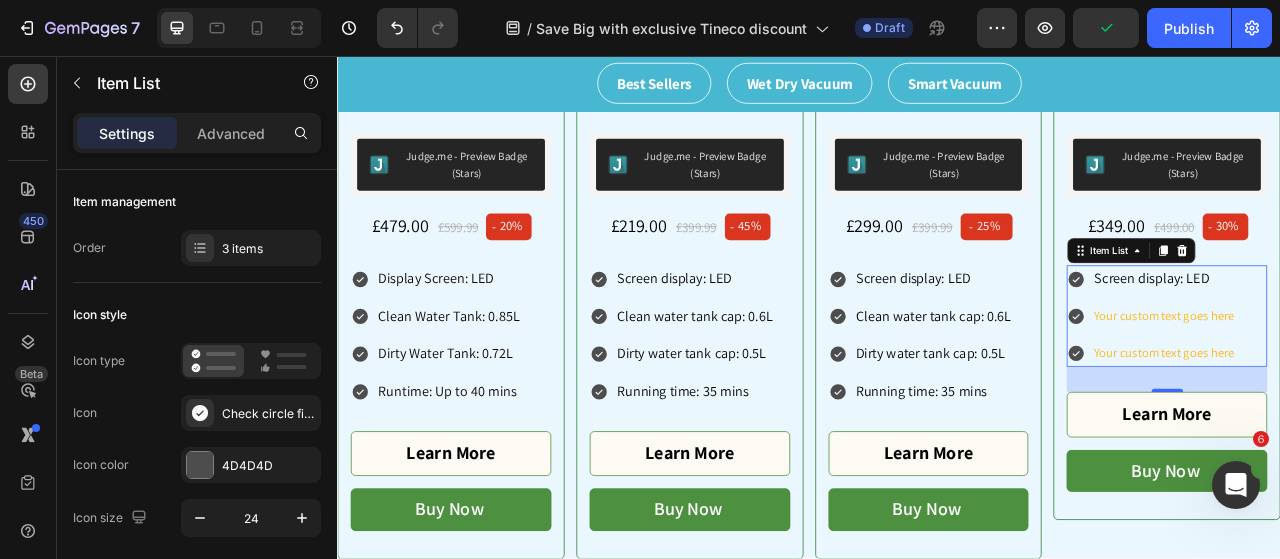 click on "Your custom text goes here" at bounding box center (1389, 388) 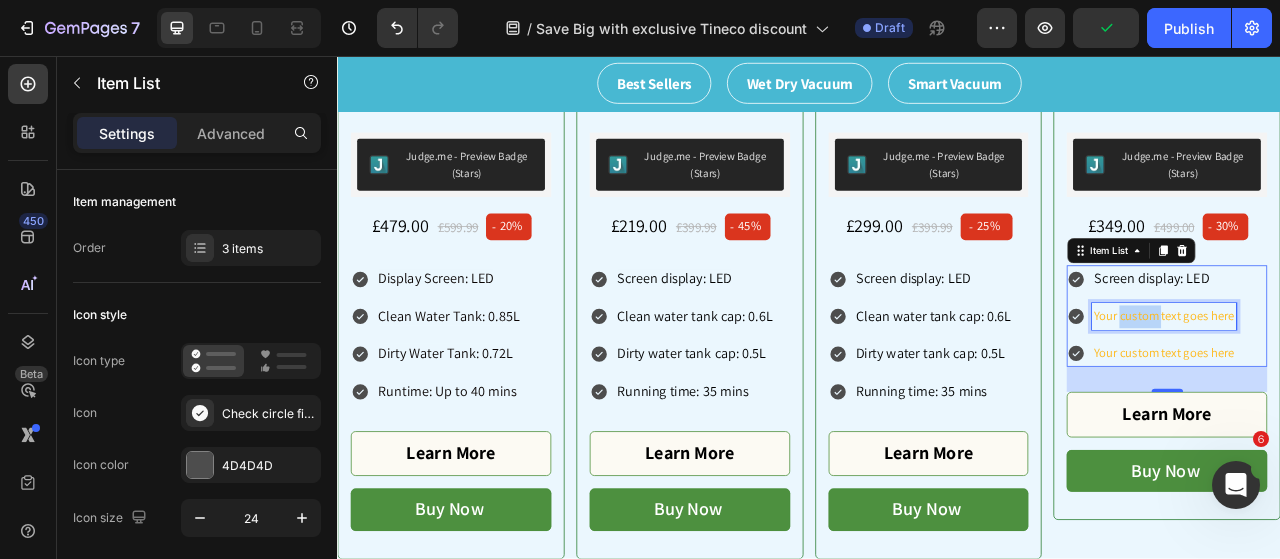 click on "Your custom text goes here" at bounding box center (1389, 388) 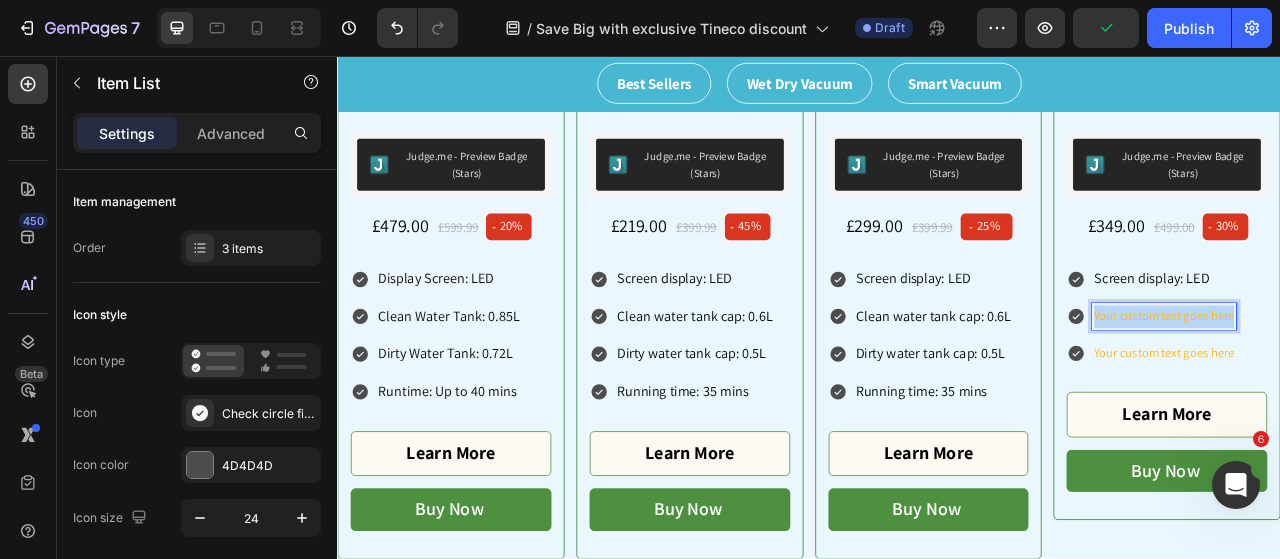 click on "Your custom text goes here" at bounding box center [1389, 388] 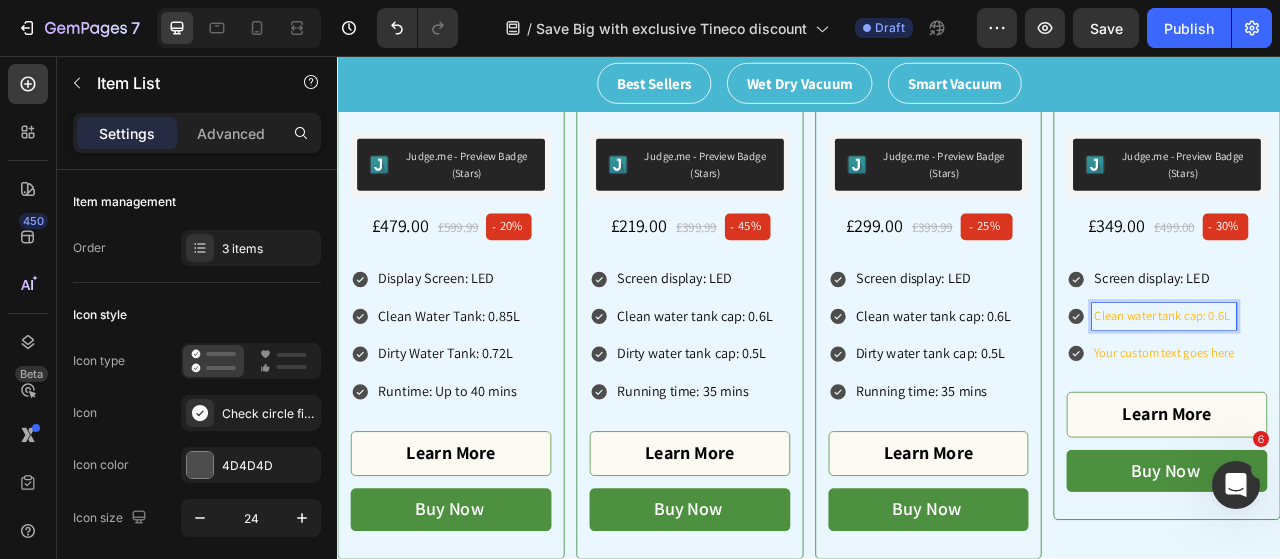 click on "Clean water tank cap: 0.6L" at bounding box center (1389, 388) 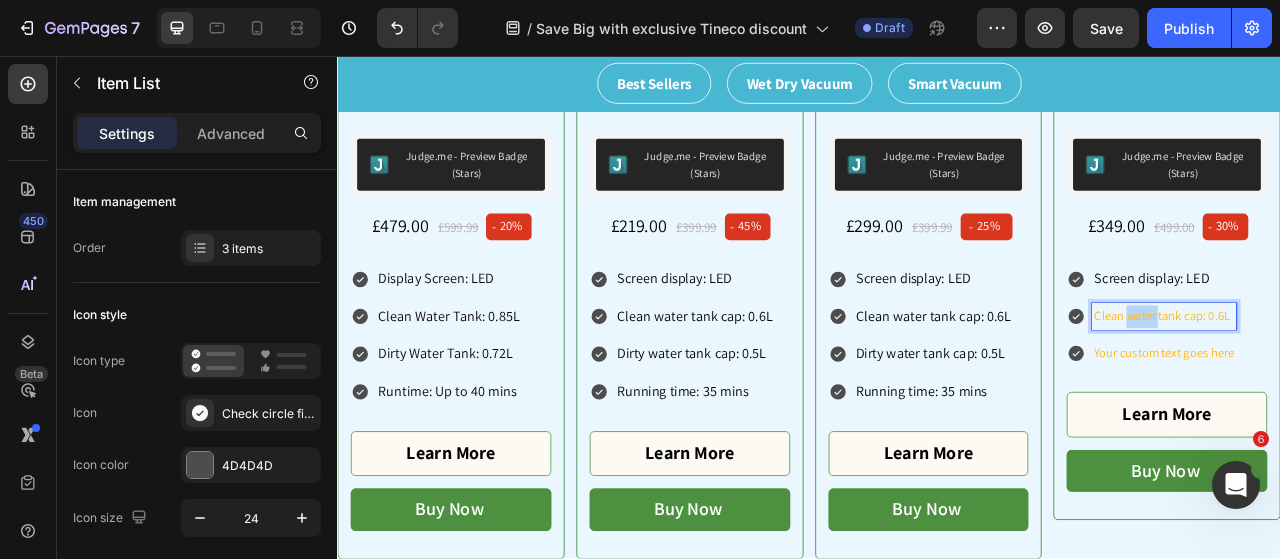 click on "Clean water tank cap: 0.6L" at bounding box center (1389, 388) 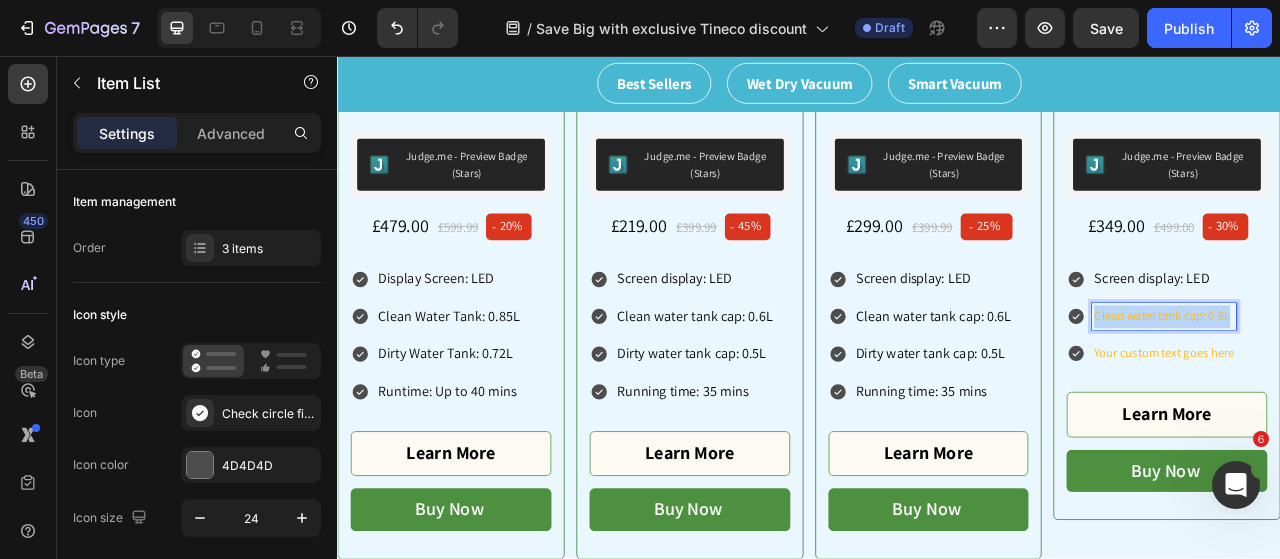 click on "Clean water tank cap: 0.6L" at bounding box center [1389, 388] 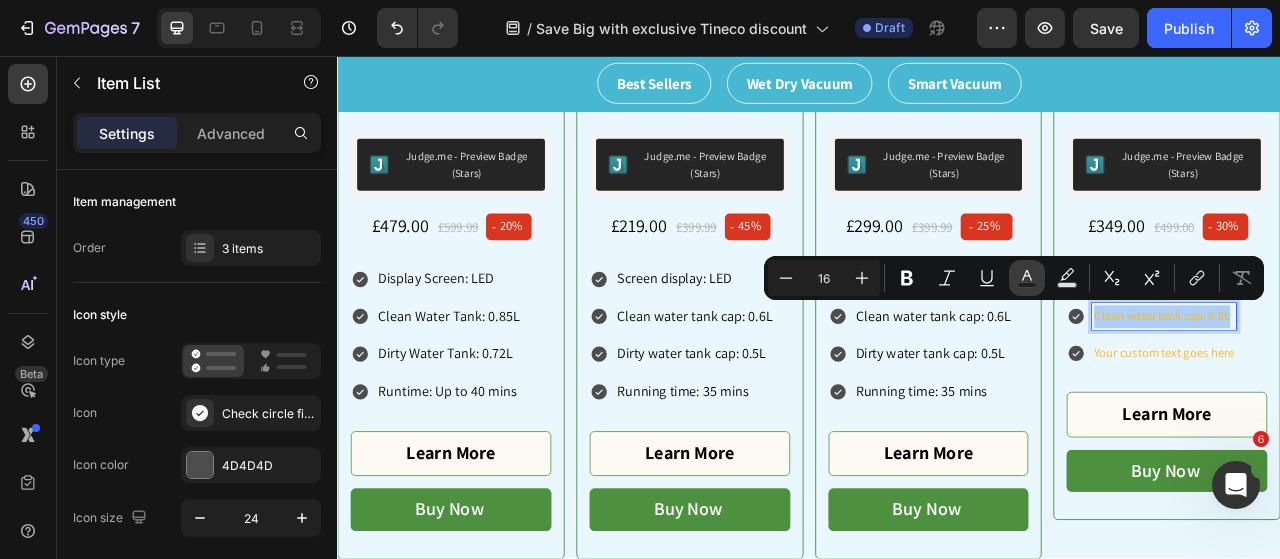 click on "Text Color" at bounding box center [1027, 278] 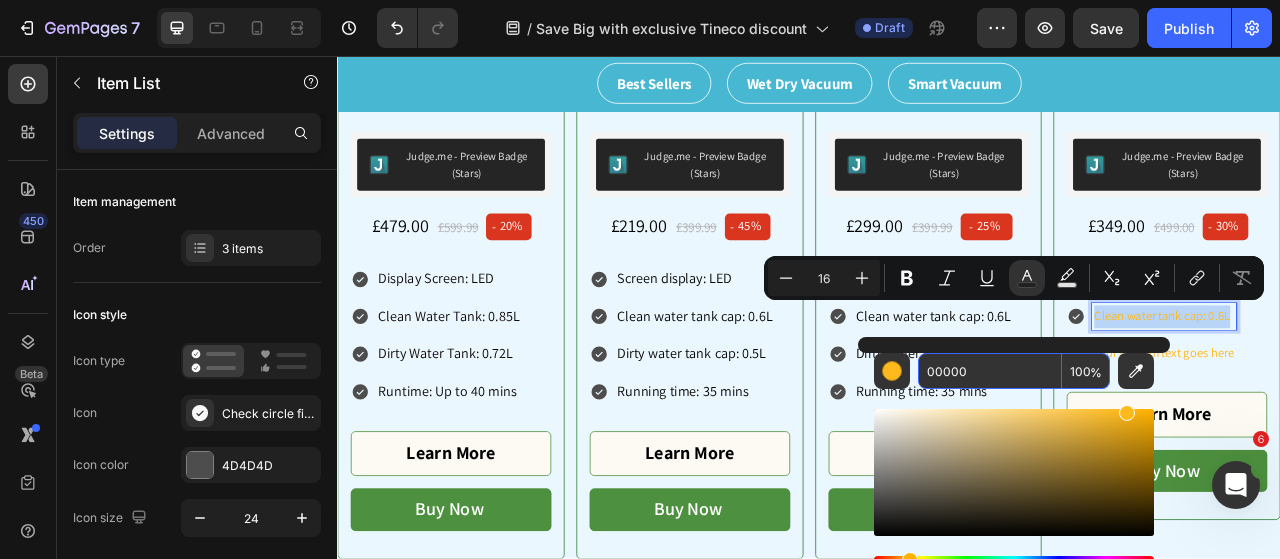 click on "Product Images & Gallery Tineco FLOOR ONE STRETCH S6 Wet Dry Vacuum Cleaner Product Title Judge.me - Preview Badge (Stars) Judge.me £349.00 Price Price £499.00 Price Price - 30% Product Tag Row Screen display: LED Clean water tank cap: 0.6L Your custom text goes here Item List   32 Learn More Product View More Buy Now Product Cart Button" at bounding box center (1392, 205) 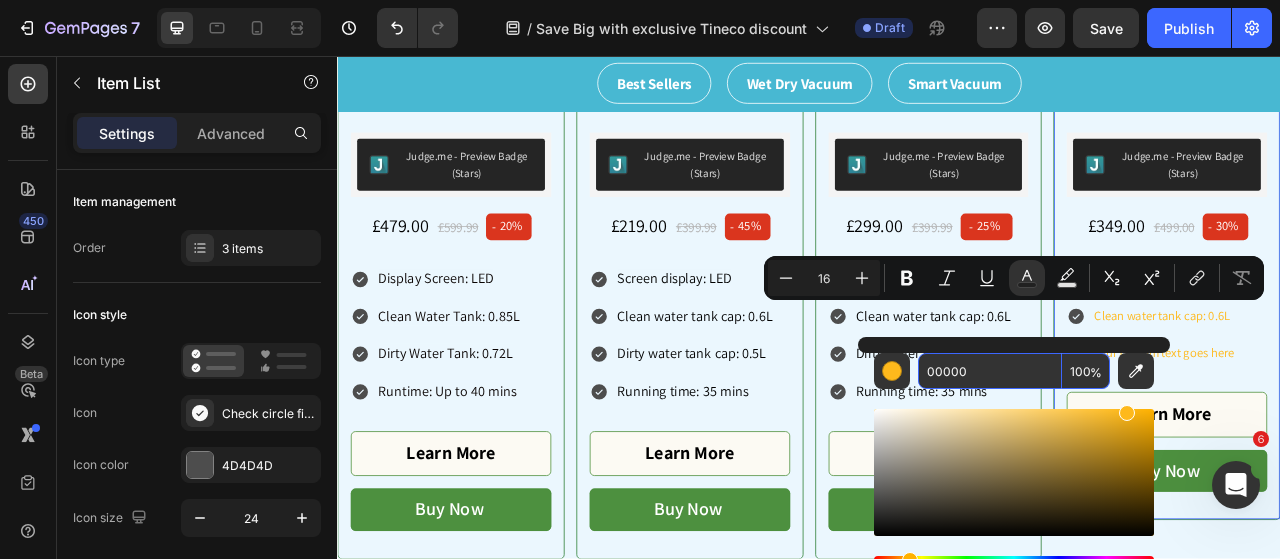 type on "FEB91C" 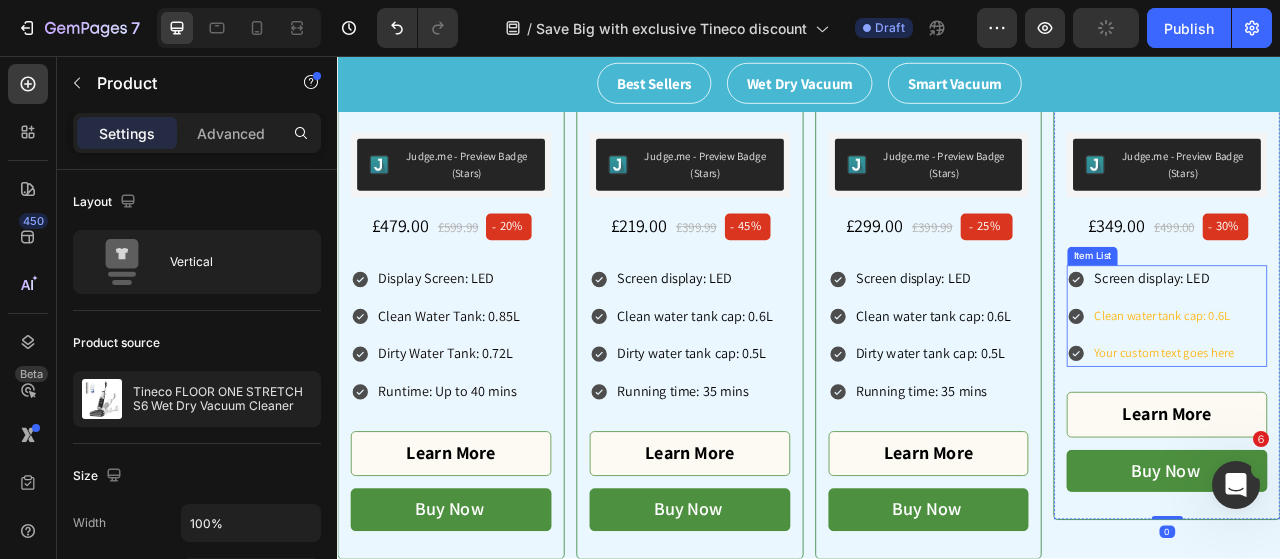 click on "Clean water tank cap: 0.6L" at bounding box center [1389, 388] 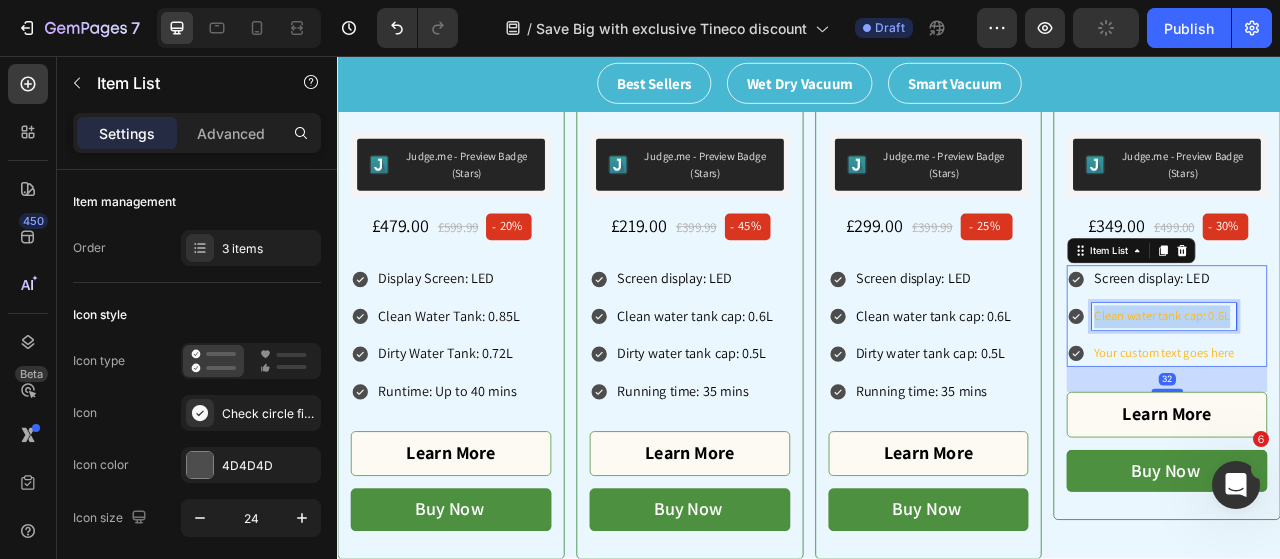 click on "Clean water tank cap: 0.6L" at bounding box center (1389, 388) 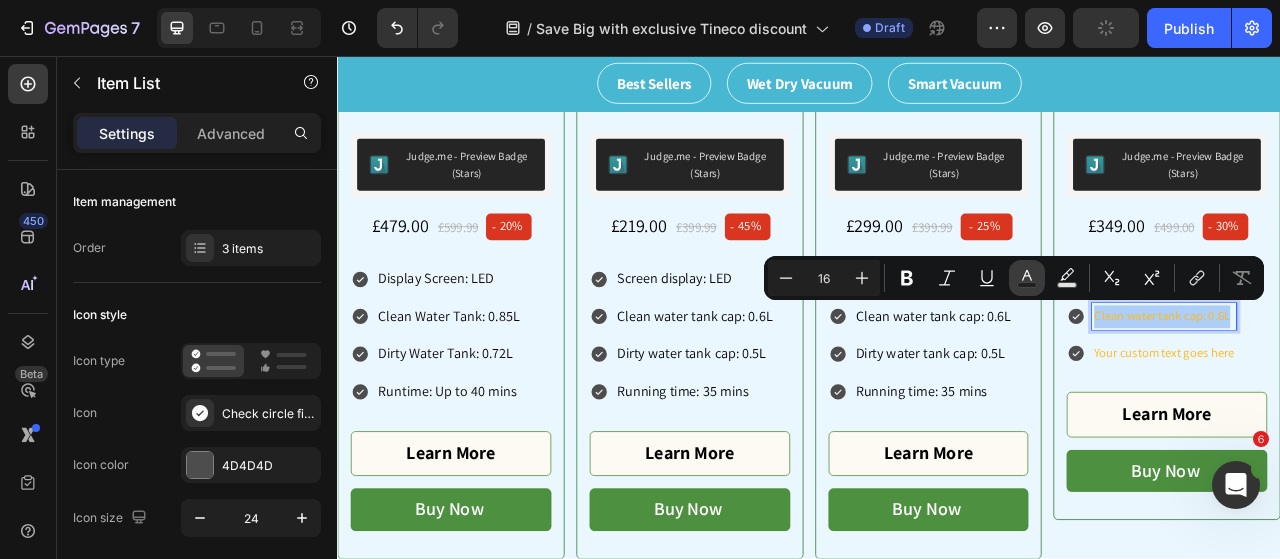 click 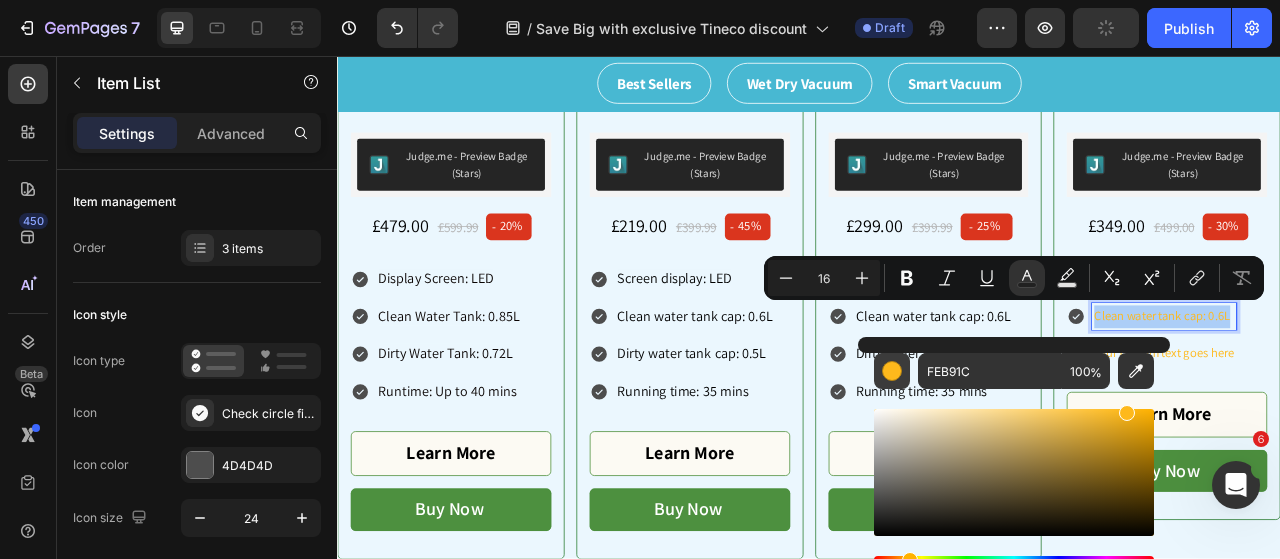 click at bounding box center [892, 371] 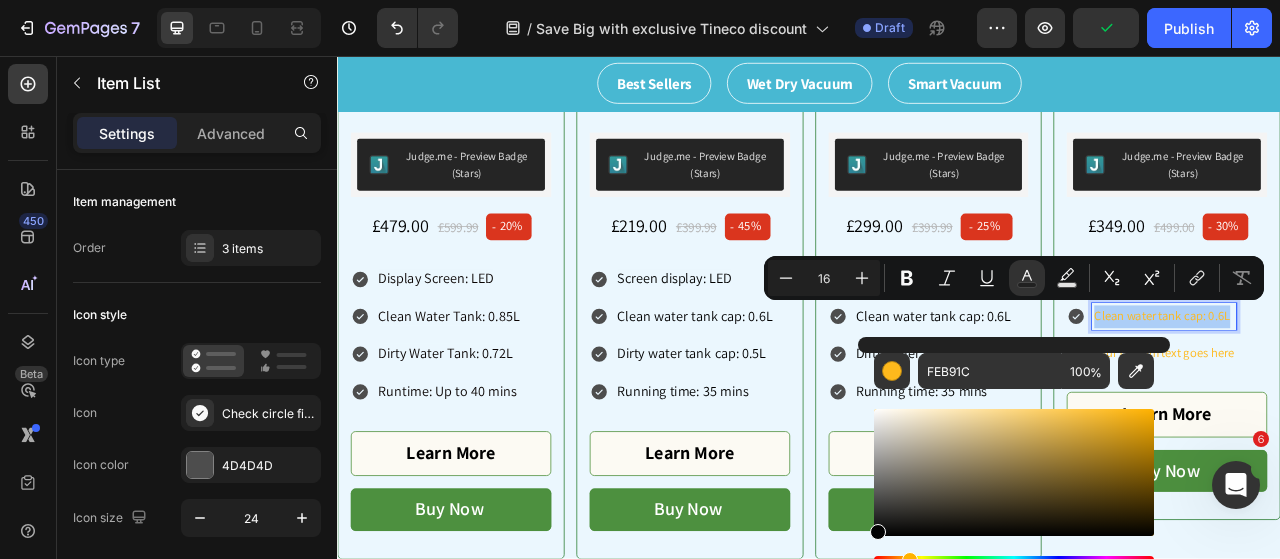click at bounding box center [1014, 472] 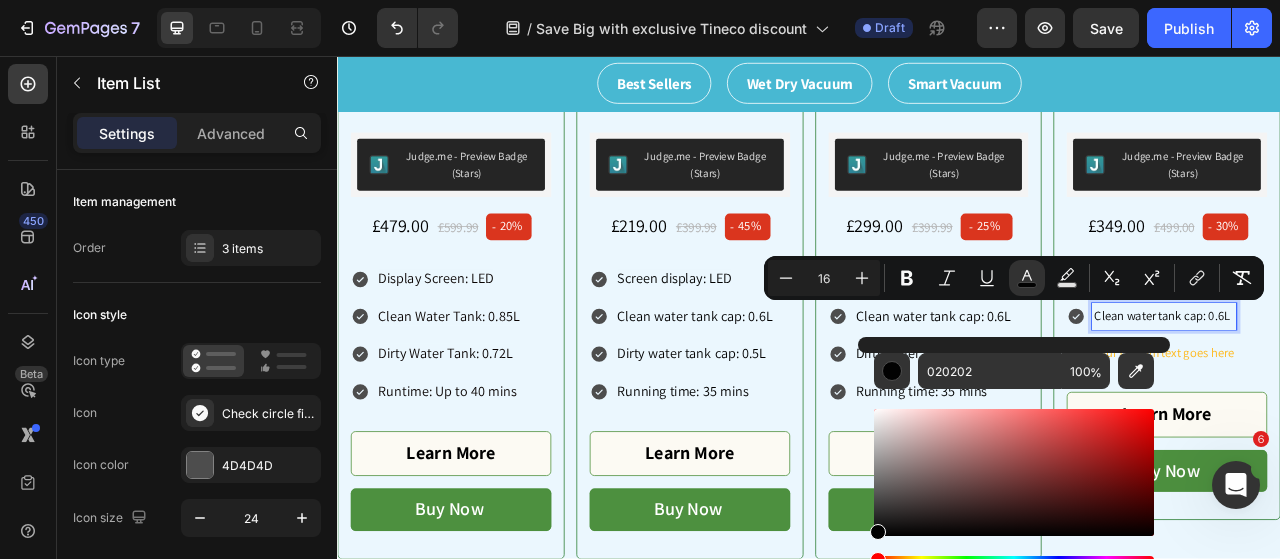 type on "000000" 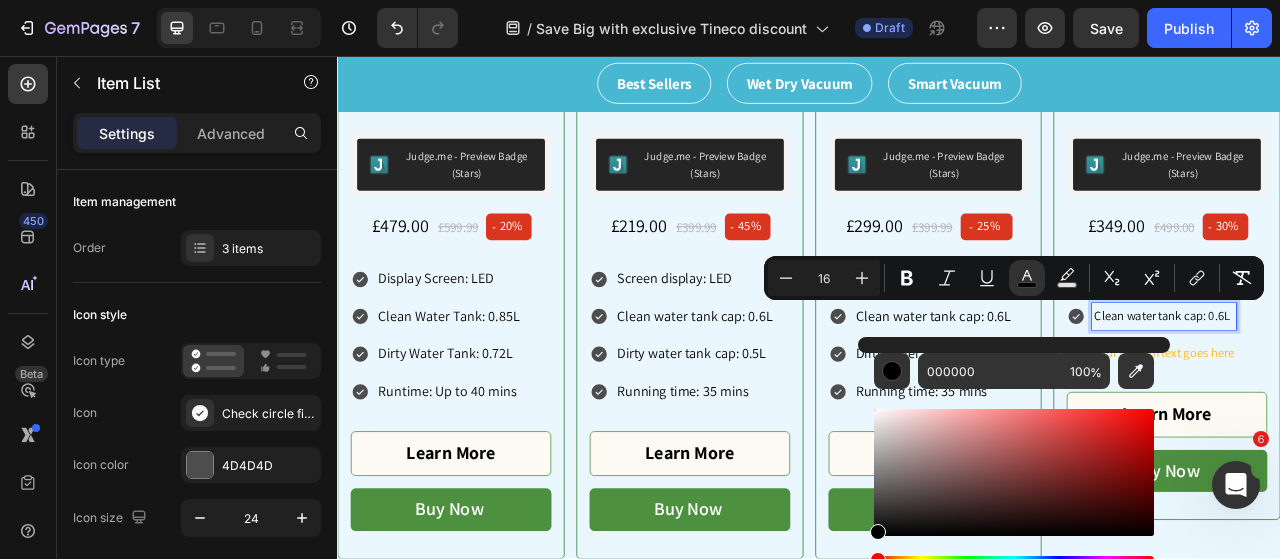 drag, startPoint x: 879, startPoint y: 531, endPoint x: 870, endPoint y: 543, distance: 15 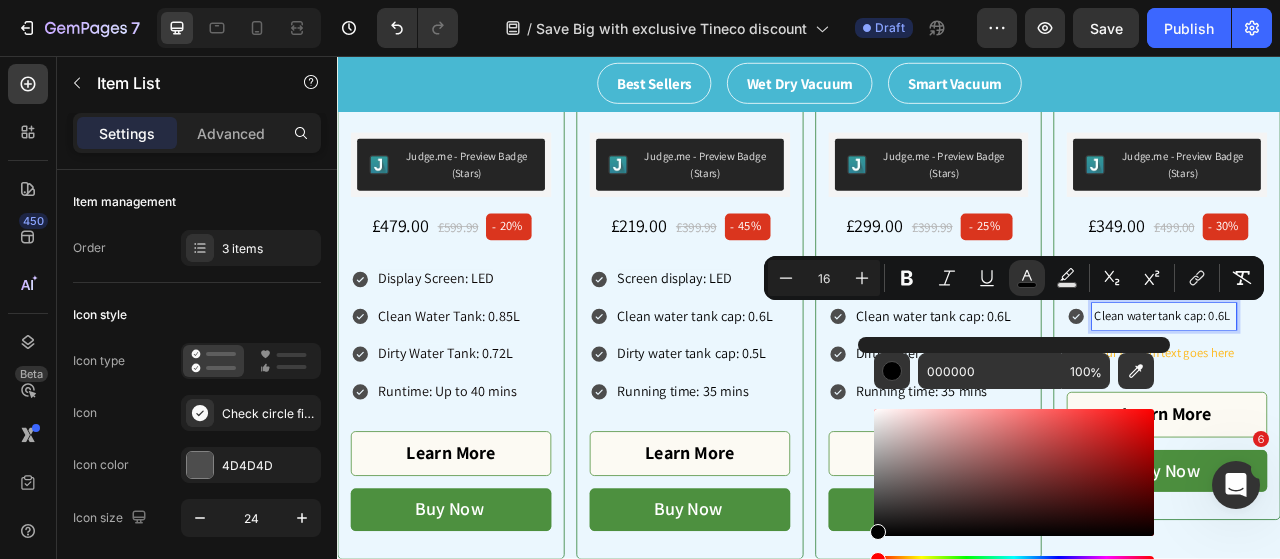 click on "Minus 16 Plus Bold Italic Underline
color
Text Background Color Subscript Superscript       link Remove Format" at bounding box center [1014, 278] 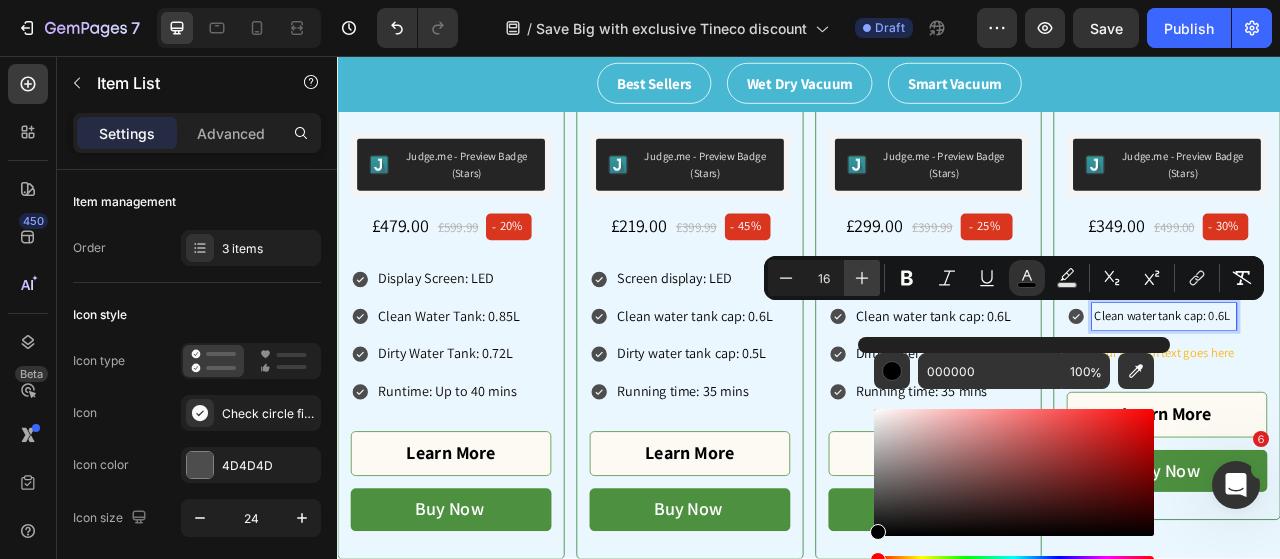 click 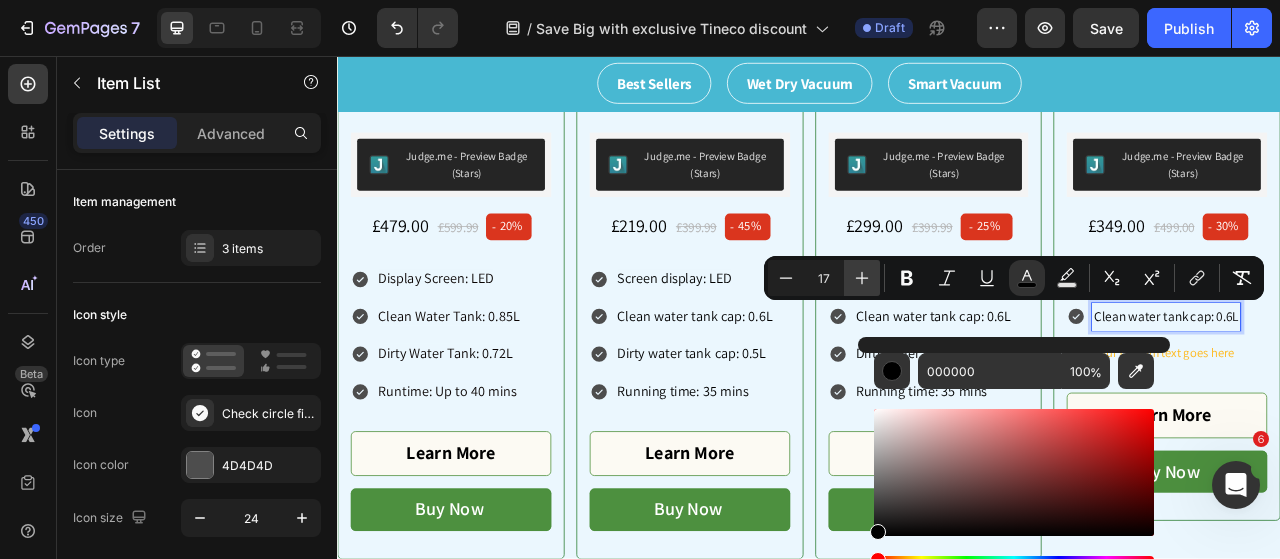 click 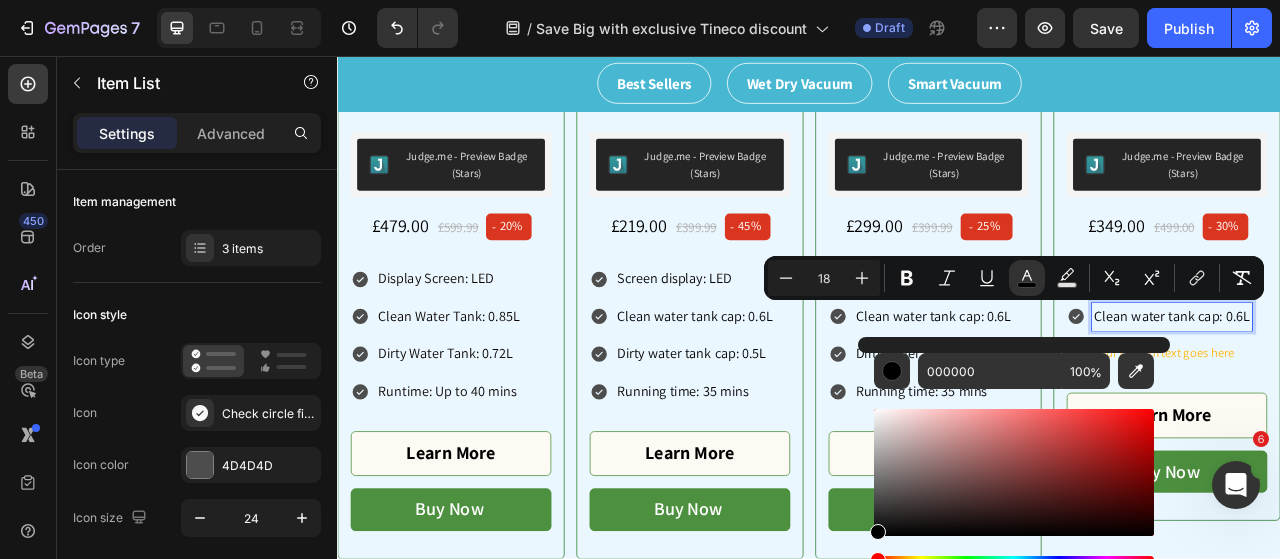 click on "Screen display: LED Clean water tank cap: 0.6L Your custom text goes here" at bounding box center [1392, 388] 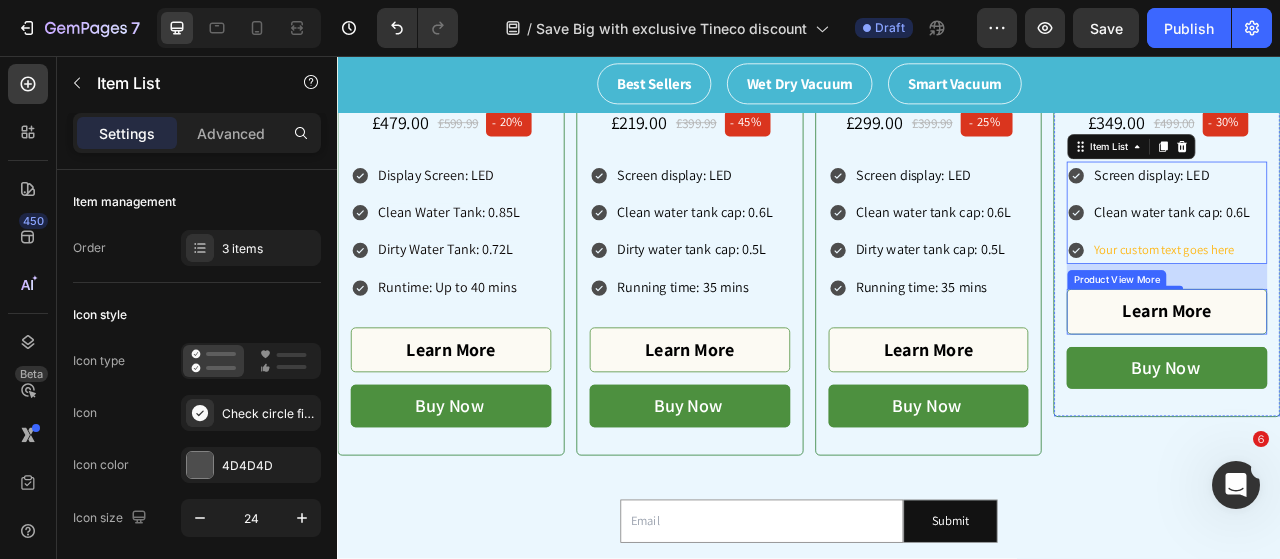 scroll, scrollTop: 1016, scrollLeft: 0, axis: vertical 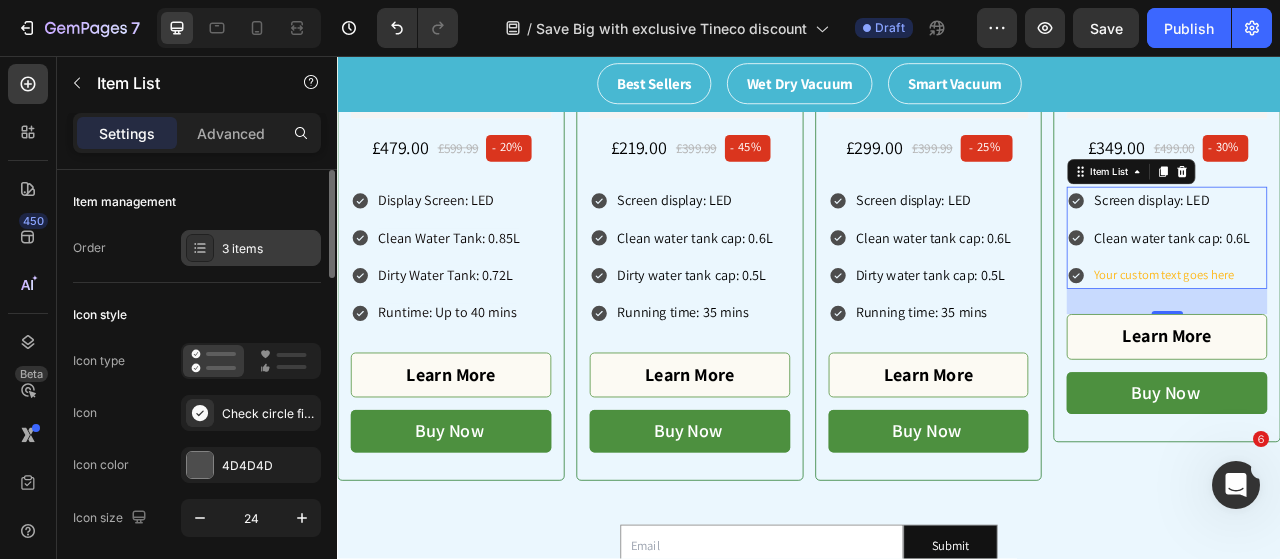click on "3 items" at bounding box center [251, 248] 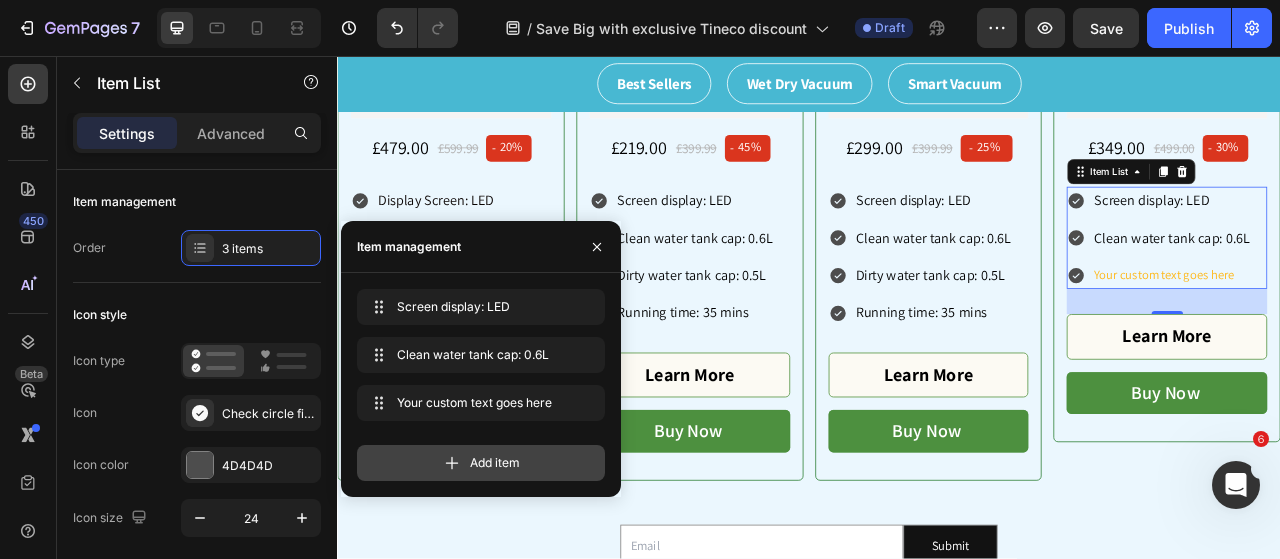 click on "Add item" at bounding box center [481, 463] 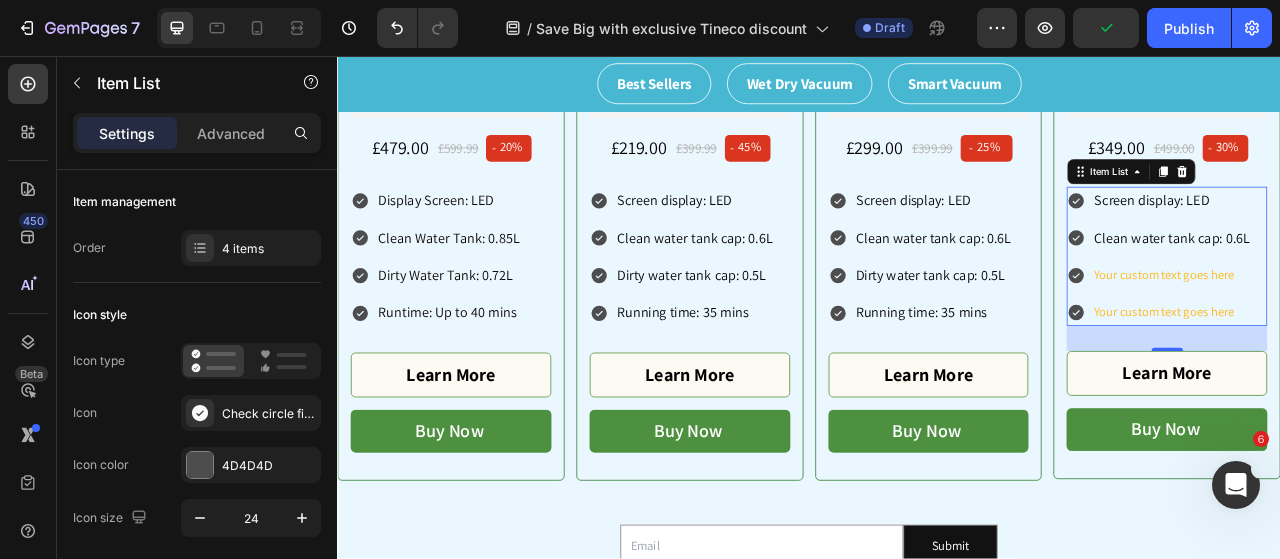 click on "Your custom text goes here" at bounding box center (1399, 335) 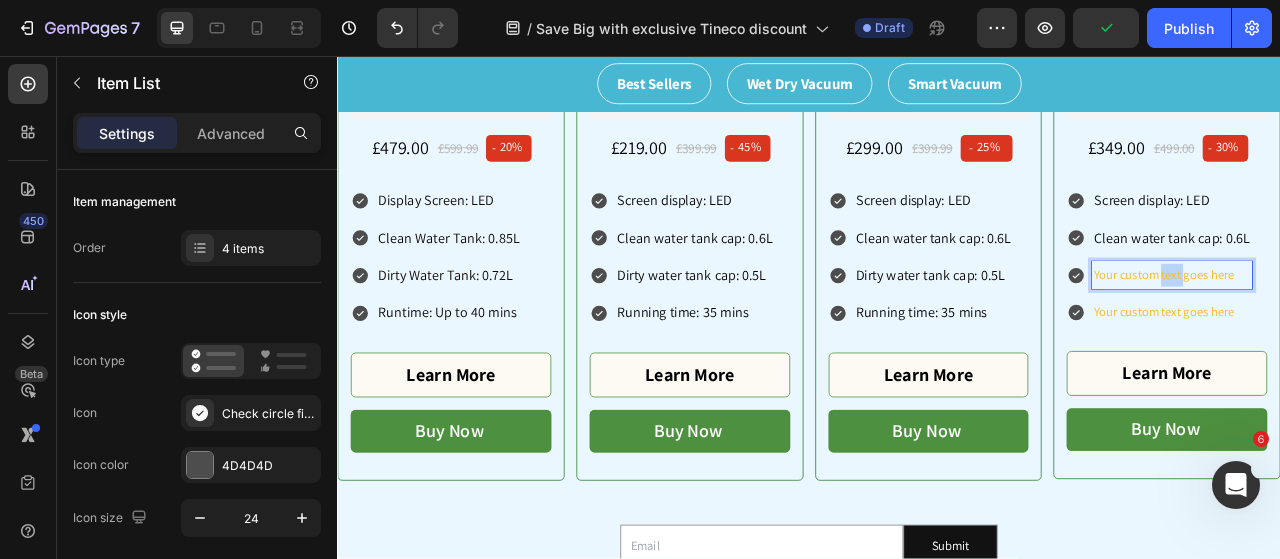 click on "Your custom text goes here" at bounding box center (1399, 335) 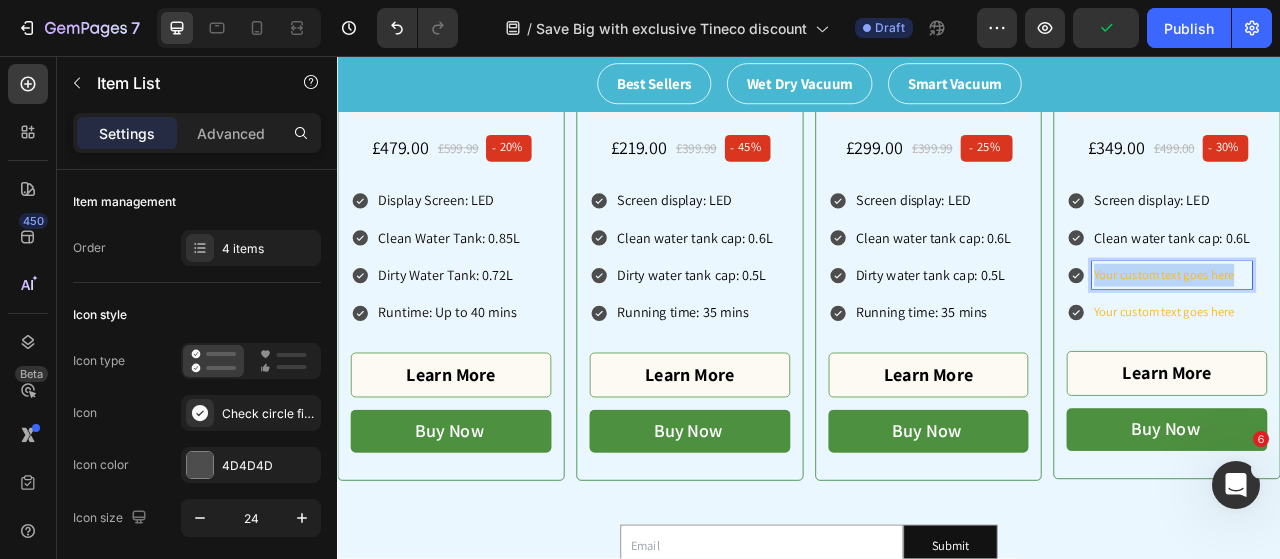 click on "Your custom text goes here" at bounding box center (1399, 335) 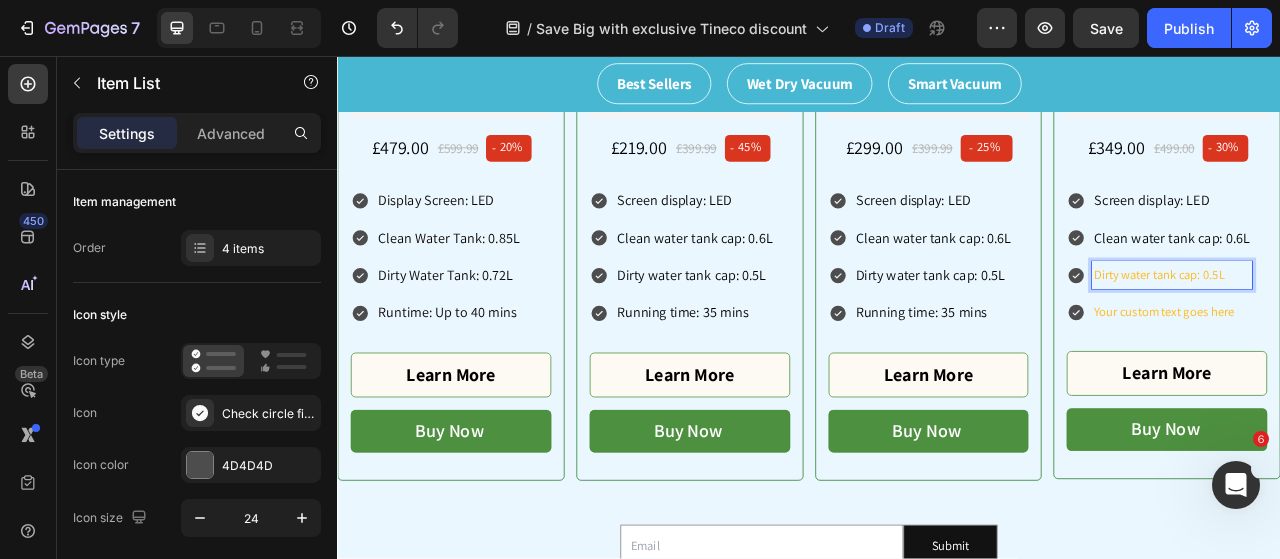 click on "Dirty water tank cap: 0.5L" at bounding box center (1399, 335) 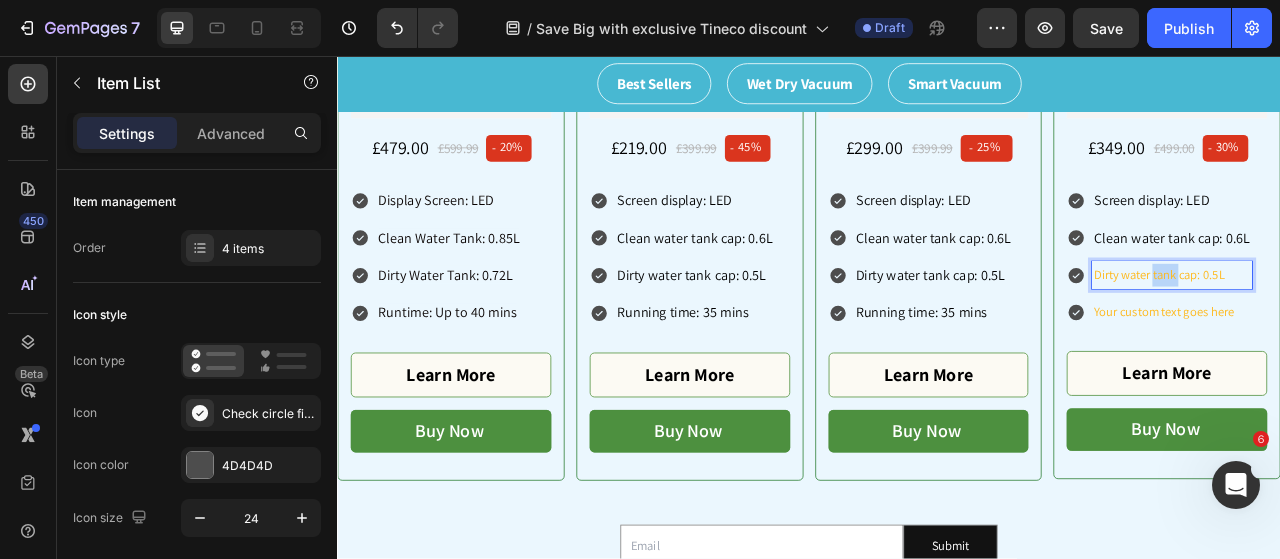 click on "Dirty water tank cap: 0.5L" at bounding box center (1399, 335) 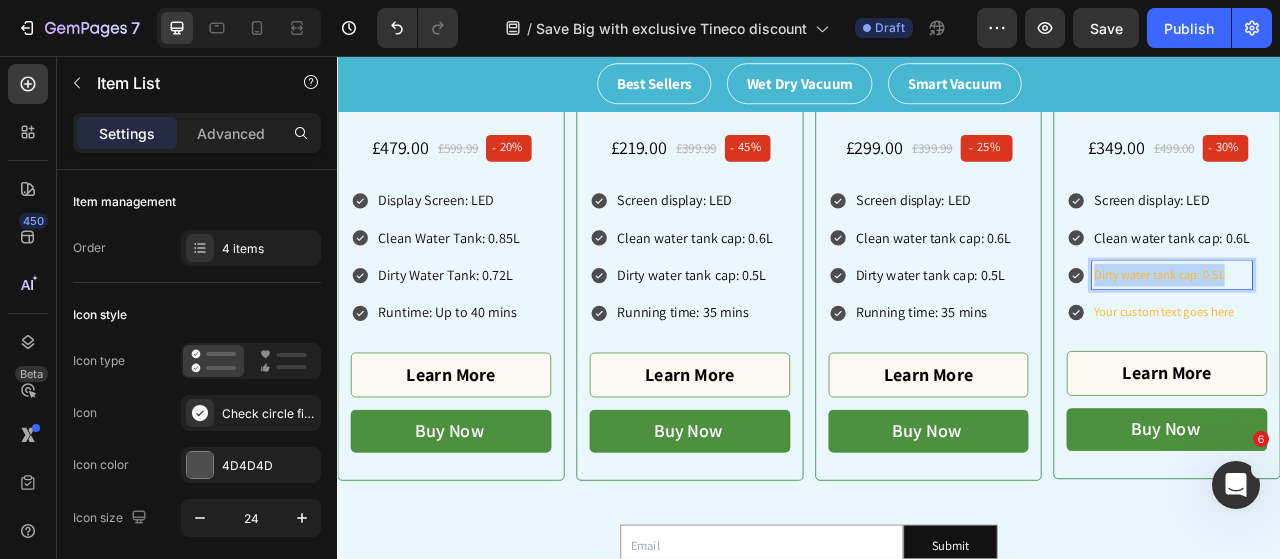click on "Dirty water tank cap: 0.5L" at bounding box center (1399, 335) 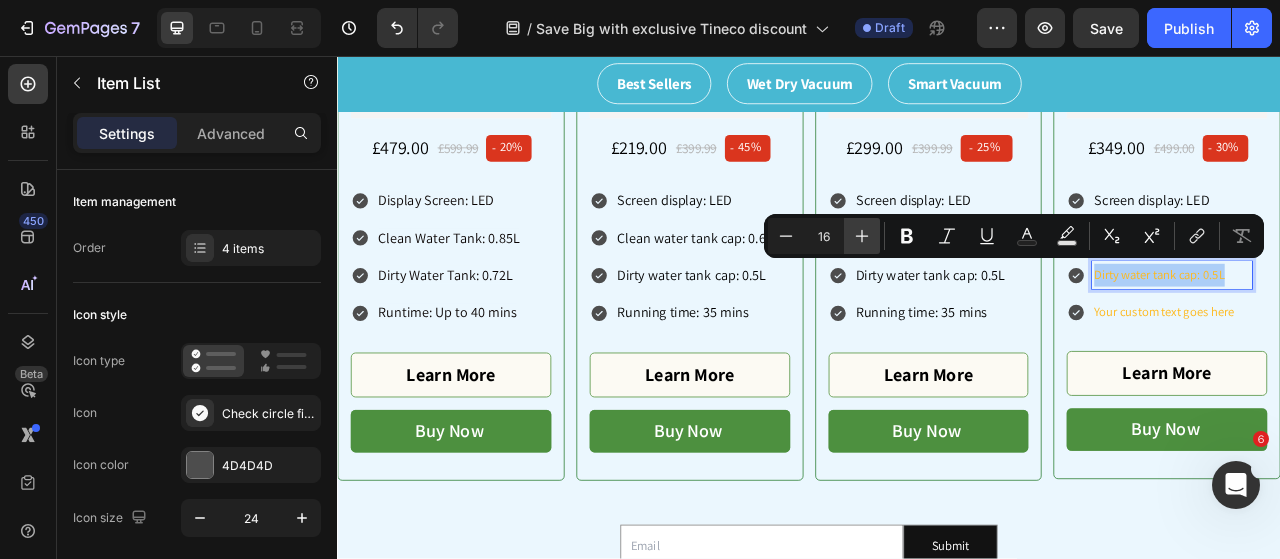 click 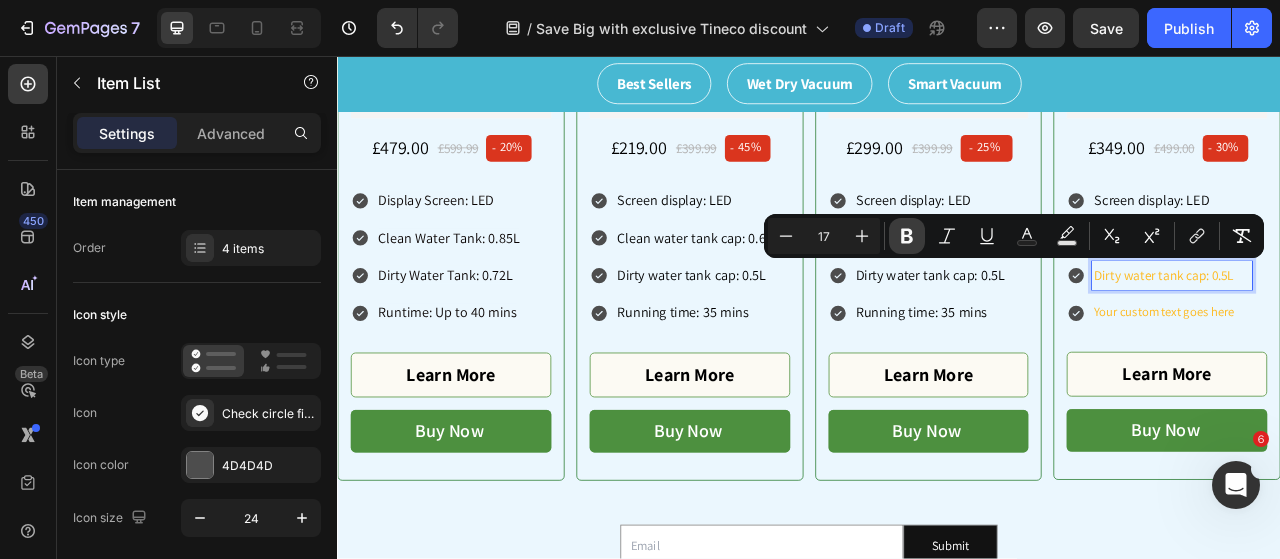 drag, startPoint x: 865, startPoint y: 242, endPoint x: 914, endPoint y: 240, distance: 49.0408 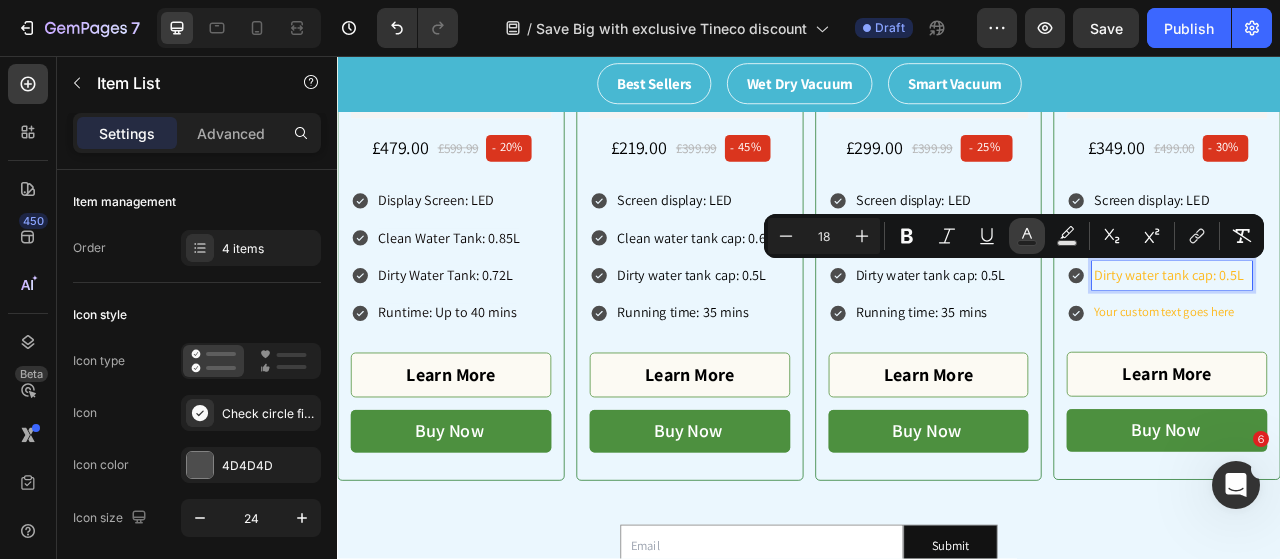 click 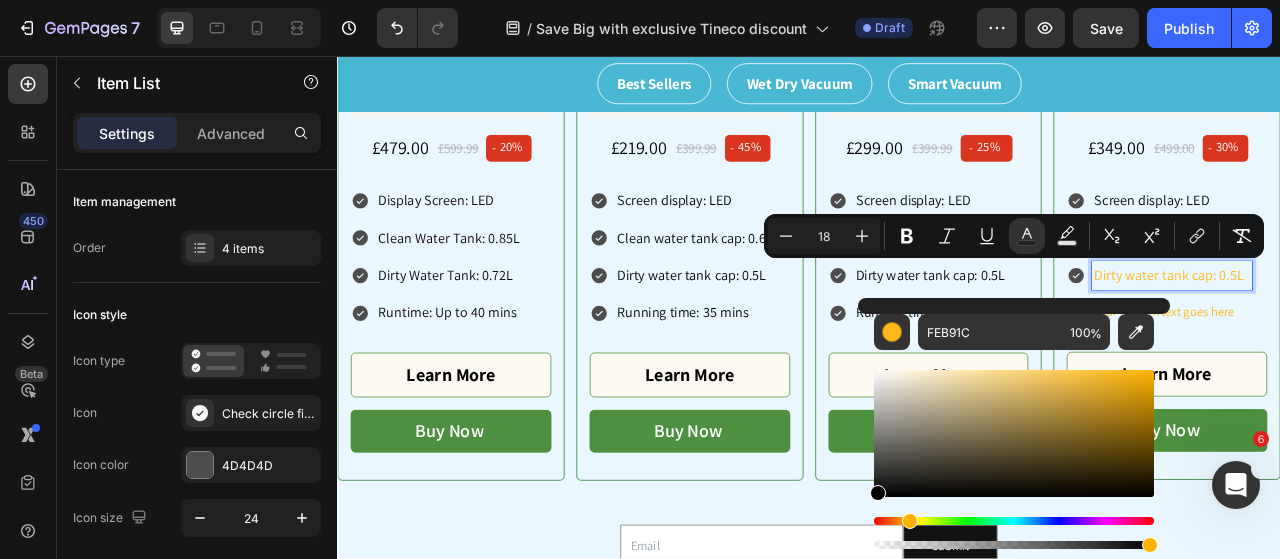 type on "000000" 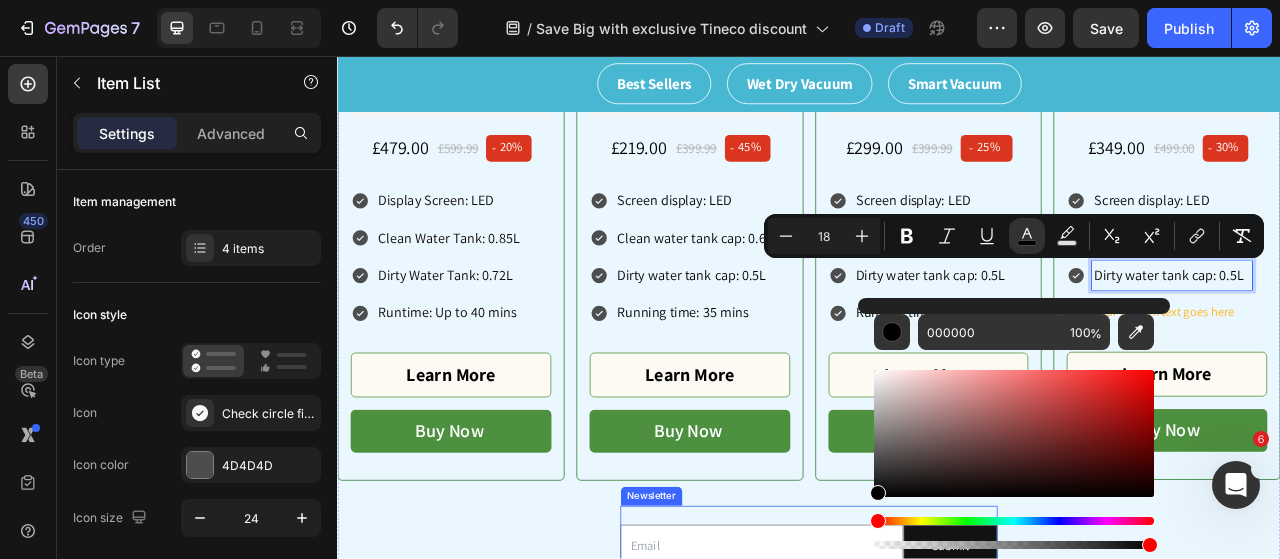 drag, startPoint x: 1217, startPoint y: 549, endPoint x: 1283, endPoint y: 529, distance: 68.96376 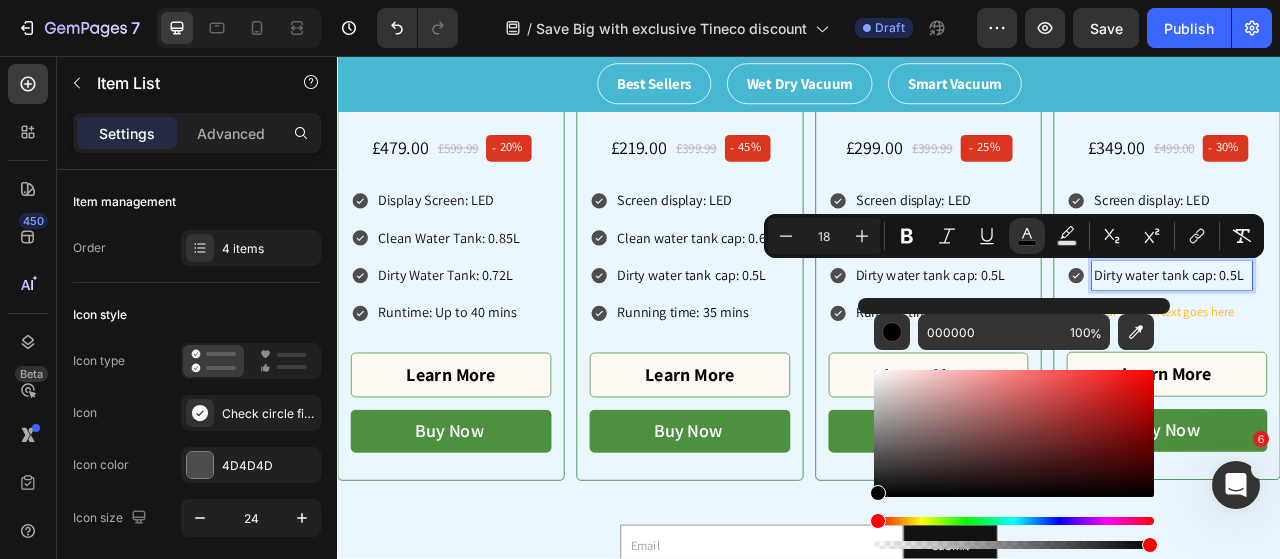 click on "Screen display: LED Clean water tank cap: 0.6L Dirty water tank cap: 0.5L Your custom text goes here" at bounding box center [1392, 312] 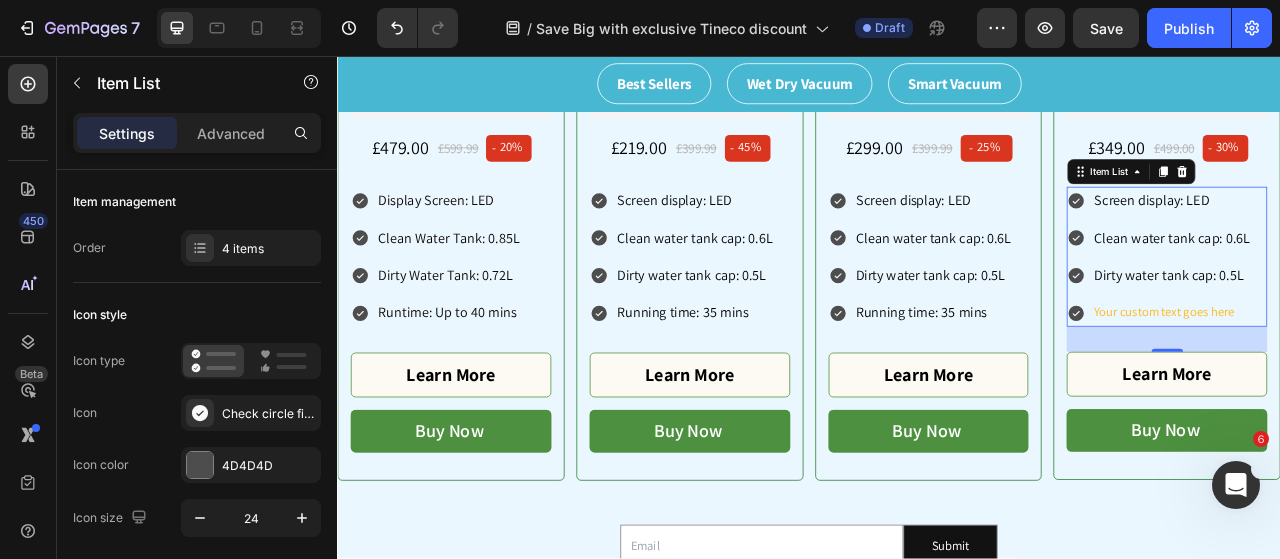 click on "Your custom text goes here" at bounding box center (1399, 383) 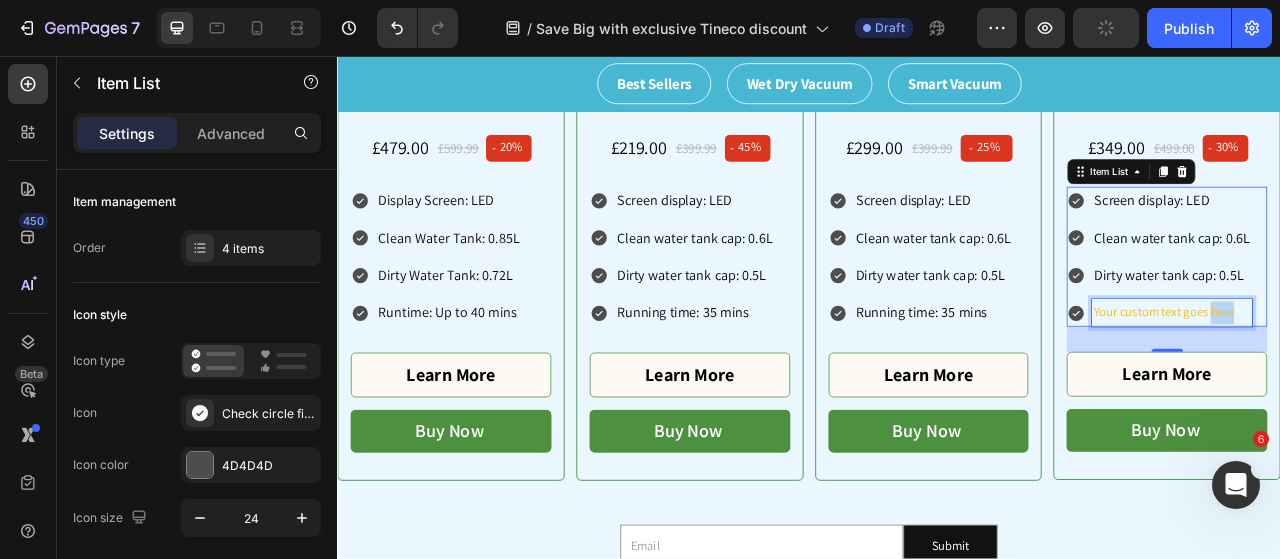 click on "Your custom text goes here" at bounding box center (1399, 383) 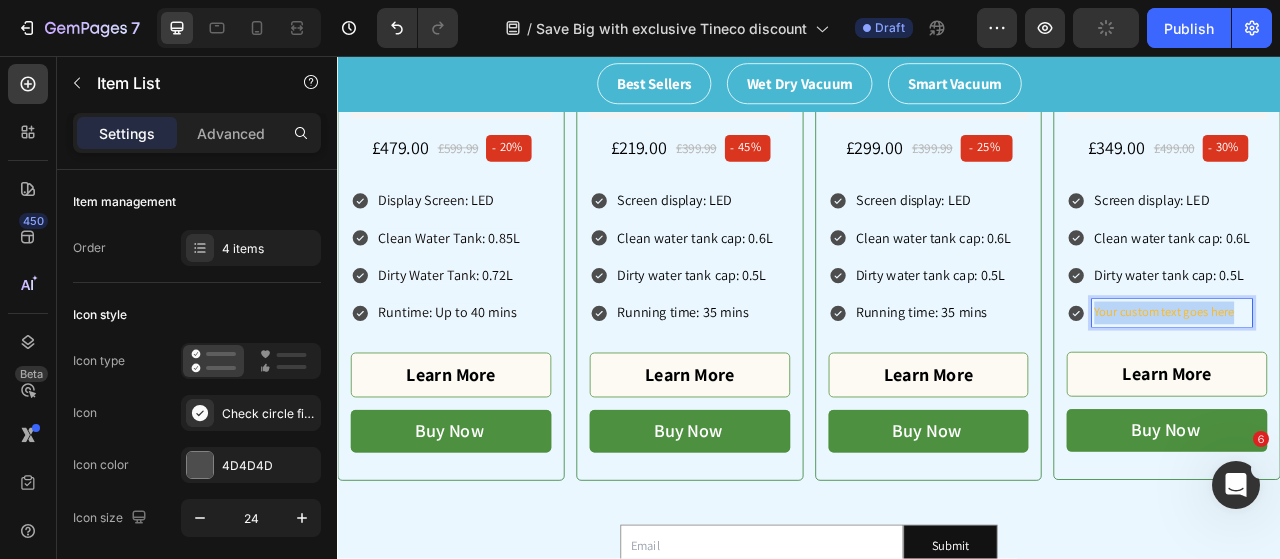 click on "Your custom text goes here" at bounding box center (1399, 383) 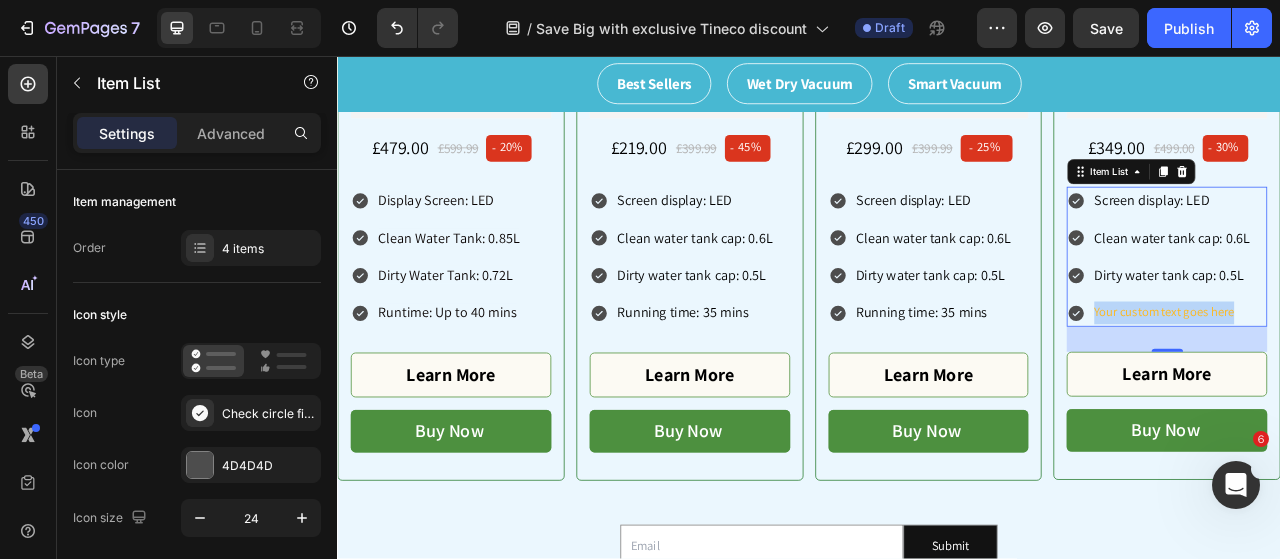 click on "Your custom text goes here" at bounding box center [1399, 383] 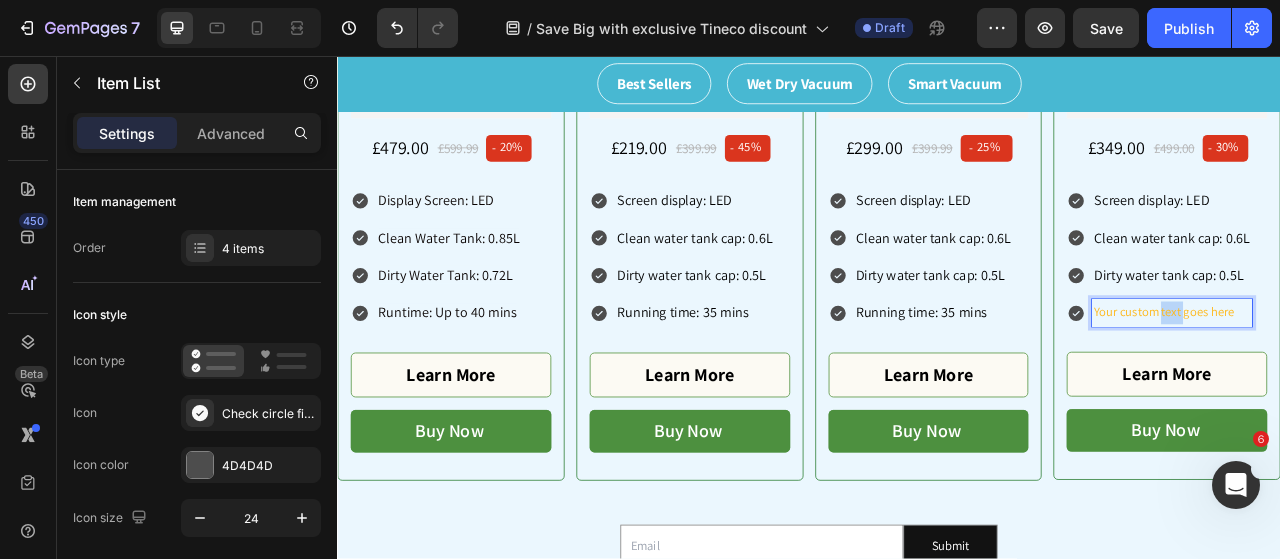 click on "Your custom text goes here" at bounding box center (1399, 383) 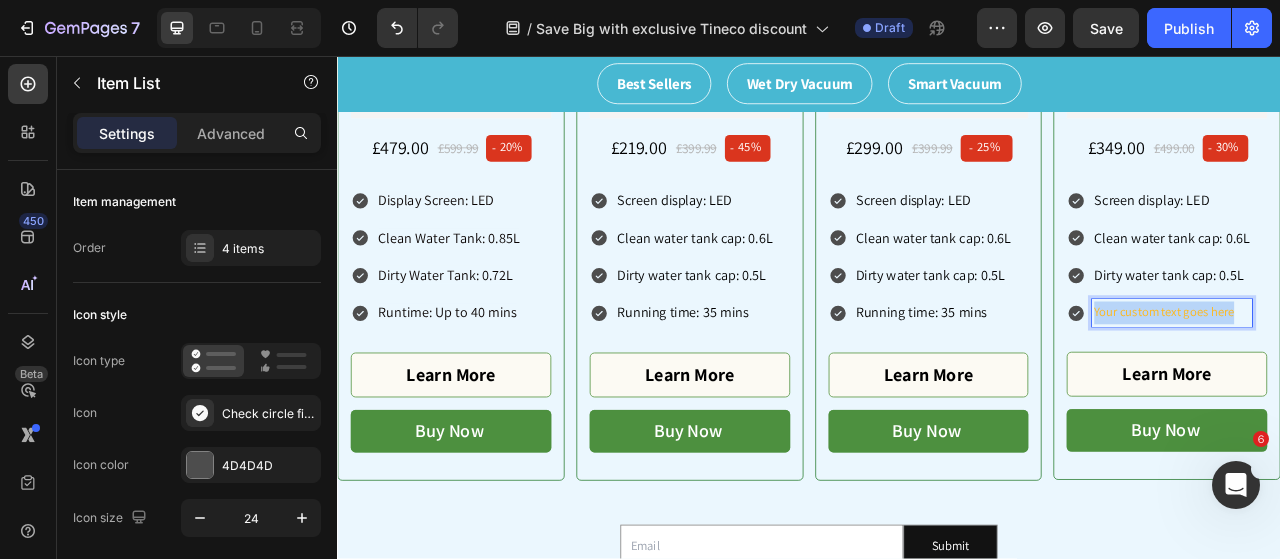 click on "Your custom text goes here" at bounding box center [1399, 383] 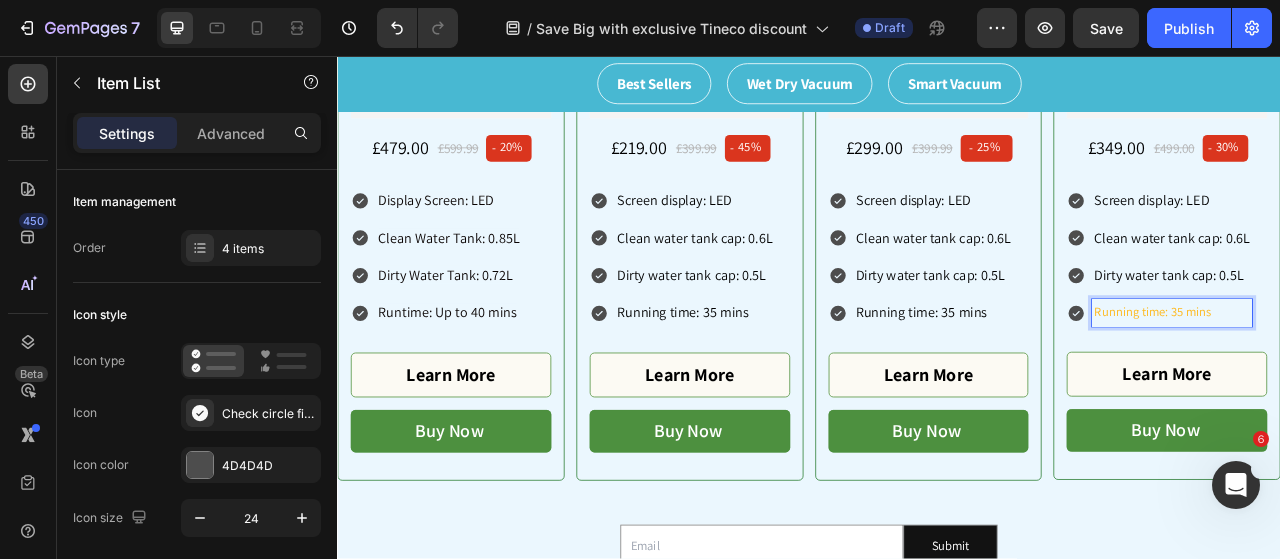 click on "Running time: 35 mins" at bounding box center [1399, 383] 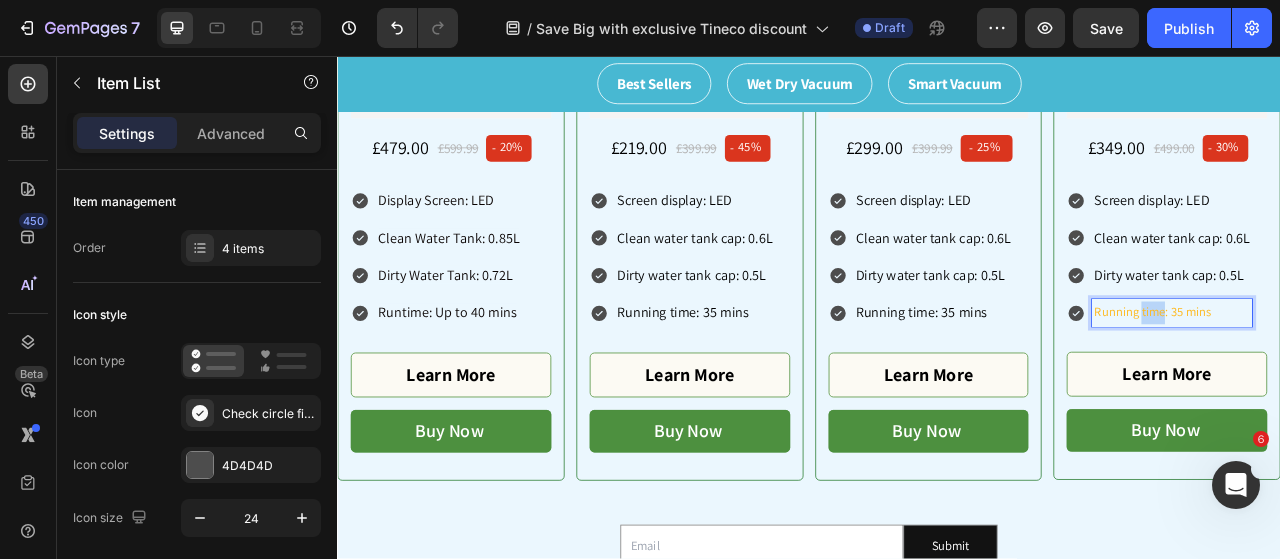 click on "Running time: 35 mins" at bounding box center (1399, 383) 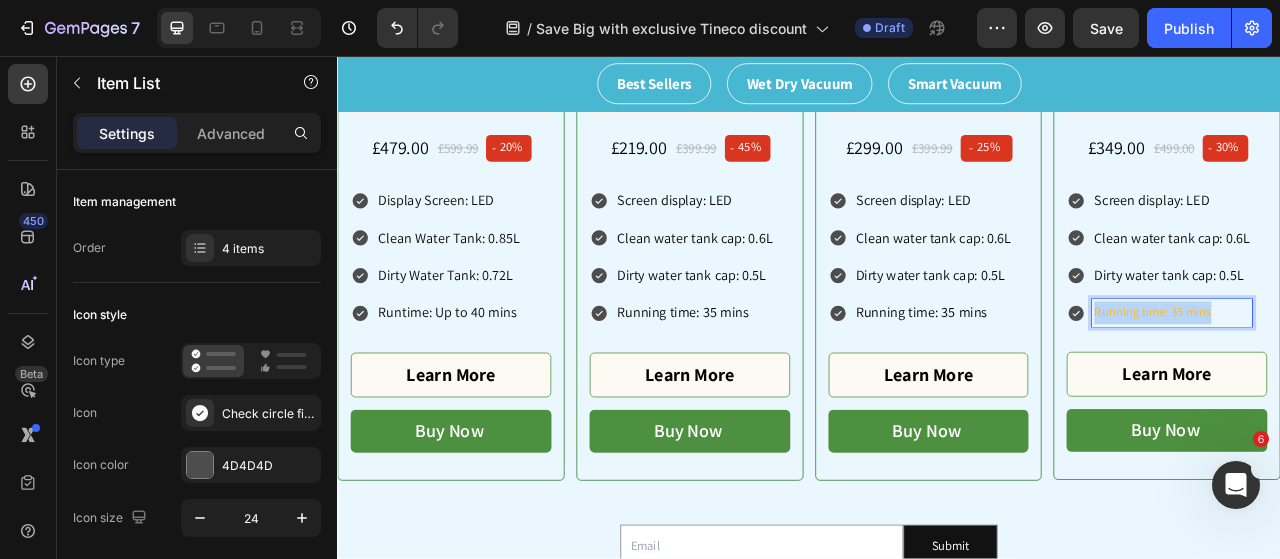 click on "Running time: 35 mins" at bounding box center [1399, 383] 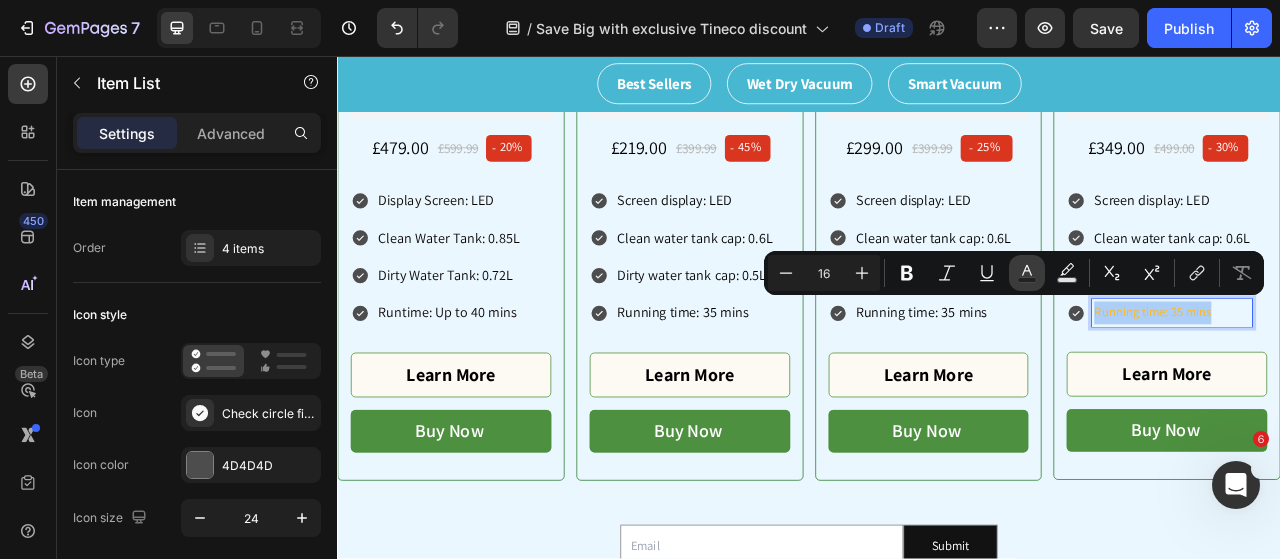 click 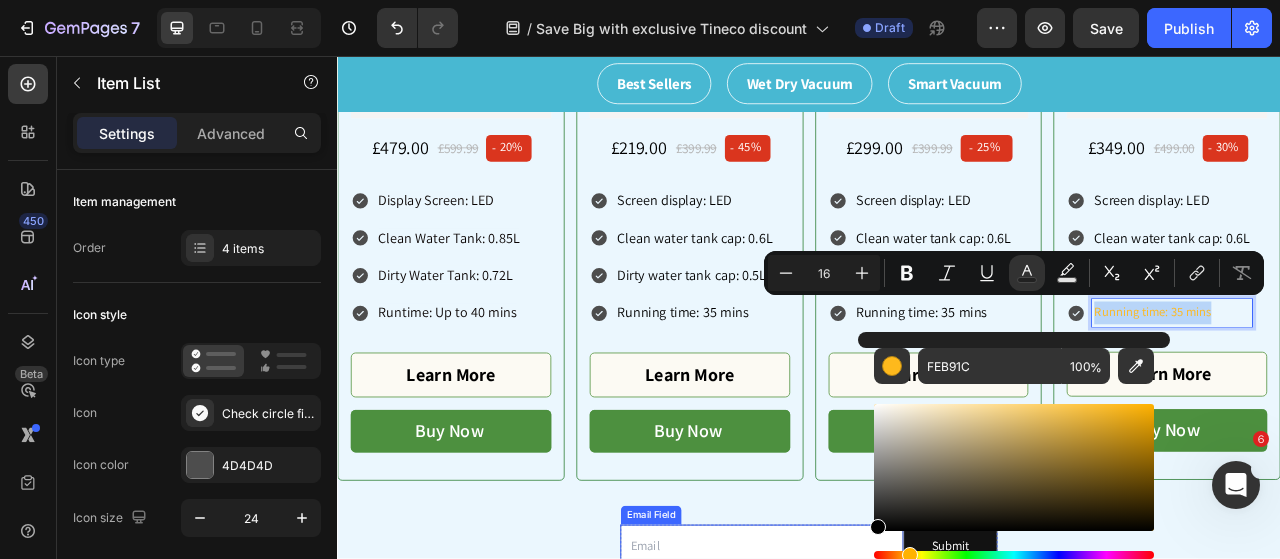 type on "000000" 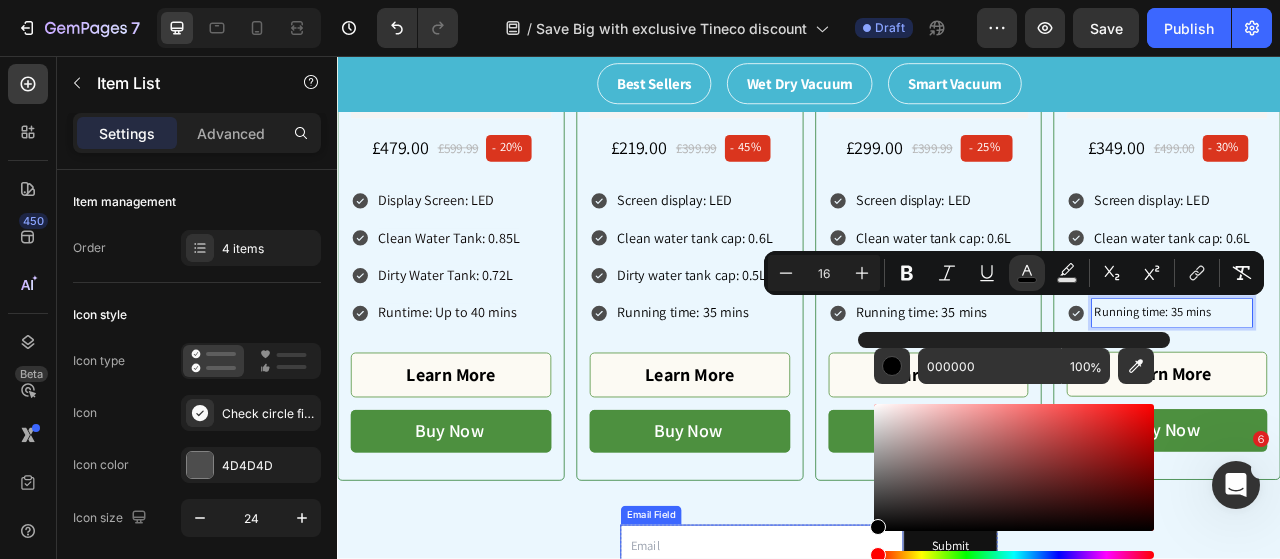 drag, startPoint x: 1219, startPoint y: 577, endPoint x: 957, endPoint y: 679, distance: 281.15475 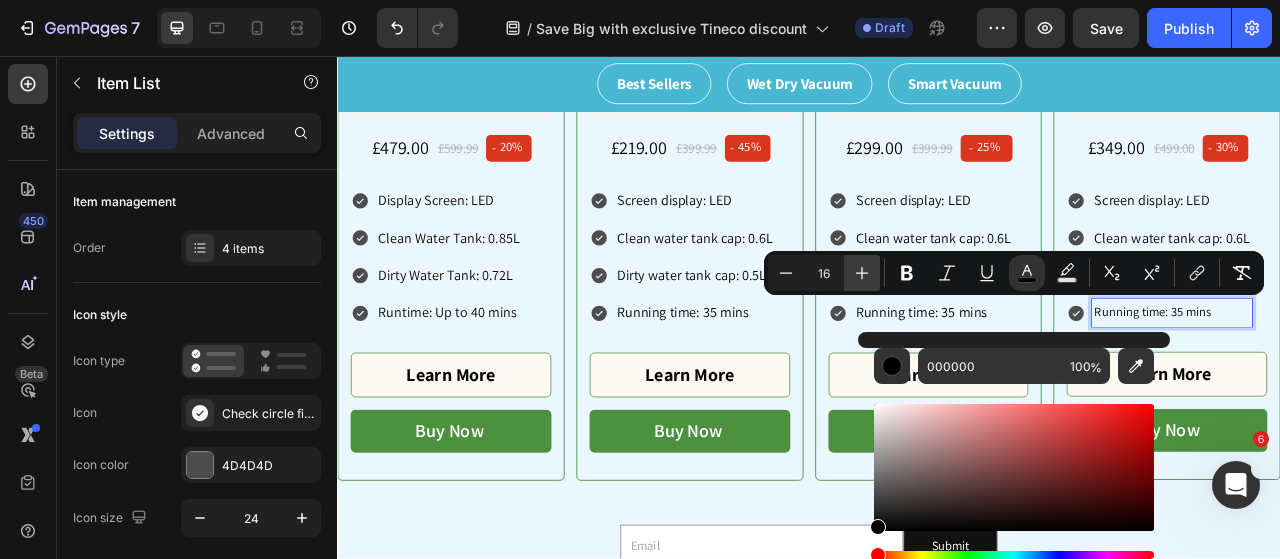 click 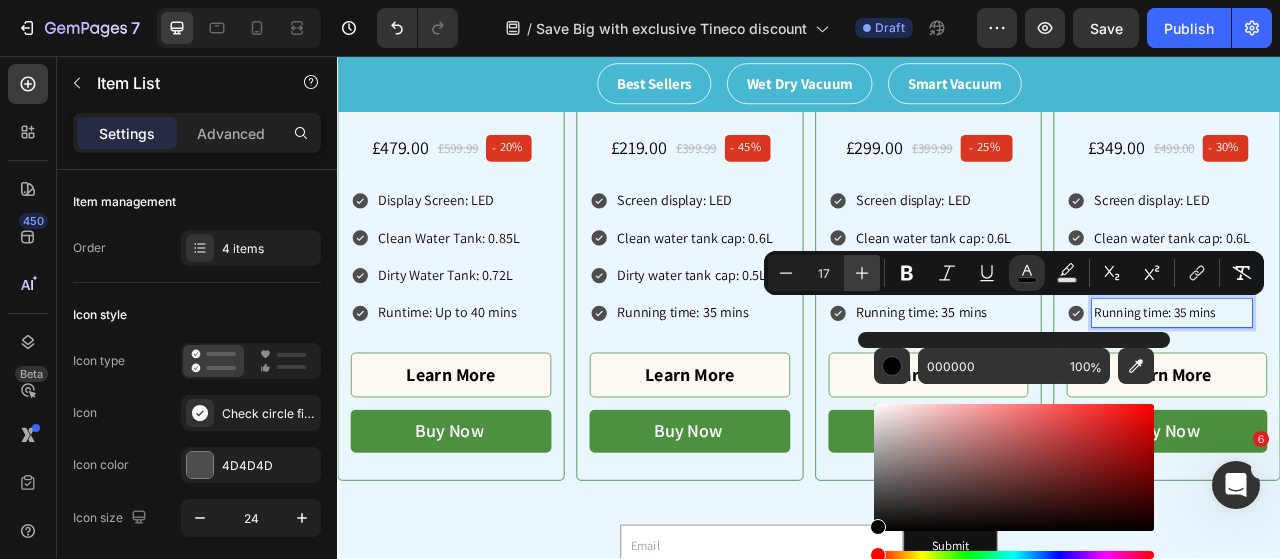 click 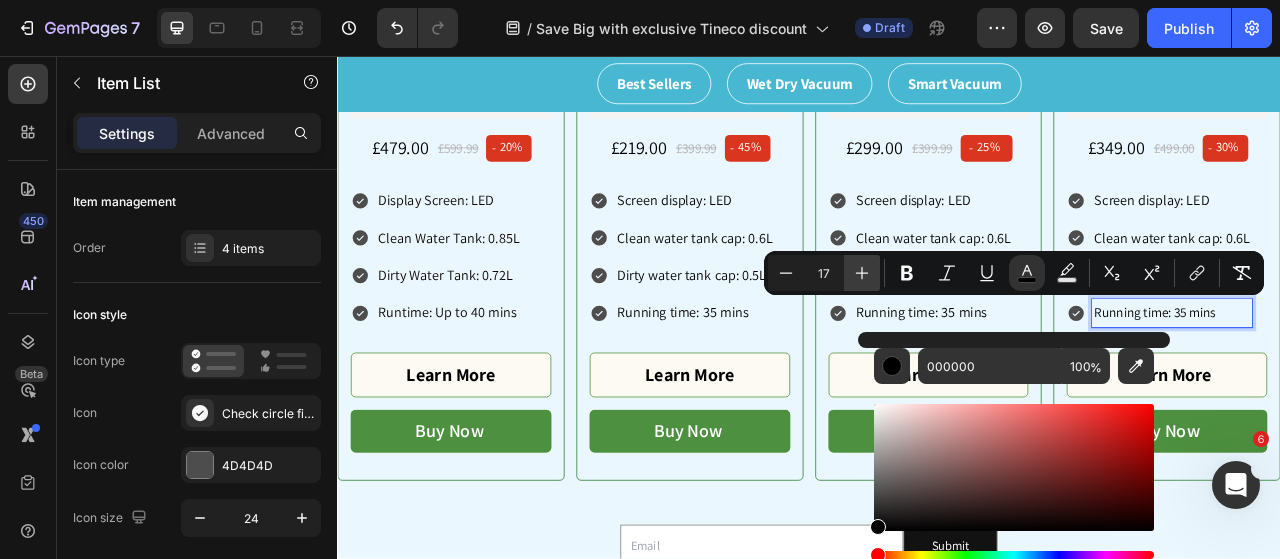 type on "18" 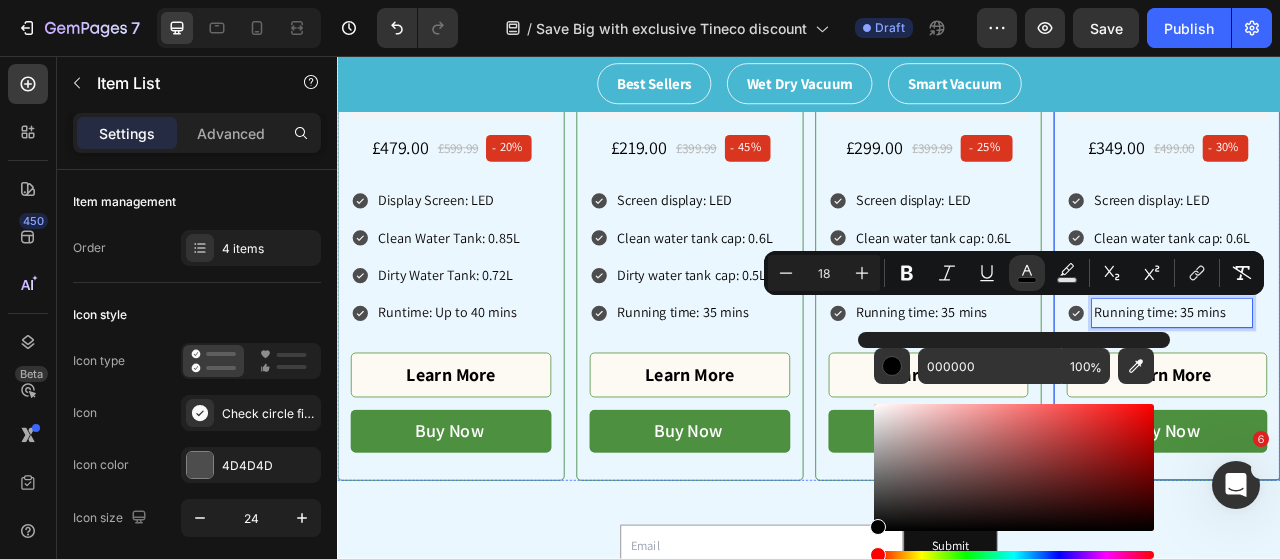 click on "Product Images & Gallery Tineco FLOOR ONE STRETCH S6 Wet Dry Vacuum Cleaner Product Title Judge.me - Preview Badge (Stars) Judge.me £349.00 Price Price £499.00 Price Price - 30% Product Tag Row Screen display: LED Clean water tank cap: 0.6L Dirty water tank cap: 0.5L Running time: 35 mins Item List   32 Learn More Product View More Buy Now Product Cart Button Product" at bounding box center (1392, 140) 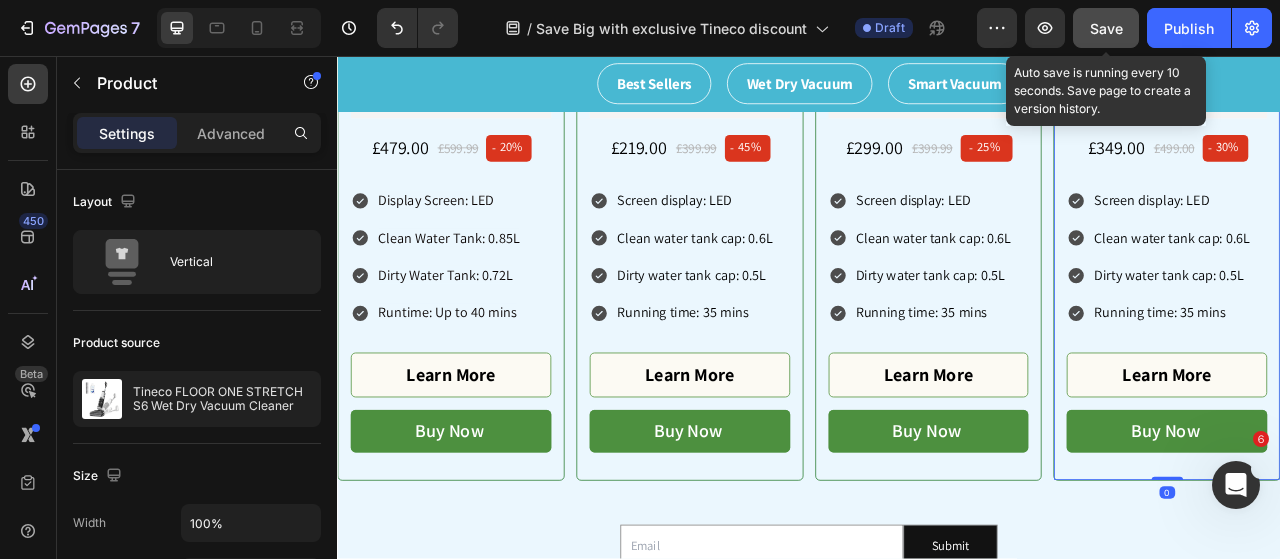 click on "Save" at bounding box center [1106, 28] 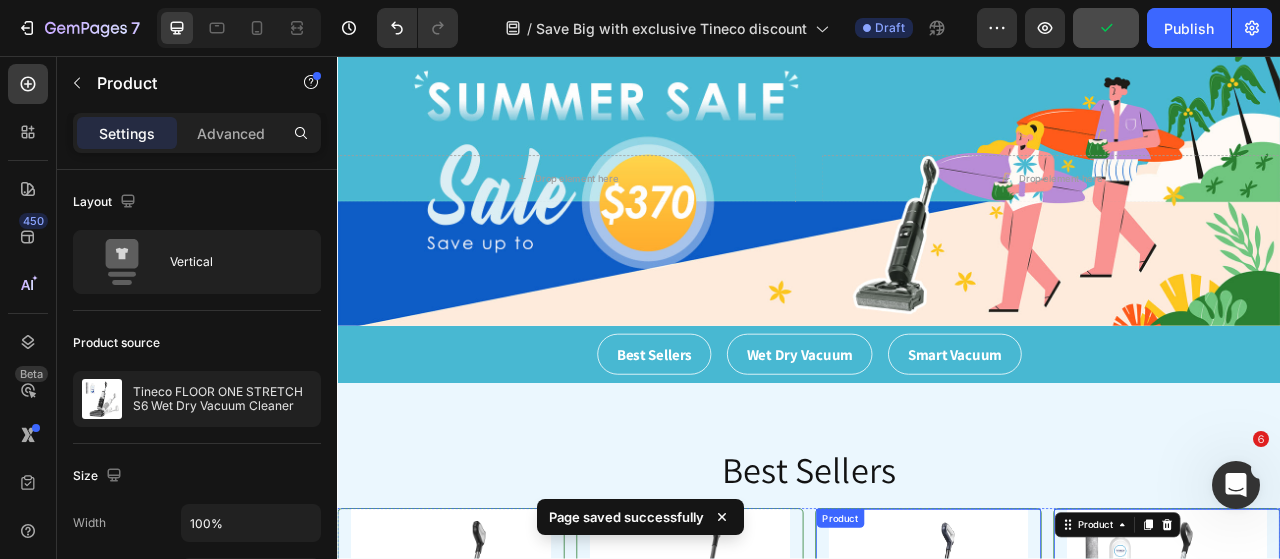 scroll, scrollTop: 0, scrollLeft: 0, axis: both 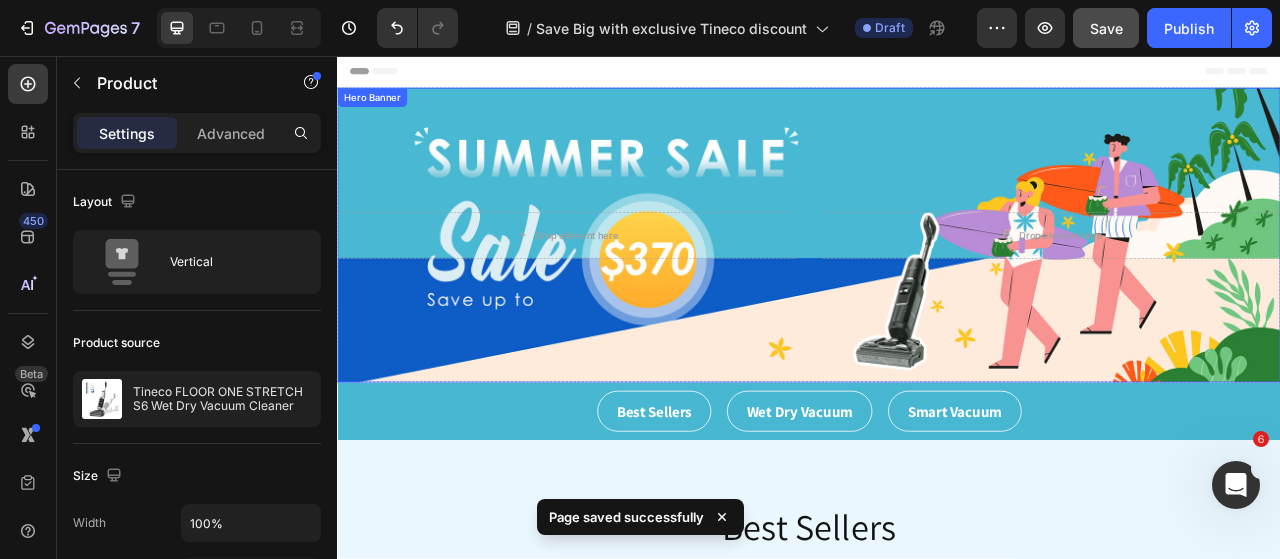 click at bounding box center [937, 284] 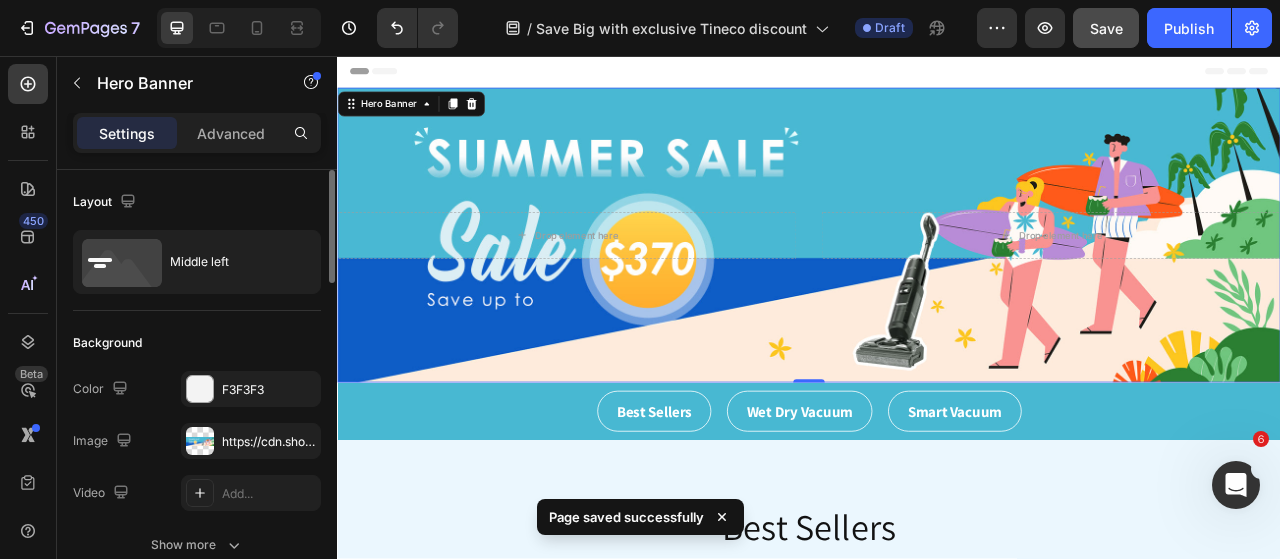 scroll, scrollTop: 100, scrollLeft: 0, axis: vertical 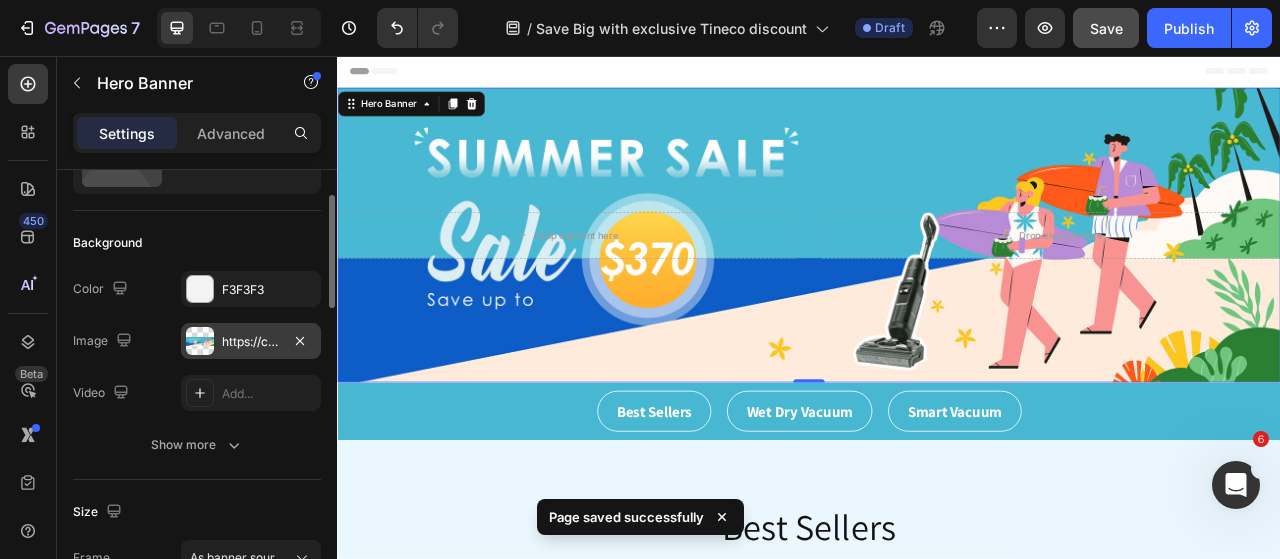 click at bounding box center [200, 341] 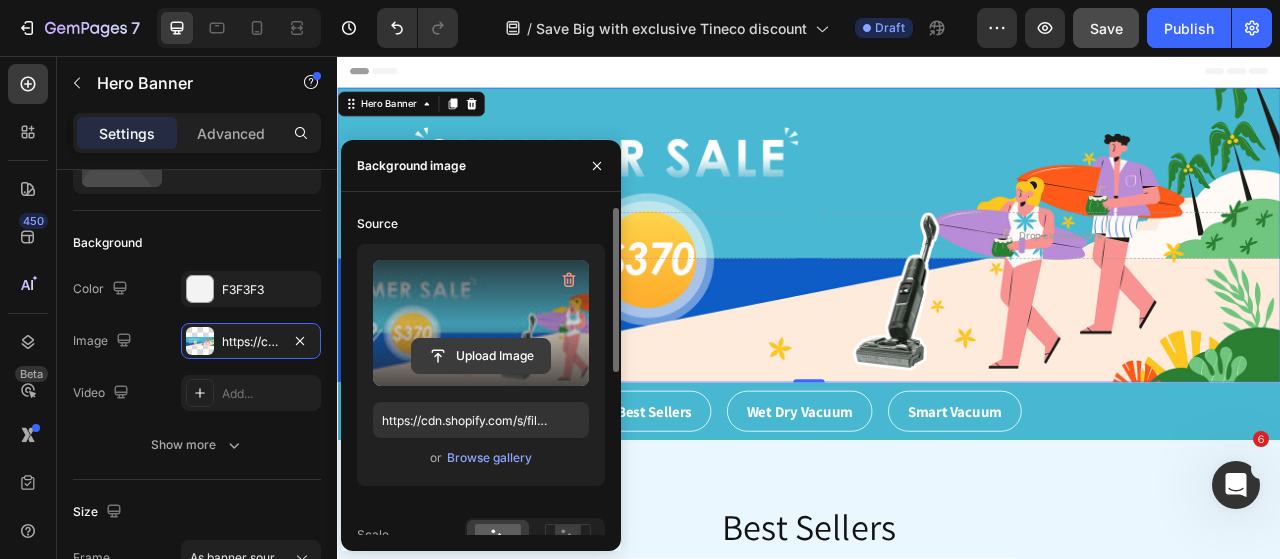 click 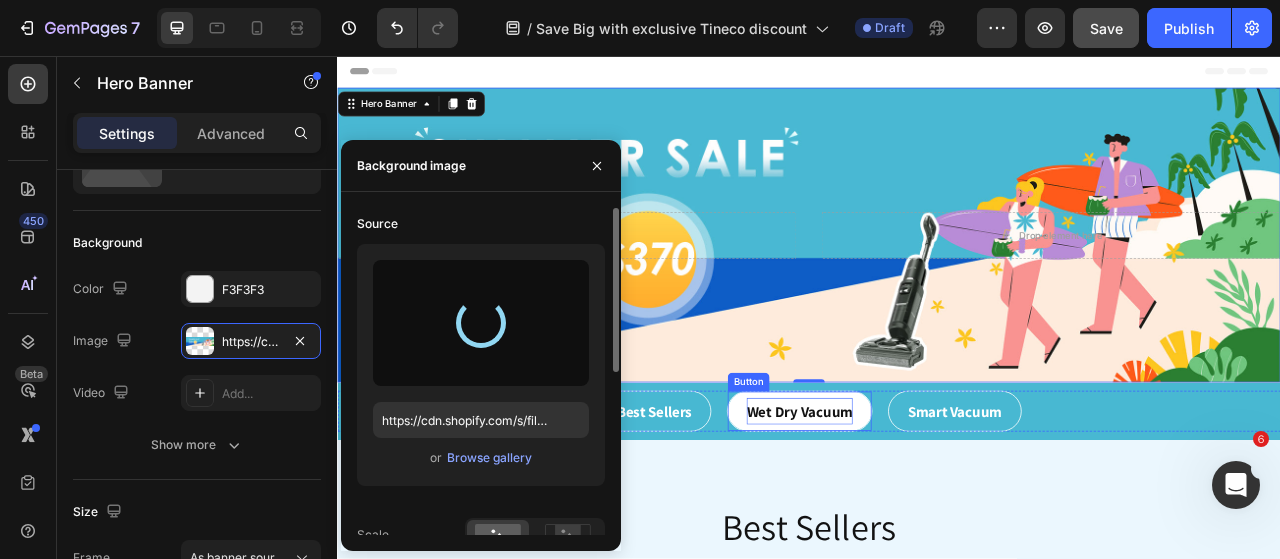 type on "https://cdn.shopify.com/s/files/1/0593/0493/5600/files/gempages_490429962751312967-93c94d35-d36a-4bd1-a7da-ac83f5700d52.jpg" 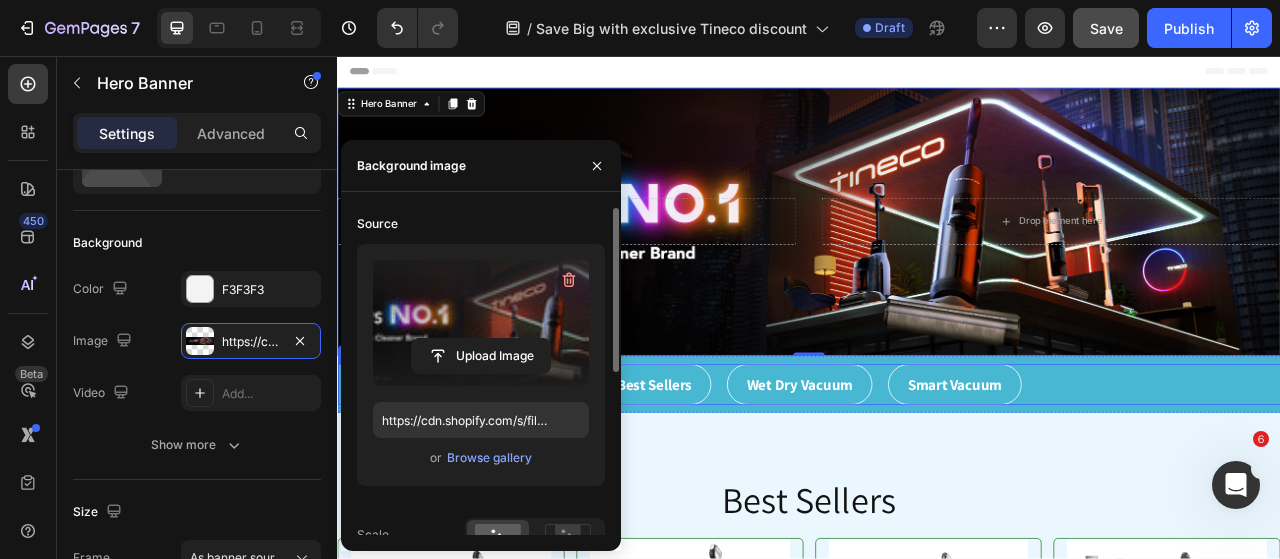 click on "Best Sellers Button Wet Dry Vacuum Button Smart Vacuum Button Row" at bounding box center (937, 474) 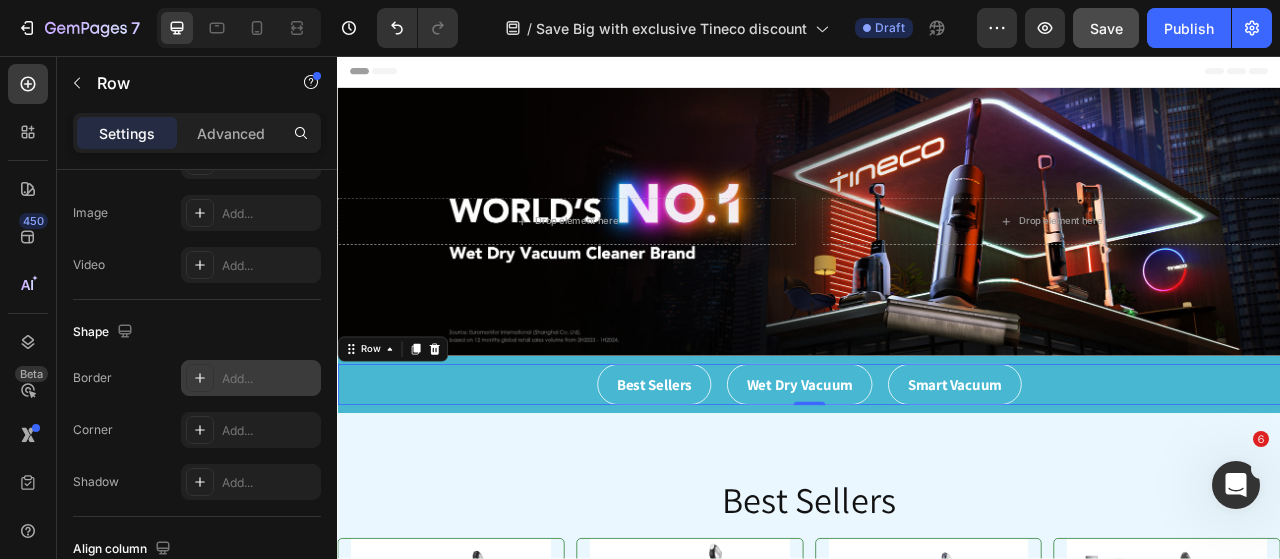 scroll, scrollTop: 998, scrollLeft: 0, axis: vertical 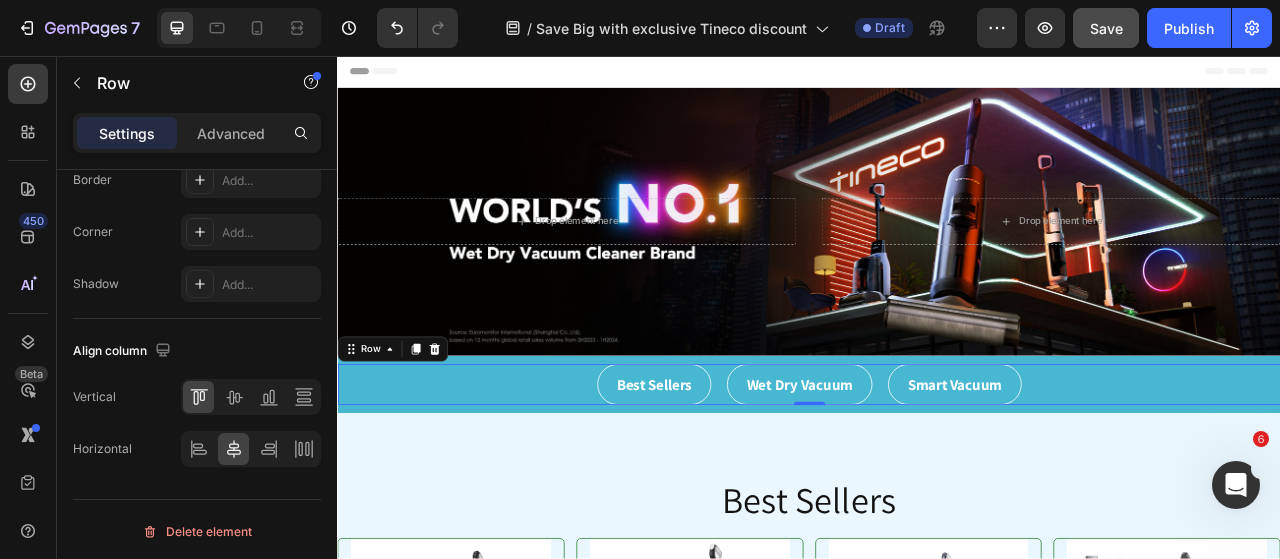 click on "Best Sellers Button Wet Dry Vacuum Button Smart Vacuum Button Row   0" at bounding box center [937, 474] 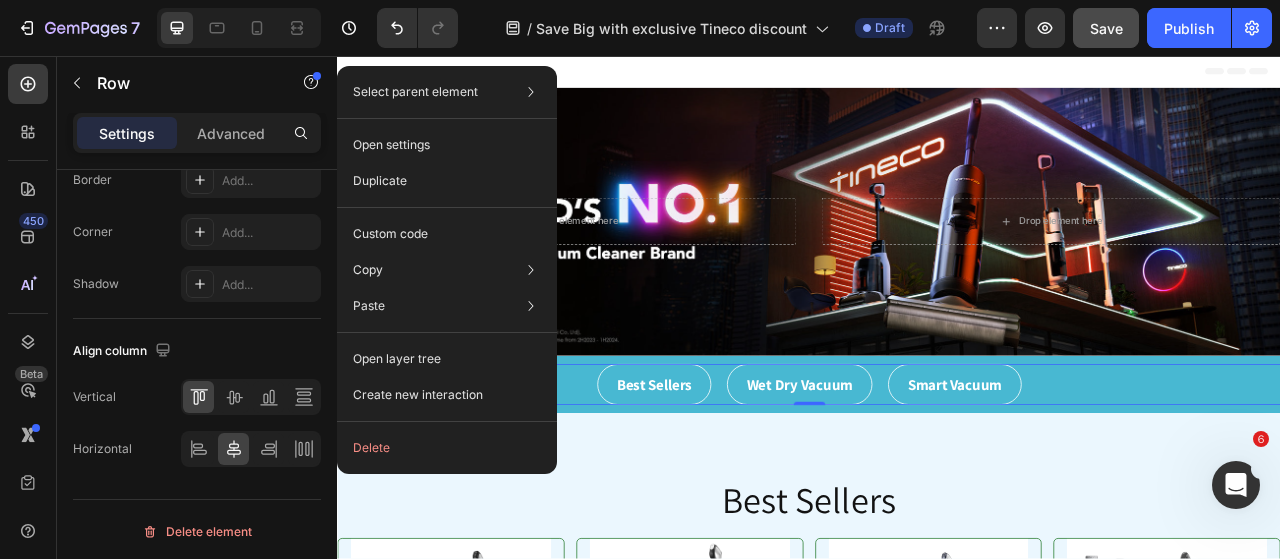 click on "Best Sellers Button Wet Dry Vacuum Button Smart Vacuum Button Row   0" at bounding box center [937, 474] 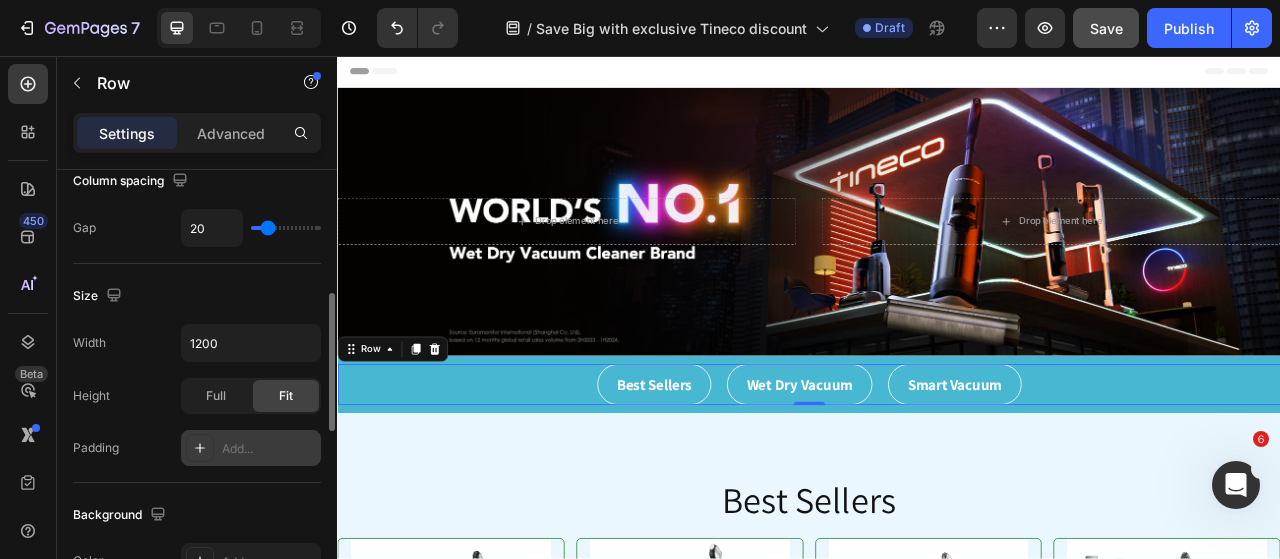 scroll, scrollTop: 600, scrollLeft: 0, axis: vertical 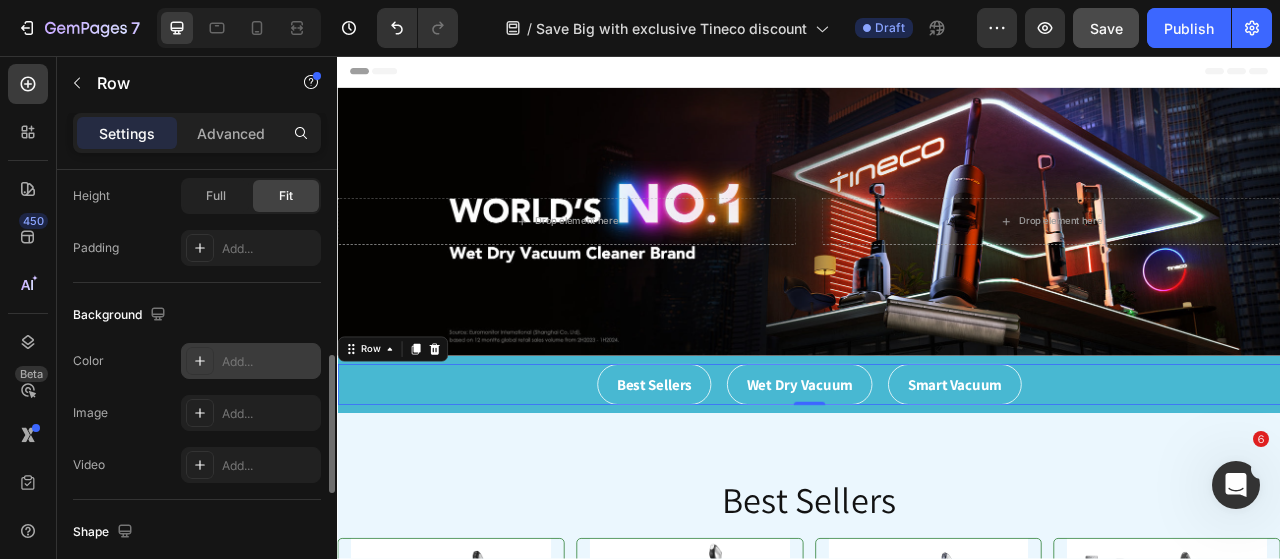 click on "Add..." at bounding box center [269, 362] 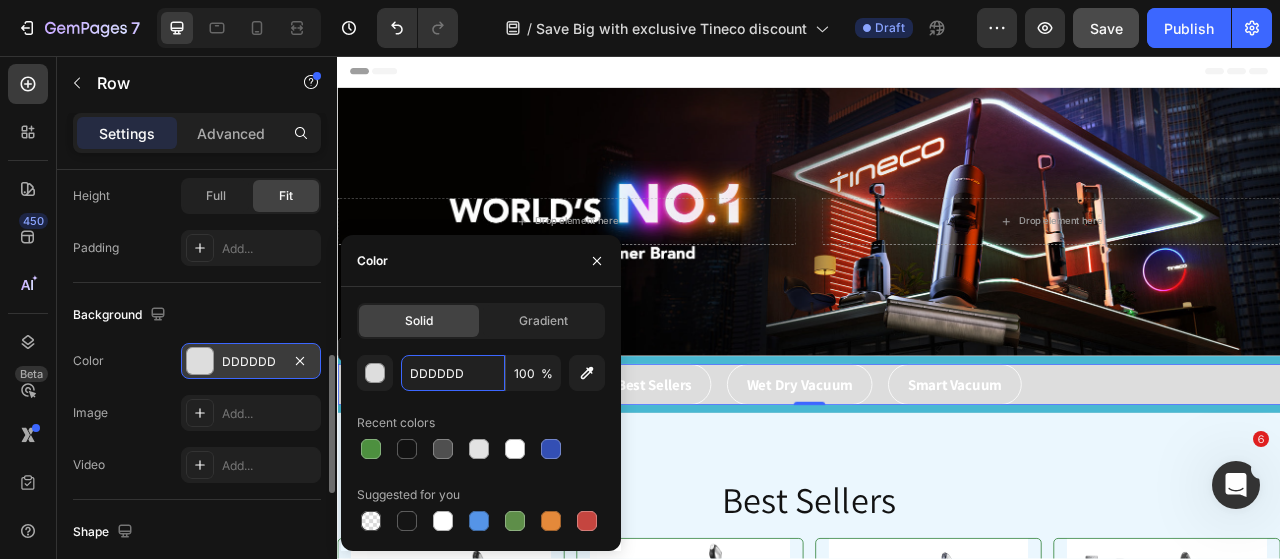 drag, startPoint x: 466, startPoint y: 378, endPoint x: 566, endPoint y: 393, distance: 101.118744 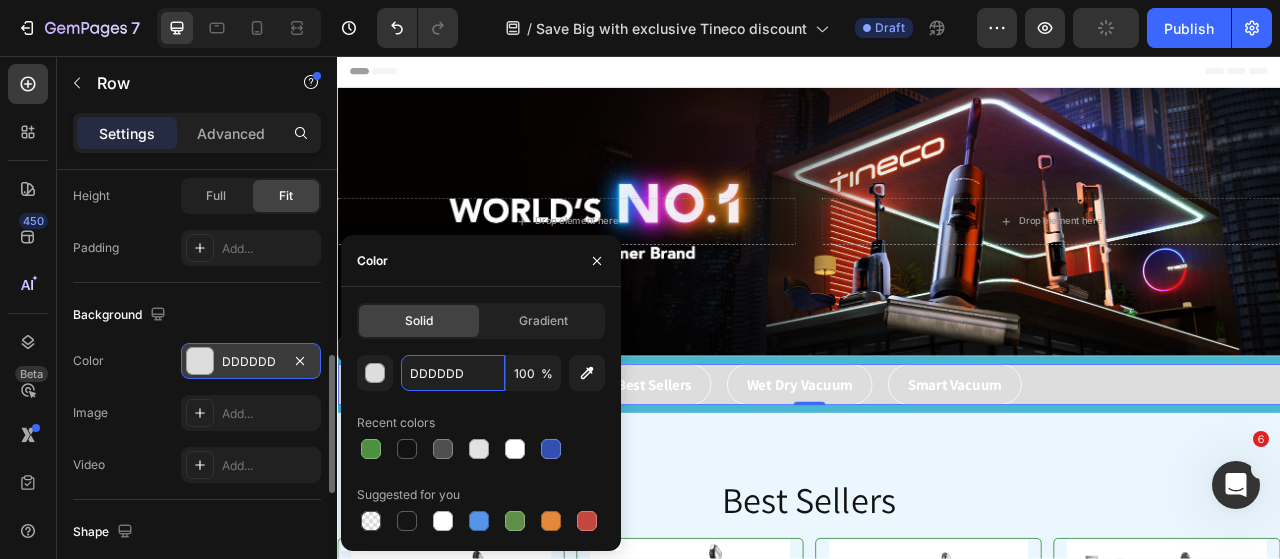 paste on "00327d" 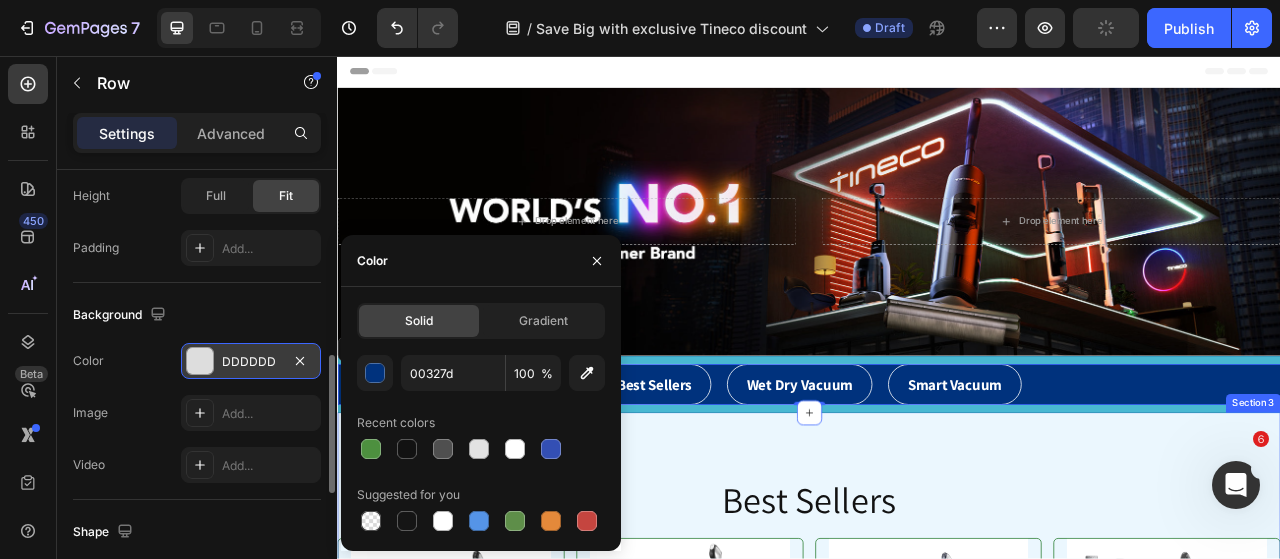 click on "Best Sellers Heading Product Images & Gallery Tineco Floor ONE S7 Pro Smart Wet Dry Vacuum Cleaner Product Title Judge.me - Preview Badge (Stars) Judge.me £479.00 Price Price £599.99 Price Price - 20% Product Tag Row Display Screen: LED Clean Water Tank: 0.85L Dirty Water Tank: 0.72L Runtime: Up to 40 mins Item List Learn More Product View More Buy Now Product Cart Button Product Product Images & Gallery Tineco iFLOOR 5 Breeze Complete Cordless Wet Dry Vacuum Cleaner Product Title Judge.me - Preview Badge (Stars) Judge.me £219.00 Price Price £399.99 Price Price - 45% Product Tag Row Screen display: LED Clean water tank cap: 0.6L Dirty water tank cap: 0.5L Running time: 35 mins Item List Learn More Product View More Buy Now Product Cart Button Product Product Images & Gallery Tineco FLOOR ONE S5  Cordless, Lightweight, Smart Wet/Dry Vacuum Cleaner Product Title Judge.me - Preview Badge (Stars) Judge.me £299.00 Price Price £399.99 Price Price - 25% Product Tag Row Screen display: LED Running time: 35 mins" at bounding box center [937, 1122] 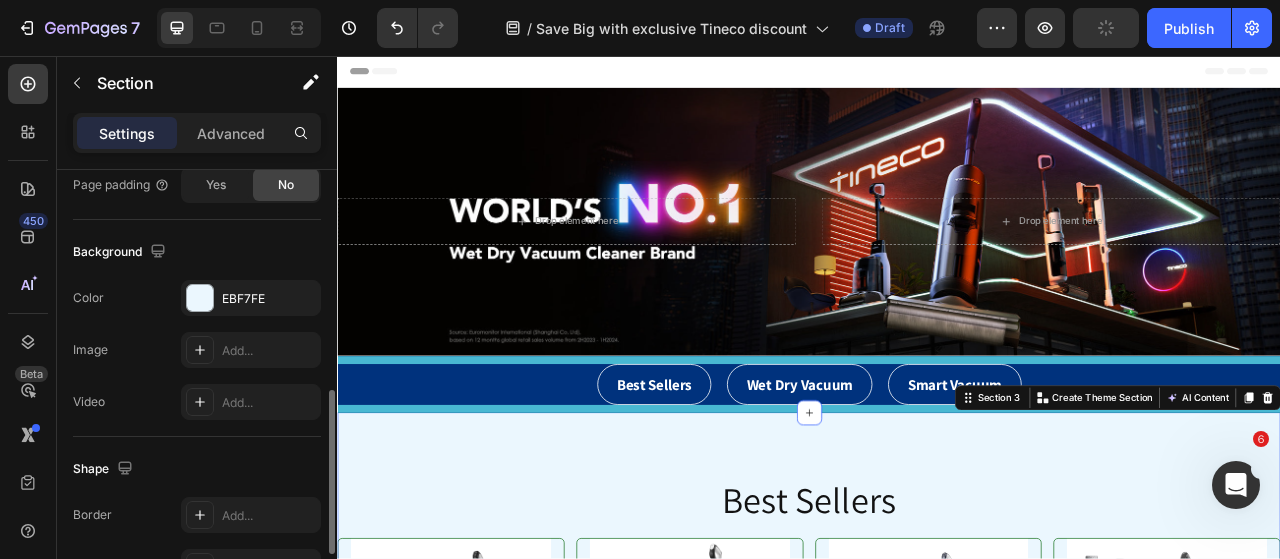 scroll, scrollTop: 0, scrollLeft: 0, axis: both 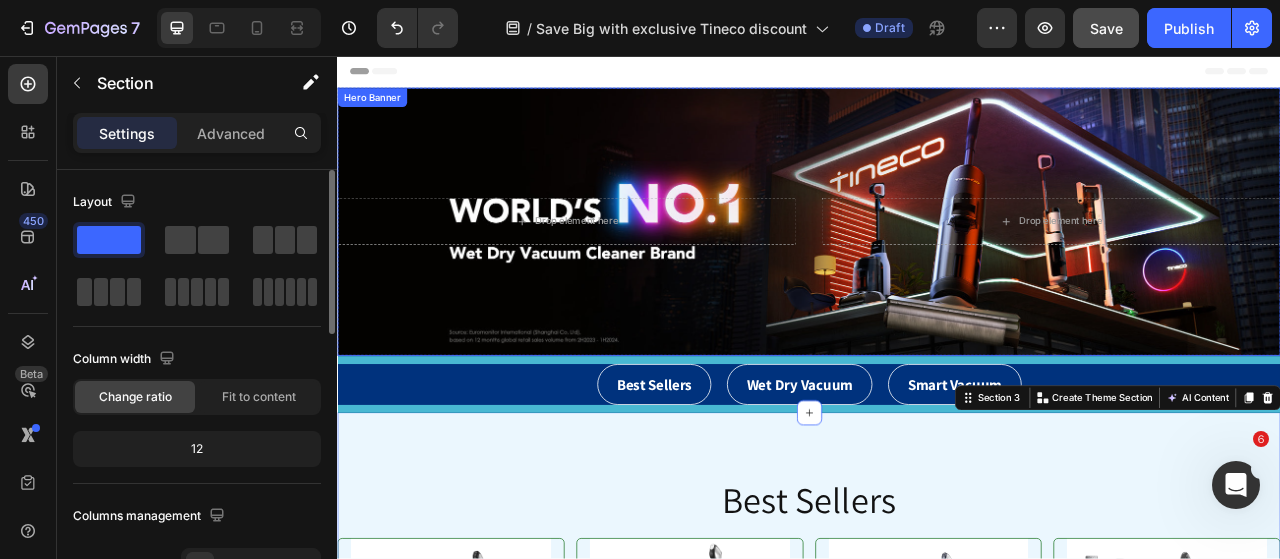 click at bounding box center (937, 267) 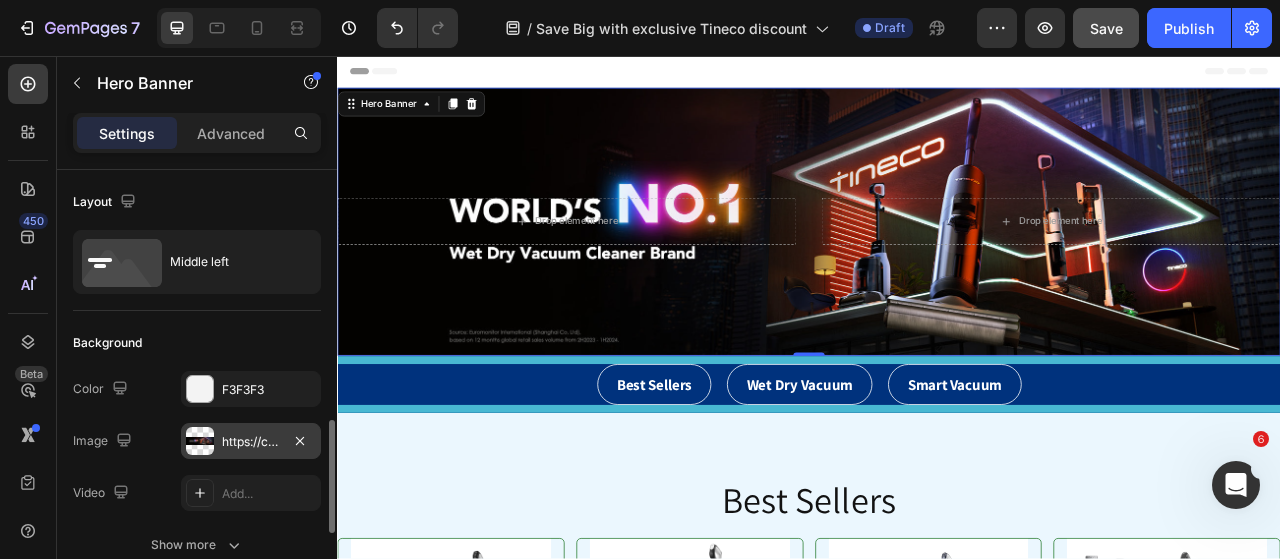 scroll, scrollTop: 200, scrollLeft: 0, axis: vertical 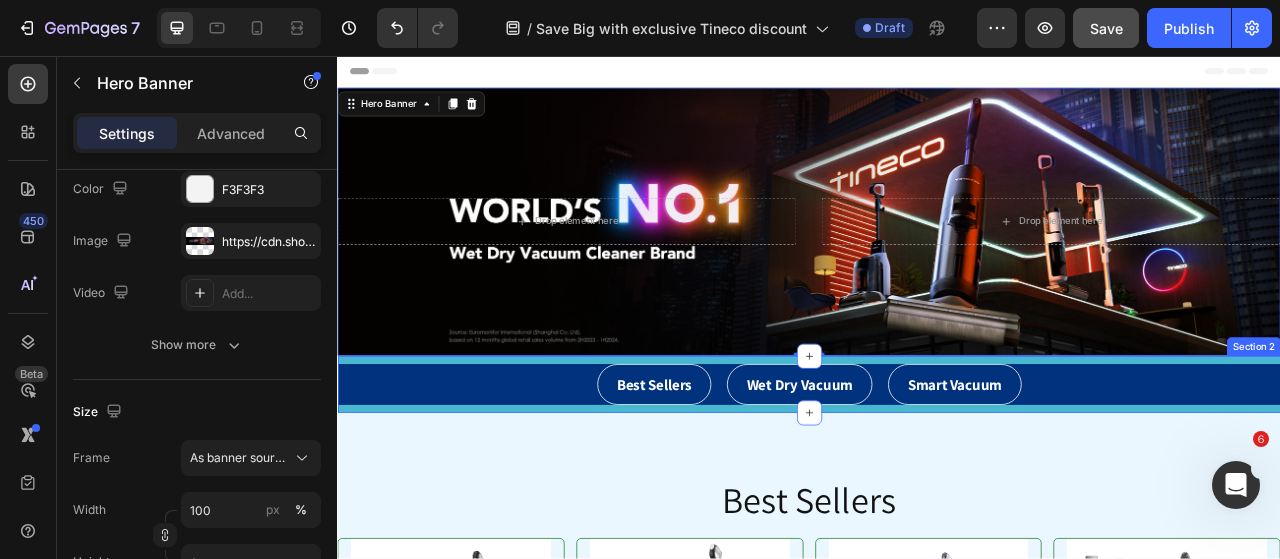 click on "Best Sellers Button Wet Dry Vacuum Button Smart Vacuum Button Row Section 2" at bounding box center (937, 474) 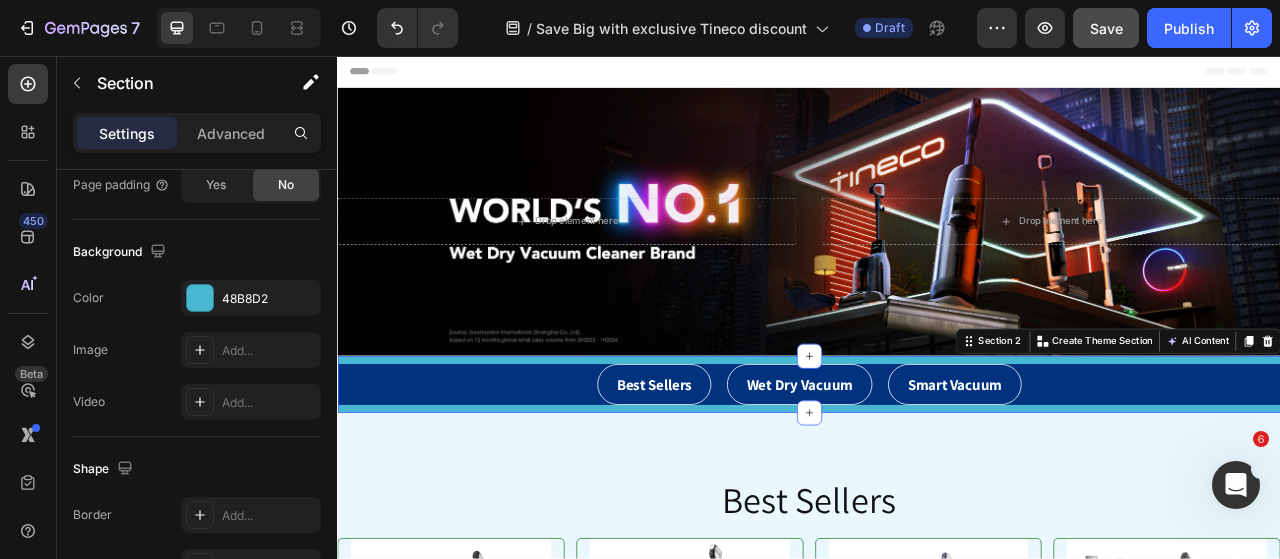 scroll, scrollTop: 771, scrollLeft: 0, axis: vertical 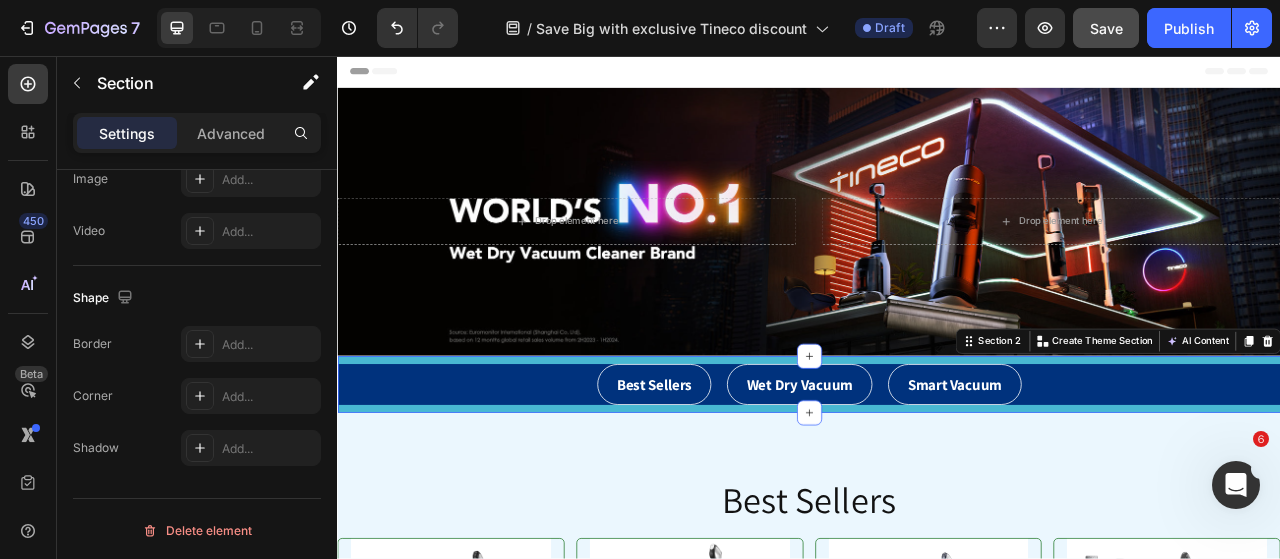 click on "Best Sellers Button Wet Dry Vacuum Button Smart Vacuum Button Row Section 2   You can create reusable sections Create Theme Section AI Content Write with GemAI What would you like to describe here? Tone and Voice Persuasive Product Tineco Carpet ONE Cruiser Smart Carpet Cleaner Show more Generate" at bounding box center (937, 474) 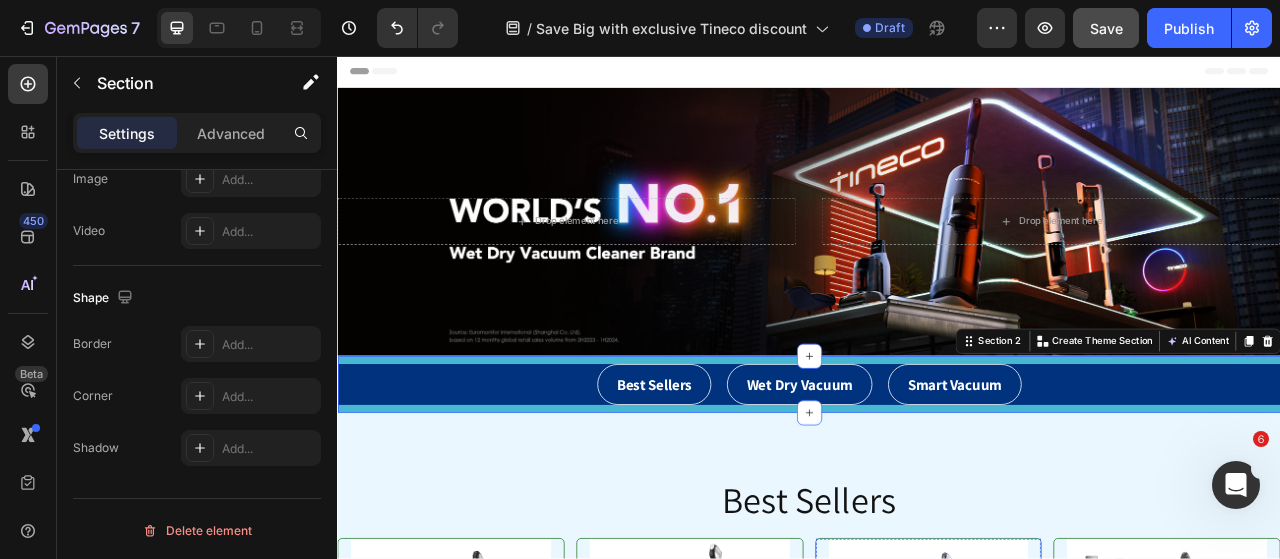 scroll, scrollTop: 0, scrollLeft: 0, axis: both 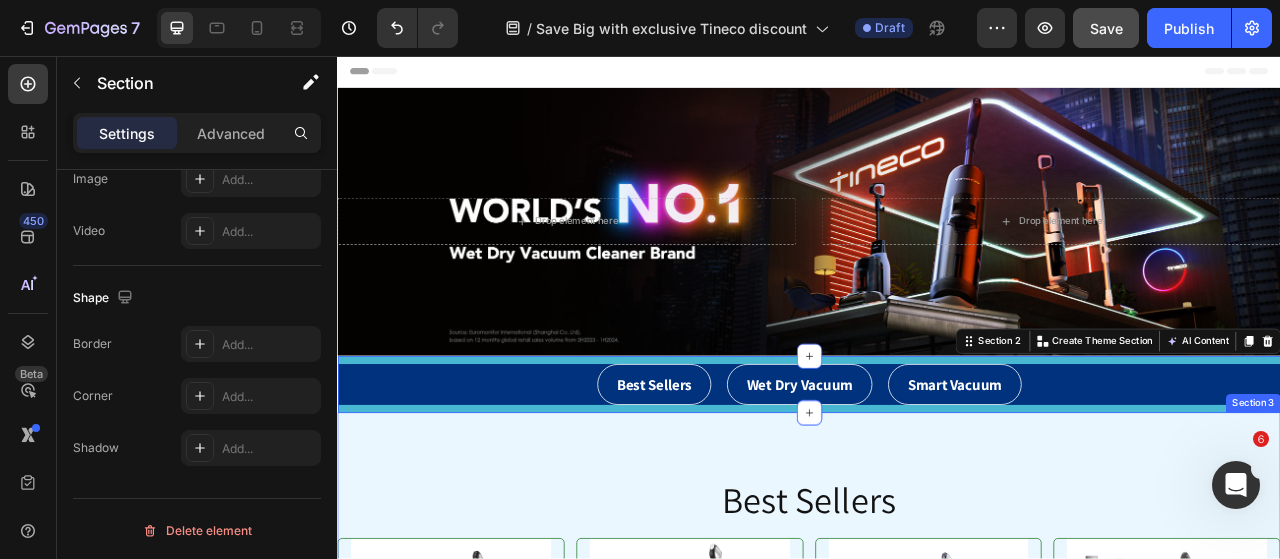 click on "Best Sellers Heading Product Images & Gallery Tineco Floor ONE S7 Pro Smart Wet Dry Vacuum Cleaner Product Title Judge.me - Preview Badge (Stars) Judge.me £479.00 Price Price £599.99 Price Price - 20% Product Tag Row Display Screen: LED Clean Water Tank: 0.85L Dirty Water Tank: 0.72L Runtime: Up to 40 mins Item List Learn More Product View More Buy Now Product Cart Button Product Product Images & Gallery Tineco iFLOOR 5 Breeze Complete Cordless Wet Dry Vacuum Cleaner Product Title Judge.me - Preview Badge (Stars) Judge.me £219.00 Price Price £399.99 Price Price - 45% Product Tag Row Screen display: LED Clean water tank cap: 0.6L Dirty water tank cap: 0.5L Running time: 35 mins Item List Learn More Product View More Buy Now Product Cart Button Product Product Images & Gallery Tineco FLOOR ONE S5  Cordless, Lightweight, Smart Wet/Dry Vacuum Cleaner Product Title Judge.me - Preview Badge (Stars) Judge.me £299.00 Price Price £399.99 Price Price - 25% Product Tag Row Screen display: LED Running time: 35 mins" at bounding box center [937, 1122] 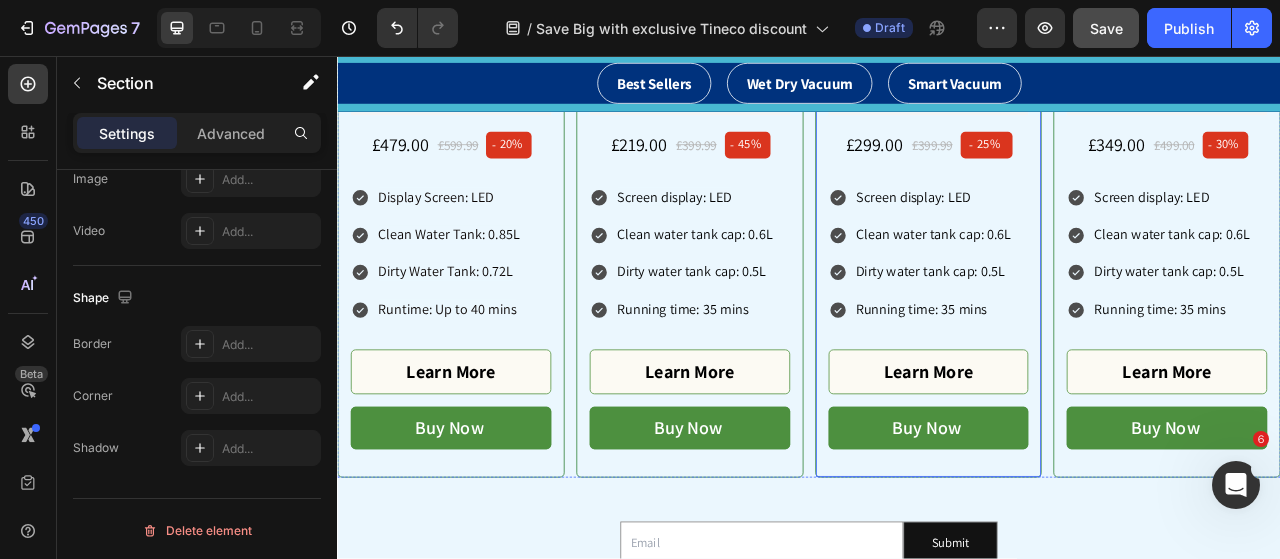scroll, scrollTop: 1100, scrollLeft: 0, axis: vertical 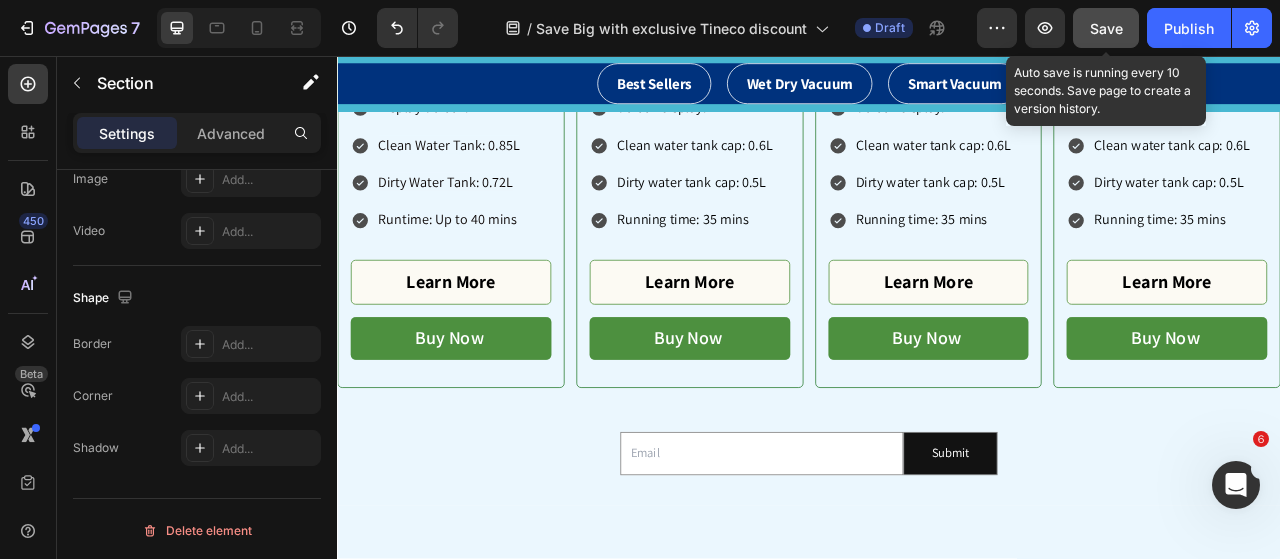 click on "Save" at bounding box center (1106, 28) 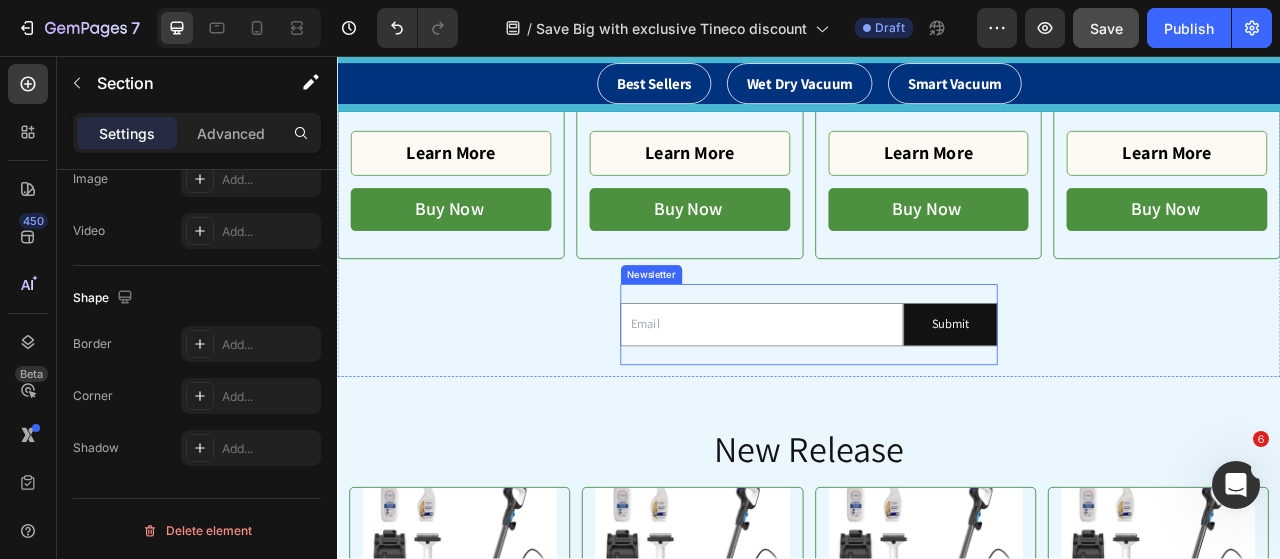 scroll, scrollTop: 1300, scrollLeft: 0, axis: vertical 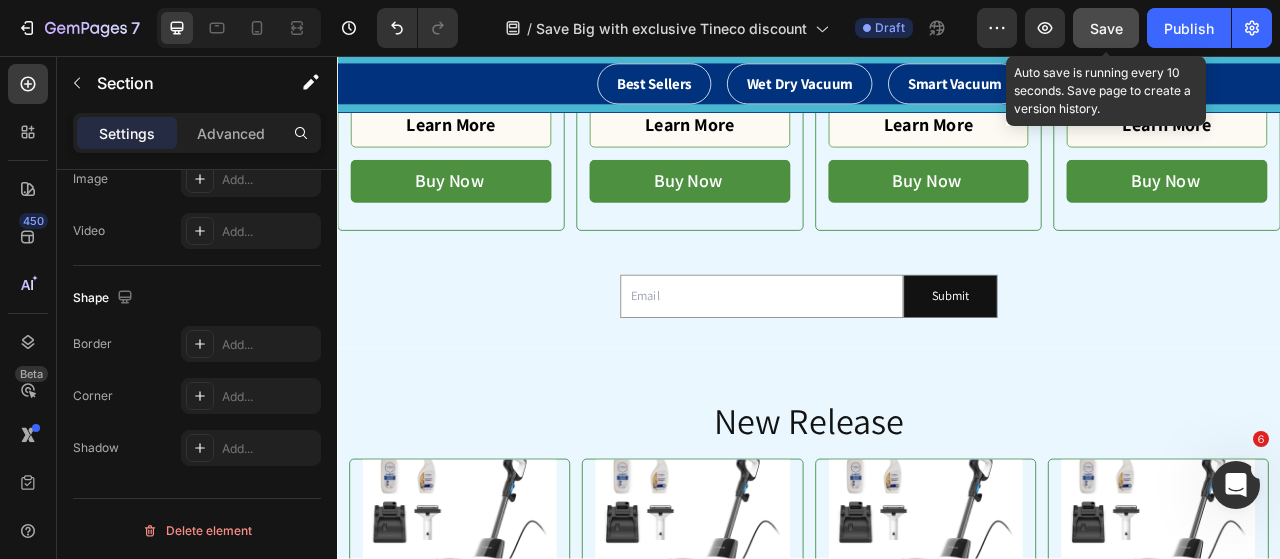 click on "Save" at bounding box center (1106, 28) 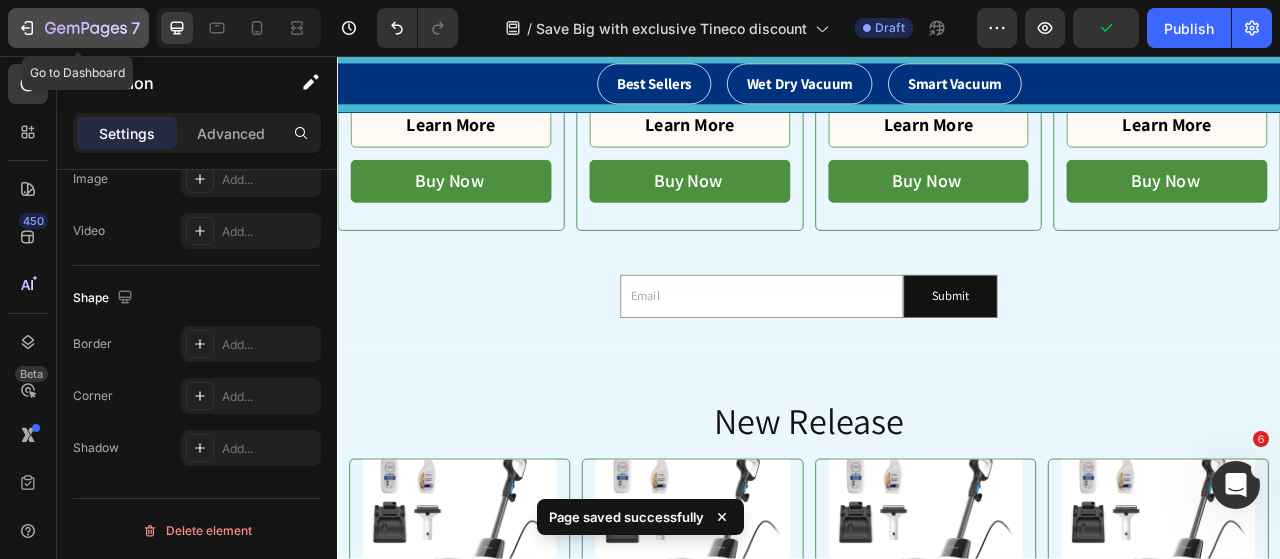 click on "7" 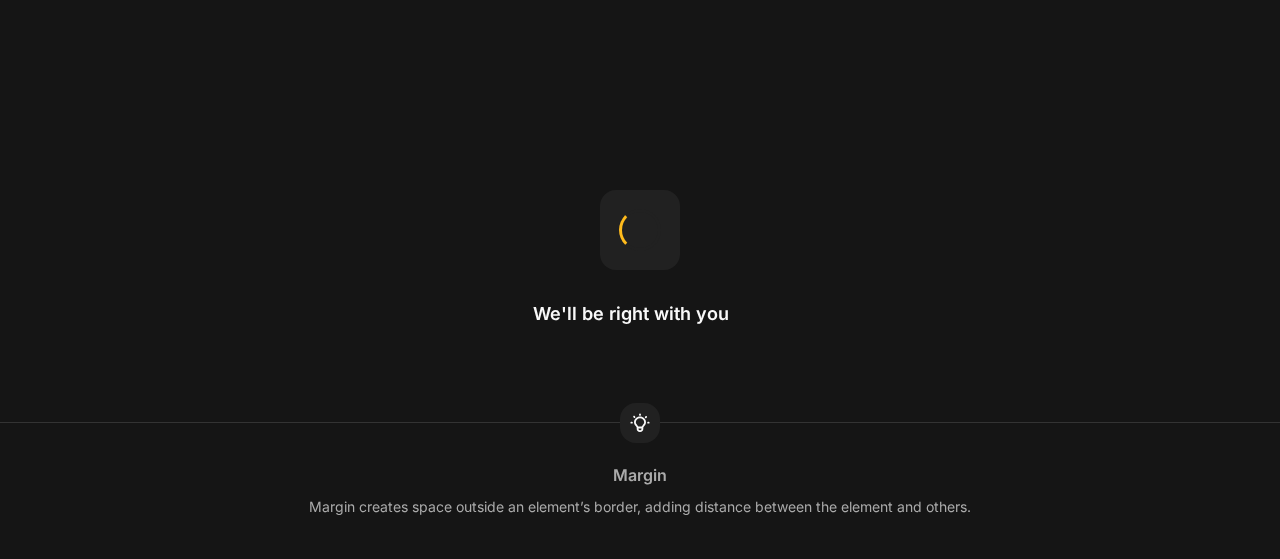 scroll, scrollTop: 0, scrollLeft: 0, axis: both 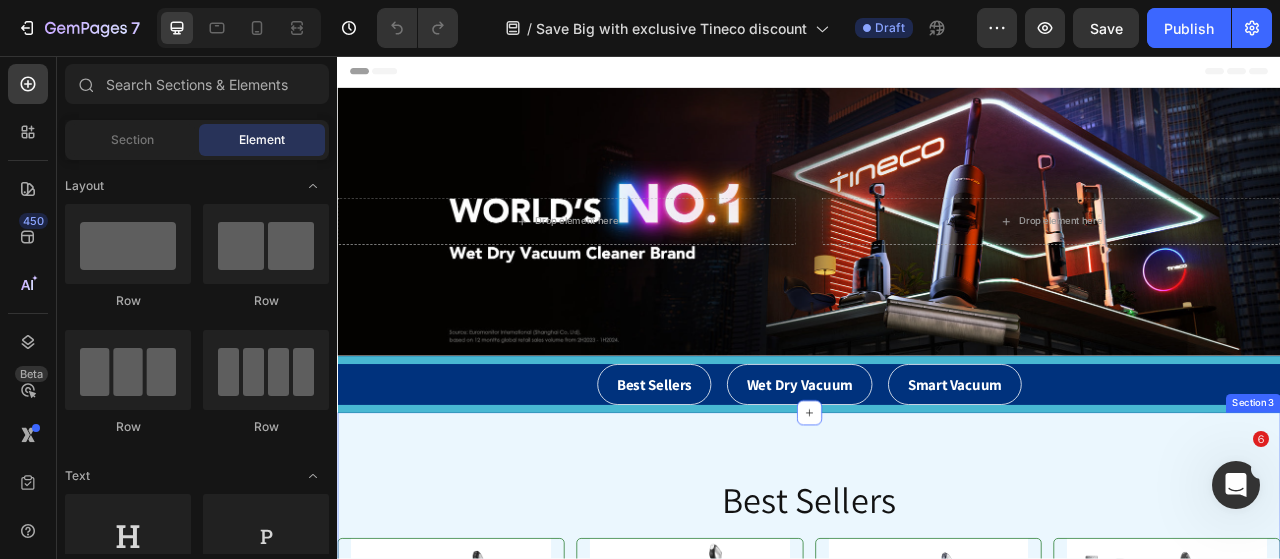 click on "Best Sellers Heading Product Images & Gallery Tineco Floor ONE S7 Pro Smart Wet Dry Vacuum Cleaner Product Title Judge.me - Preview Badge (Stars) Judge.me £479.00 Price Price £599.99 Price Price - 20% Product Tag Row Display Screen: LED Clean Water Tank: 0.85L Dirty Water Tank: 0.72L Runtime: Up to 40 mins Item List Learn More Product View More Buy Now Product Cart Button Product Product Images & Gallery Tineco iFLOOR 5 Breeze Complete Cordless Wet Dry Vacuum Cleaner Product Title Judge.me - Preview Badge (Stars) Judge.me £219.00 Price Price £399.99 Price Price - 45% Product Tag Row Screen display: LED Clean water tank cap: 0.6L Dirty water tank cap: 0.5L Running time: 35 mins Item List Learn More Product View More Buy Now Product Cart Button Product Product Images & Gallery Tineco FLOOR ONE S5  Cordless, Lightweight, Smart Wet/Dry Vacuum Cleaner Product Title Judge.me - Preview Badge (Stars) Judge.me £299.00 Price Price £399.99 Price Price - 25% Product Tag Row Screen display: LED Running time: 35 mins" at bounding box center [937, 1122] 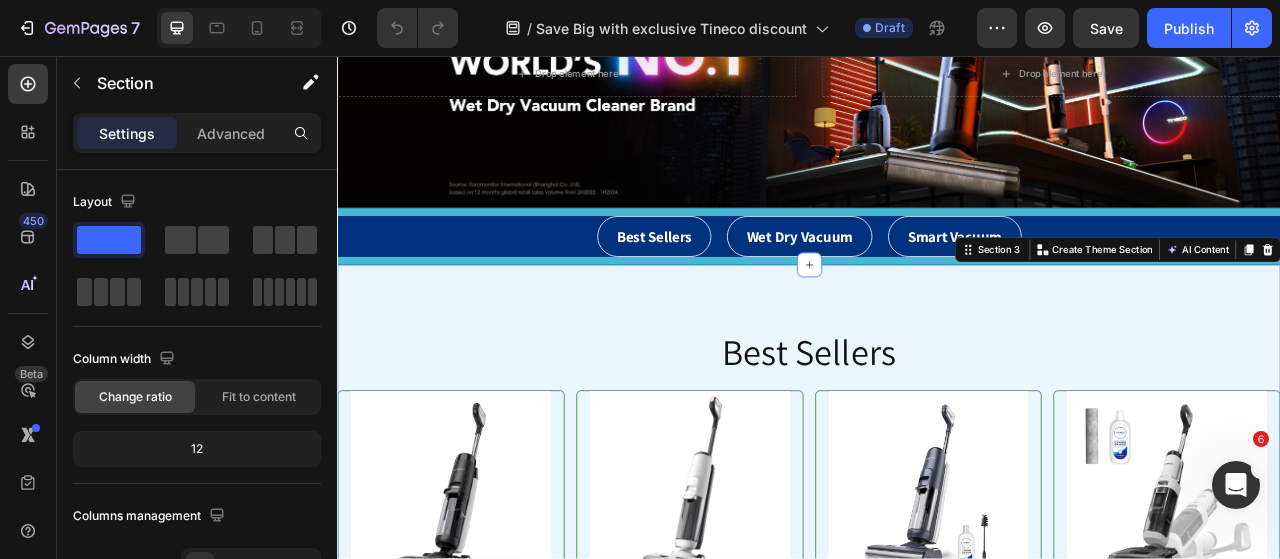 scroll, scrollTop: 200, scrollLeft: 0, axis: vertical 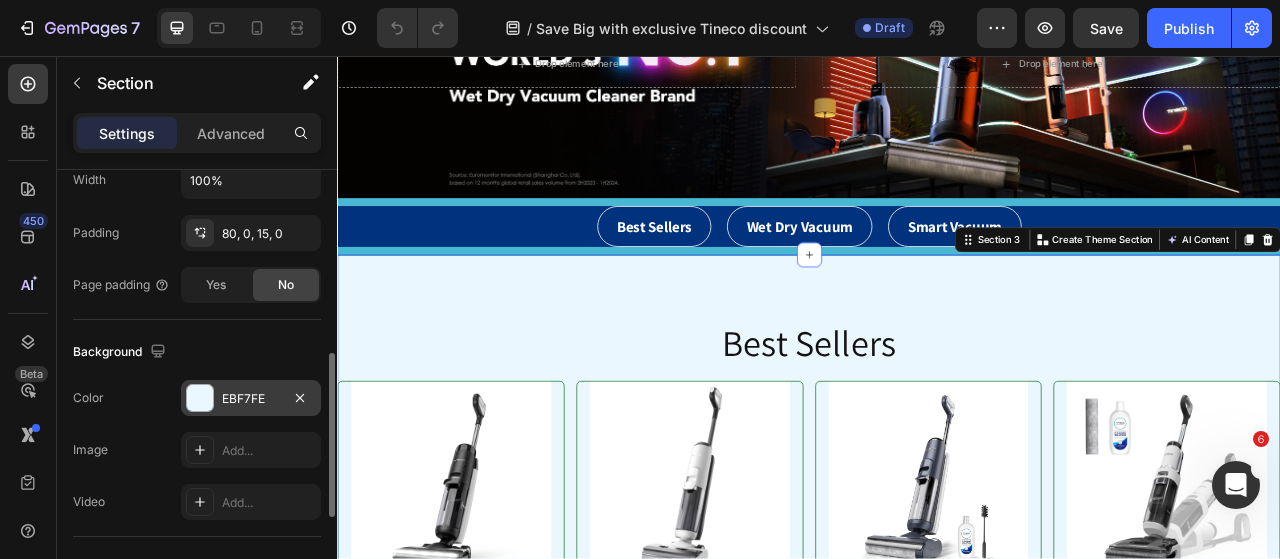 click on "EBF7FE" at bounding box center [251, 398] 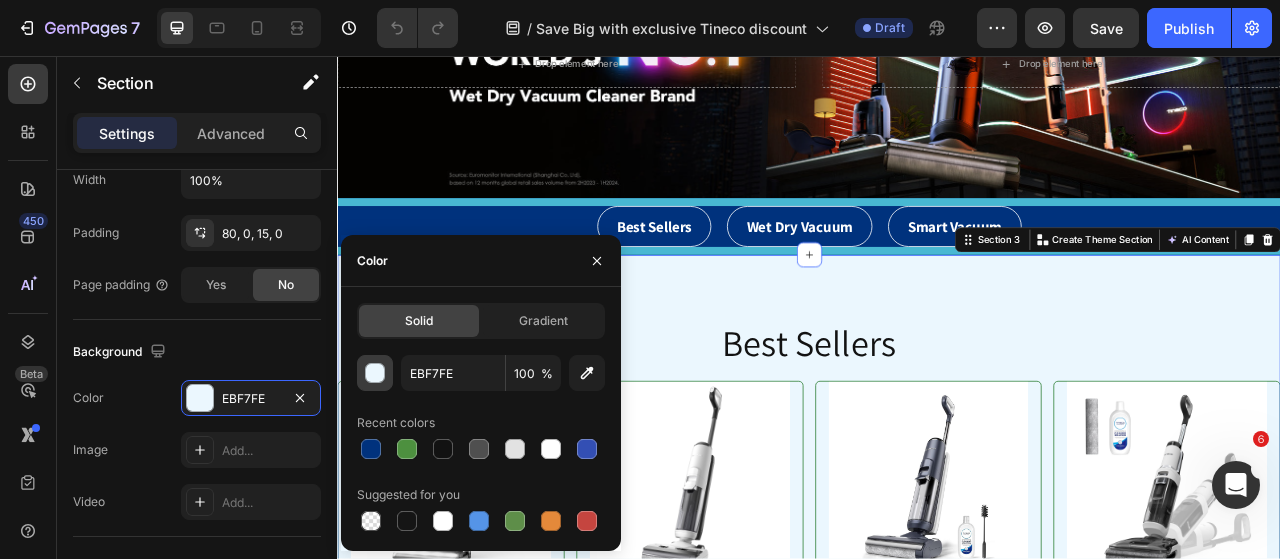 click at bounding box center (376, 374) 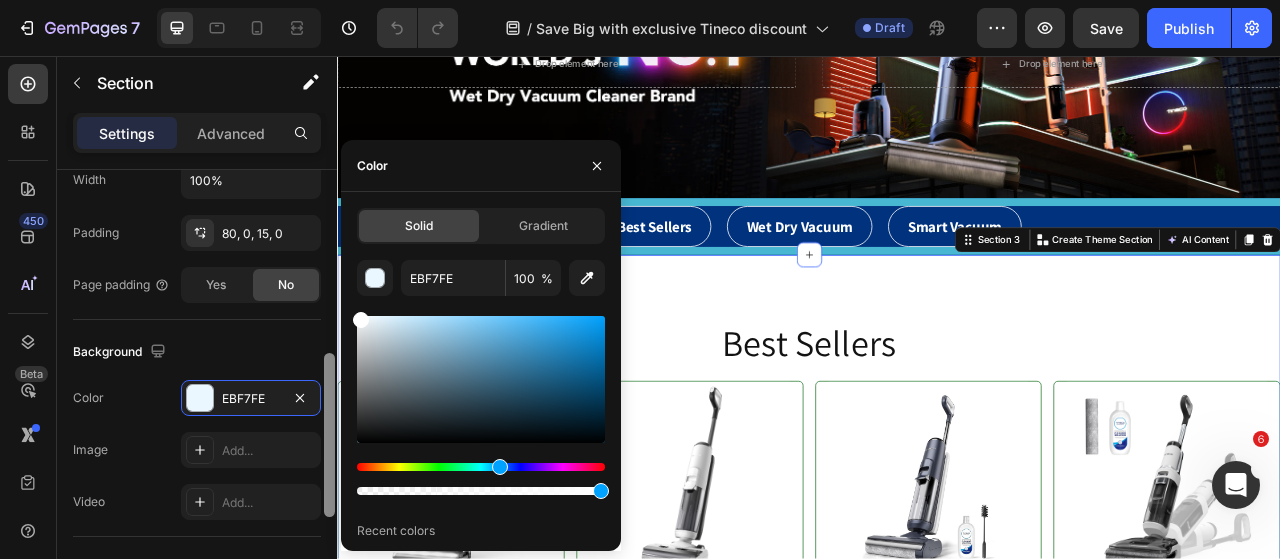 drag, startPoint x: 380, startPoint y: 321, endPoint x: 324, endPoint y: 307, distance: 57.72348 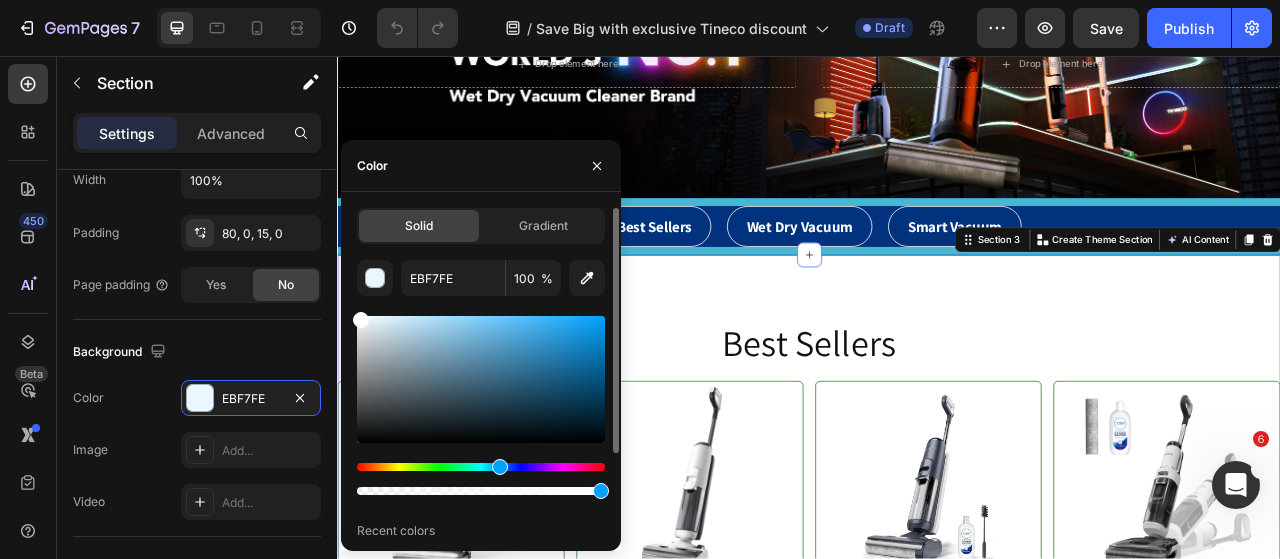 type on "FFFFFF" 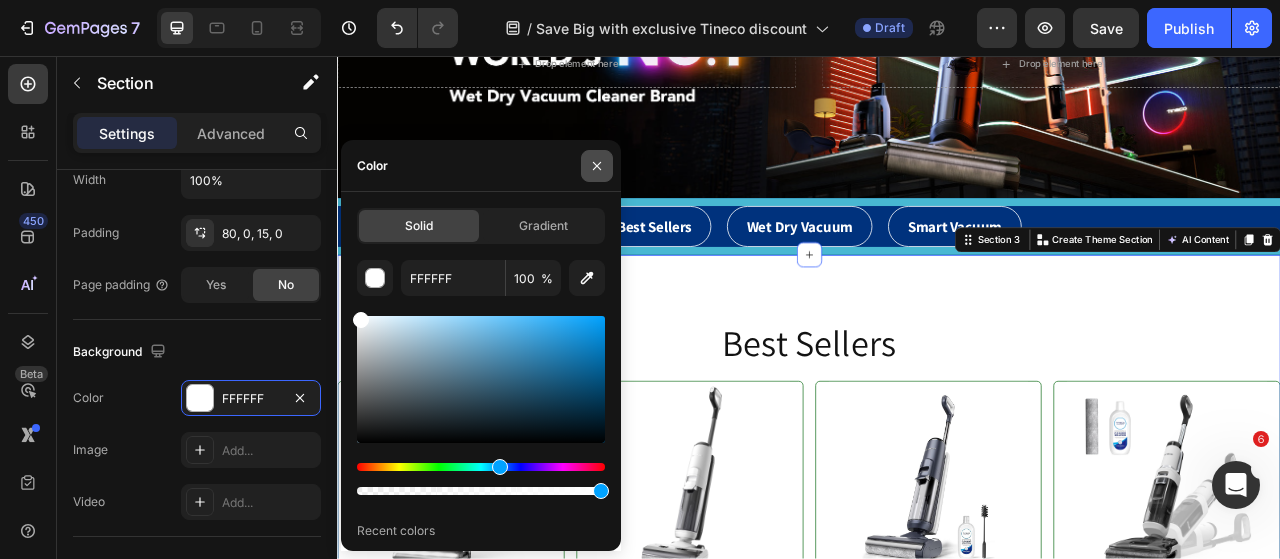 click at bounding box center (597, 166) 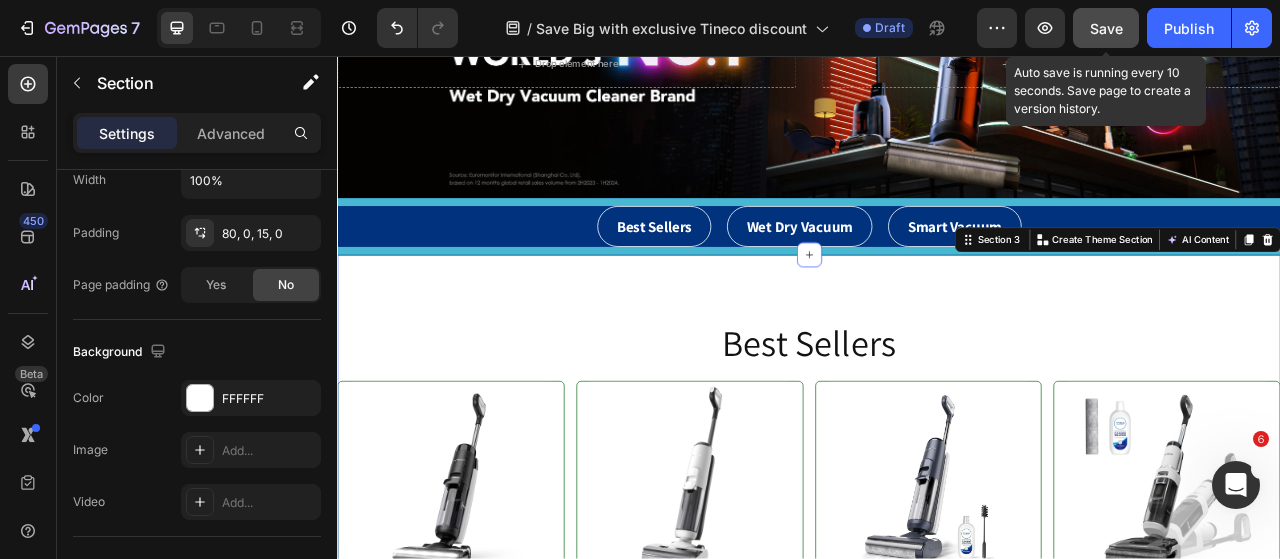 click on "Save" at bounding box center (1106, 28) 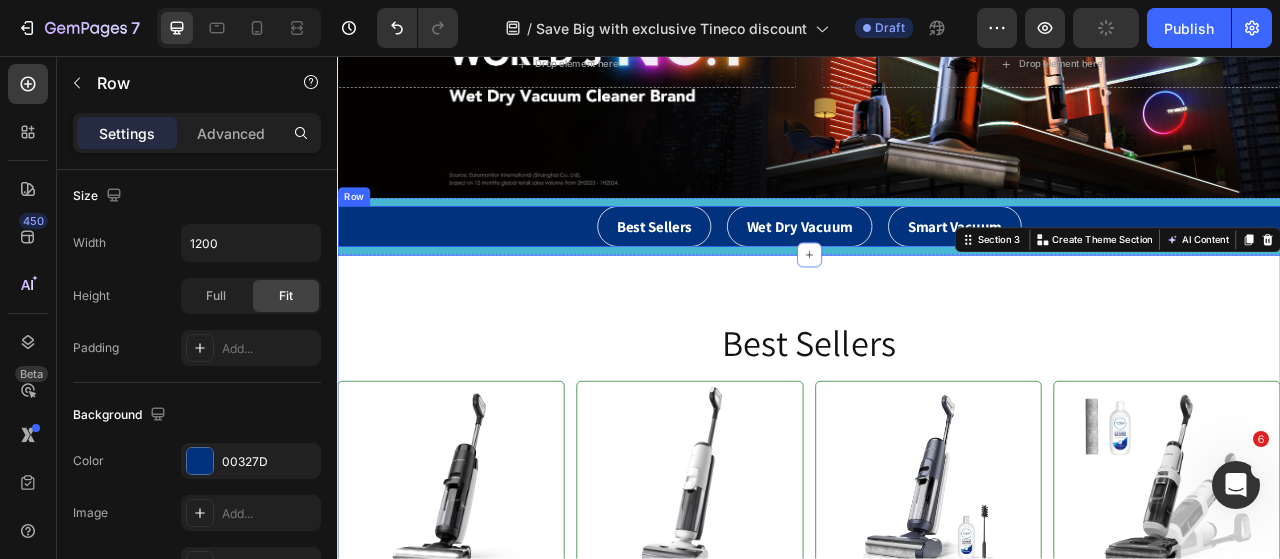 click on "Best Sellers Button Wet Dry Vacuum Button Smart Vacuum Button Row" at bounding box center [937, 274] 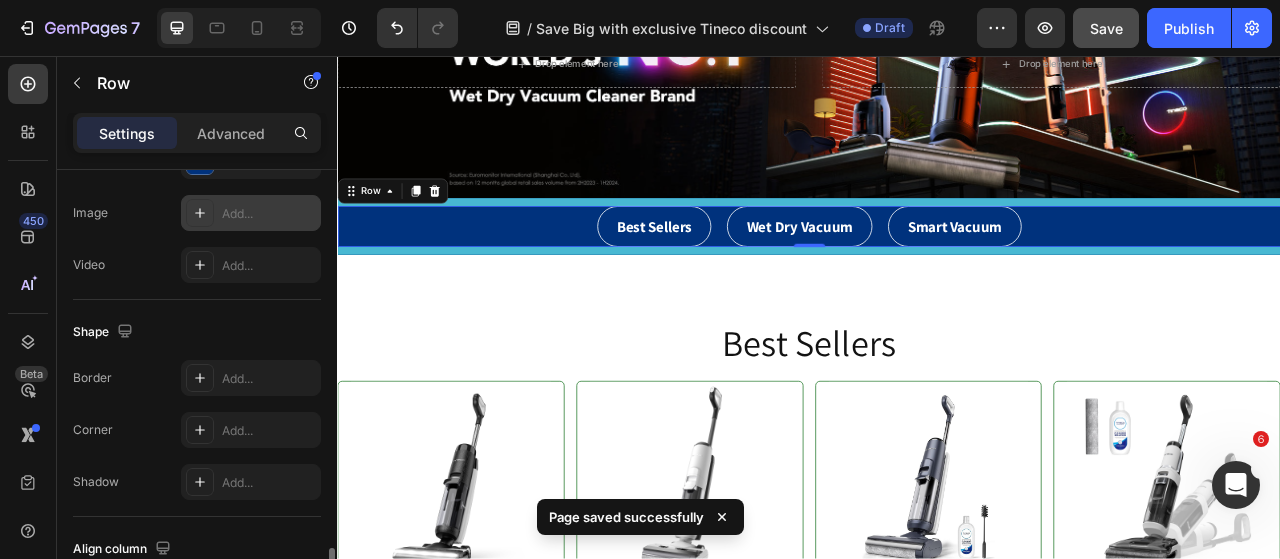 scroll, scrollTop: 900, scrollLeft: 0, axis: vertical 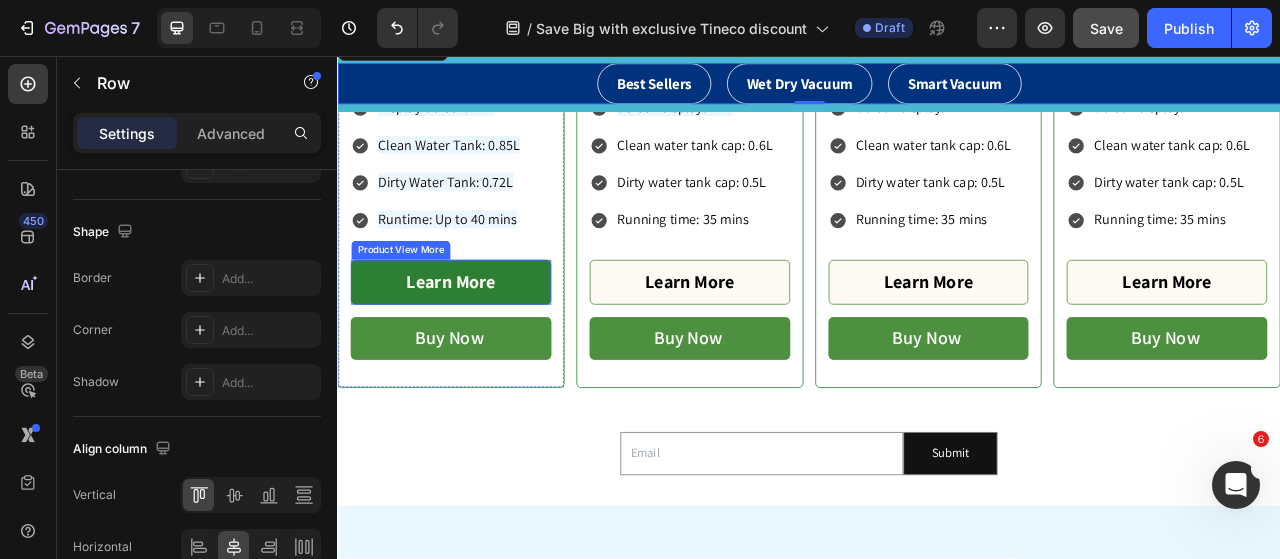 click on "Learn More" at bounding box center (481, 344) 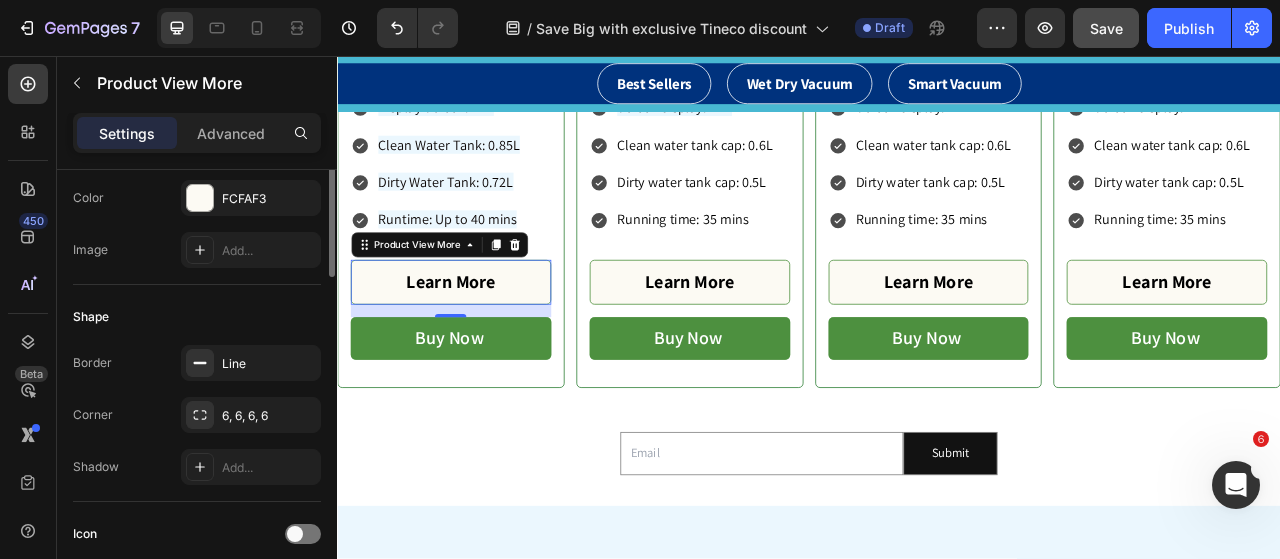 scroll, scrollTop: 200, scrollLeft: 0, axis: vertical 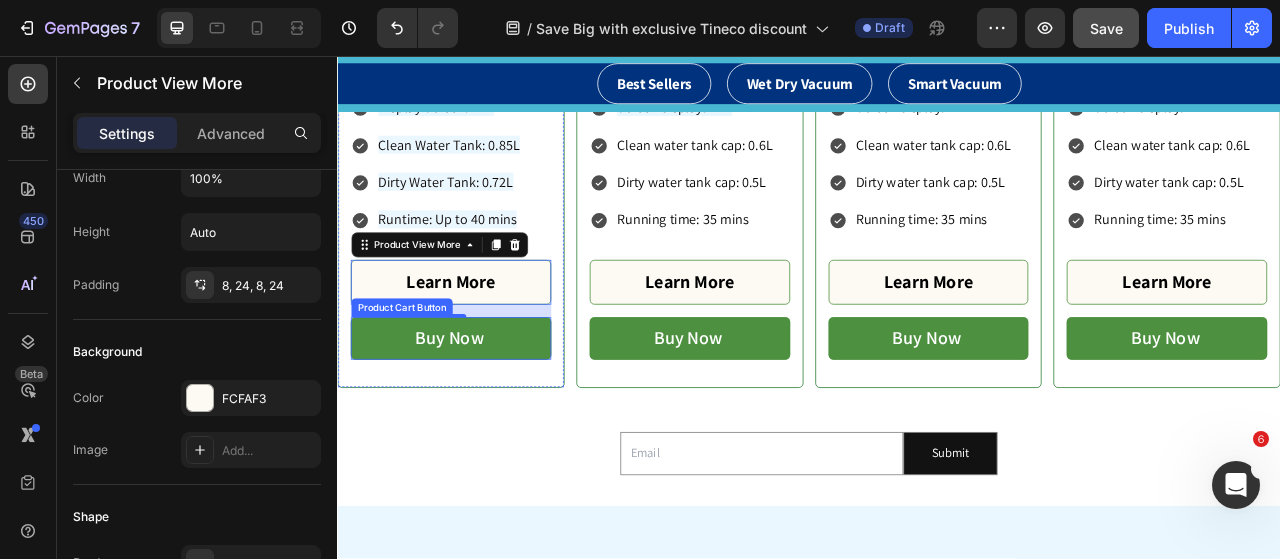 drag, startPoint x: 557, startPoint y: 413, endPoint x: 391, endPoint y: 554, distance: 217.80037 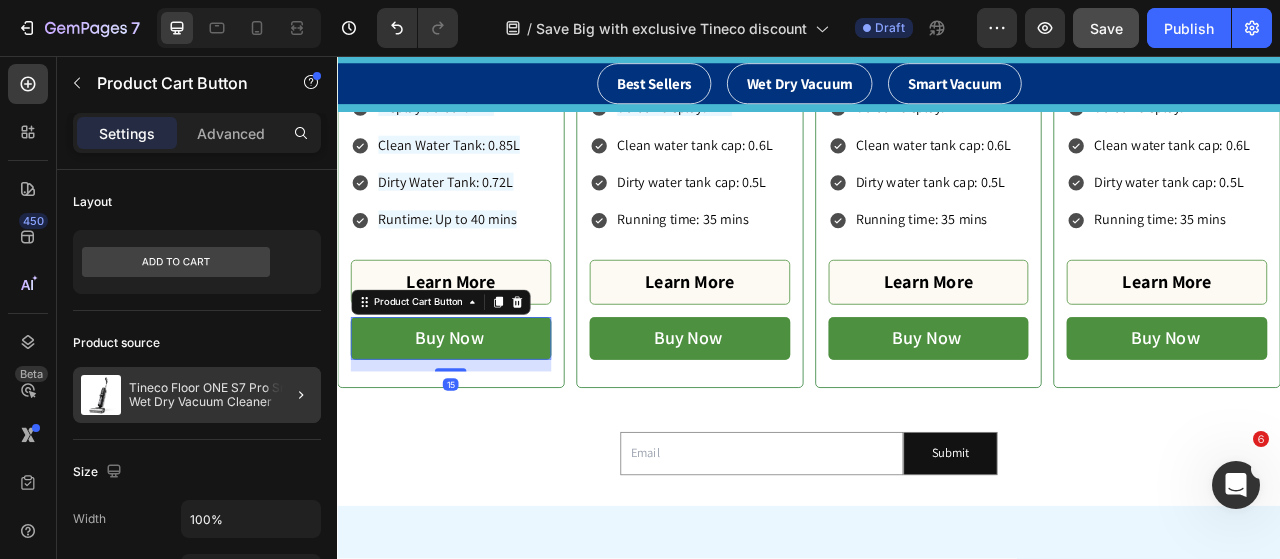 scroll, scrollTop: 500, scrollLeft: 0, axis: vertical 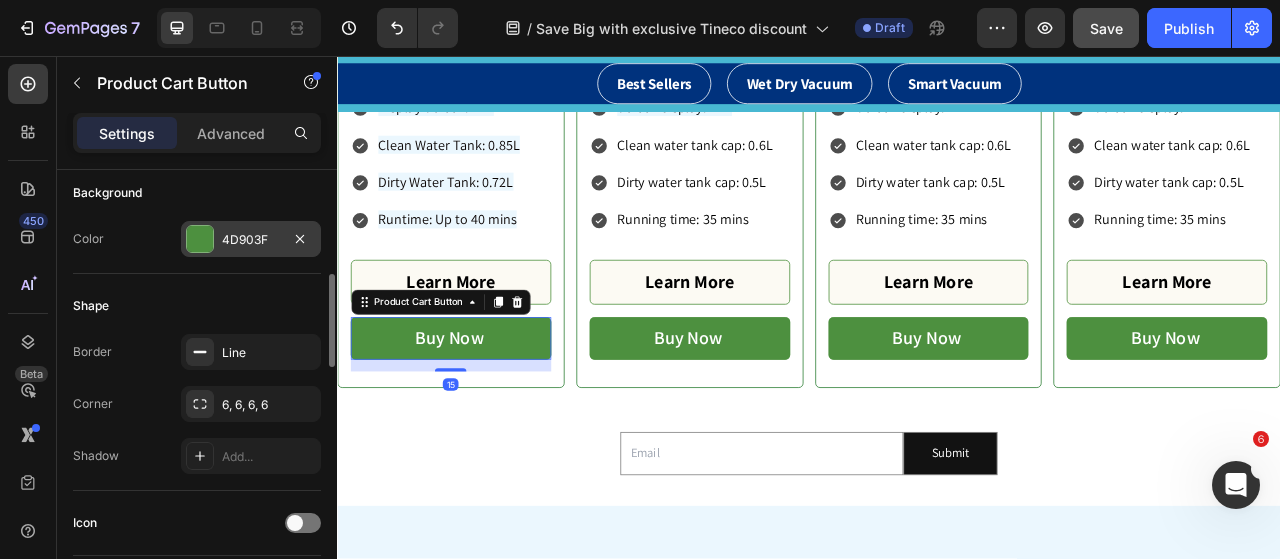 click at bounding box center (200, 239) 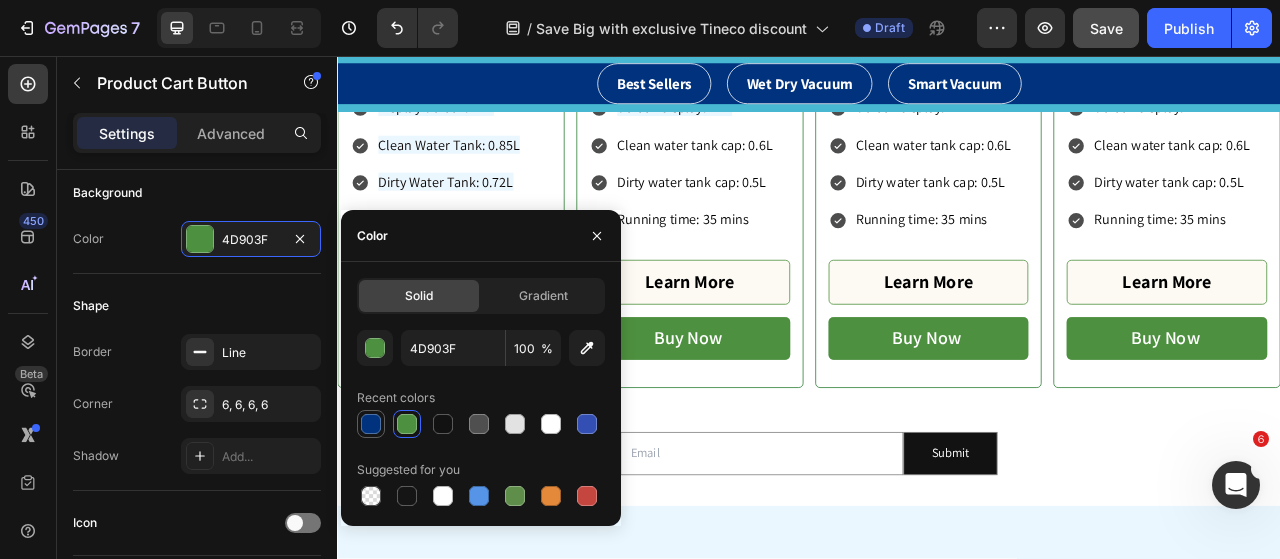 click at bounding box center [371, 424] 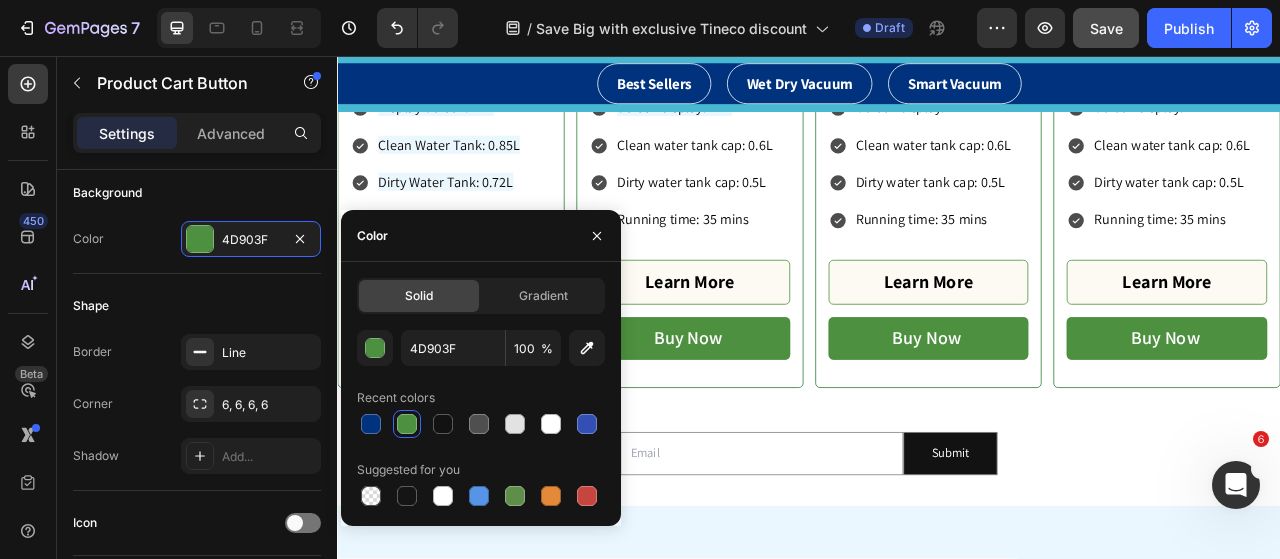 type on "00327D" 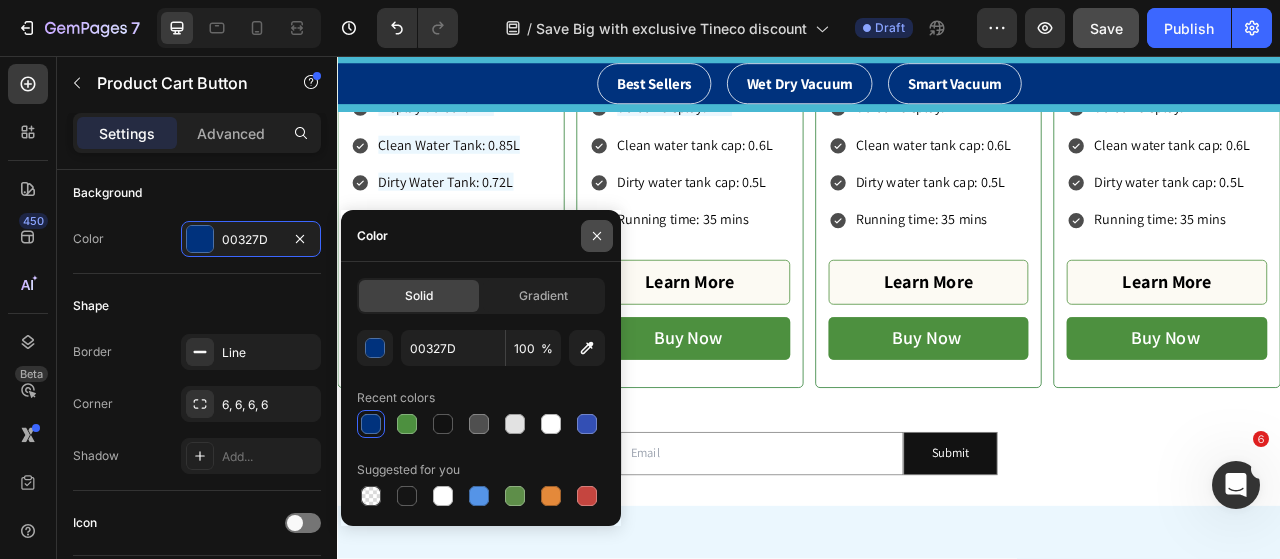 click 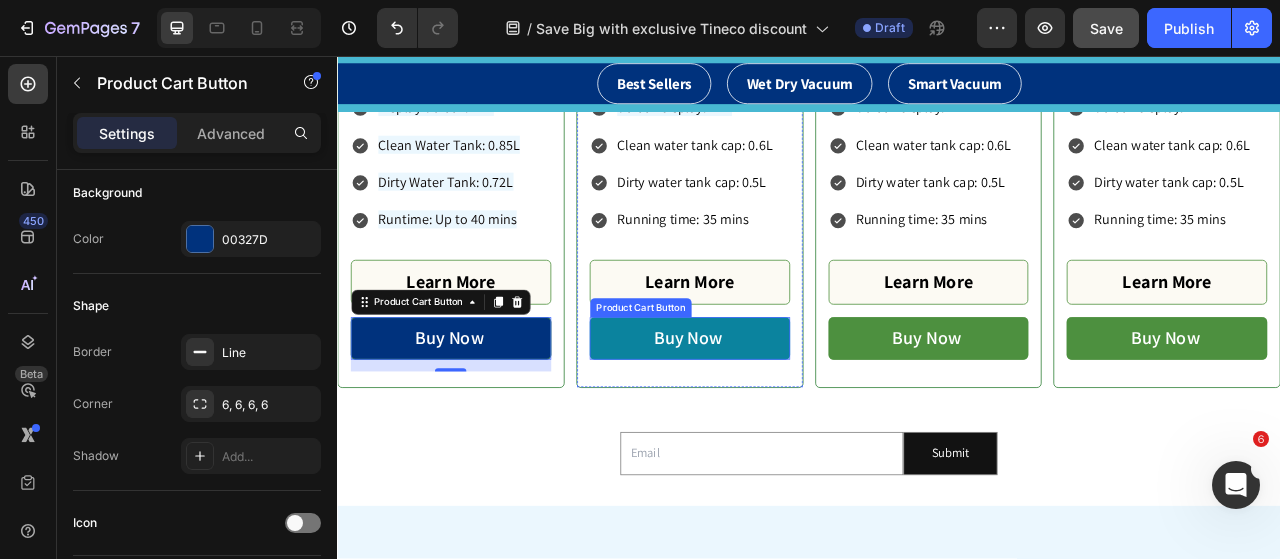click on "Buy Now" at bounding box center (785, 416) 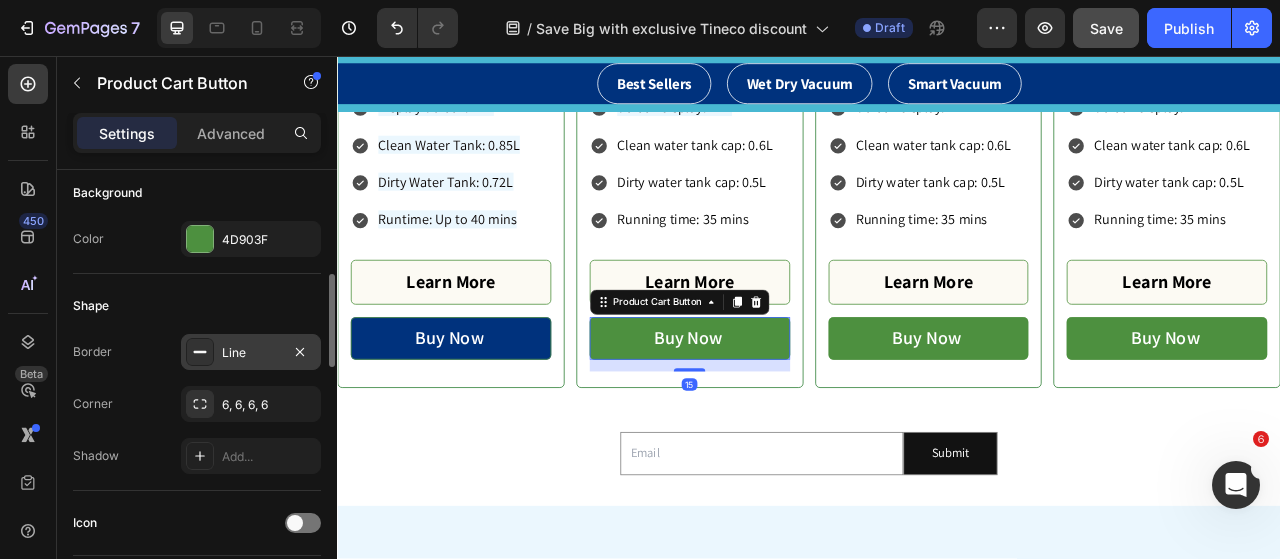 drag, startPoint x: 206, startPoint y: 247, endPoint x: 306, endPoint y: 333, distance: 131.89389 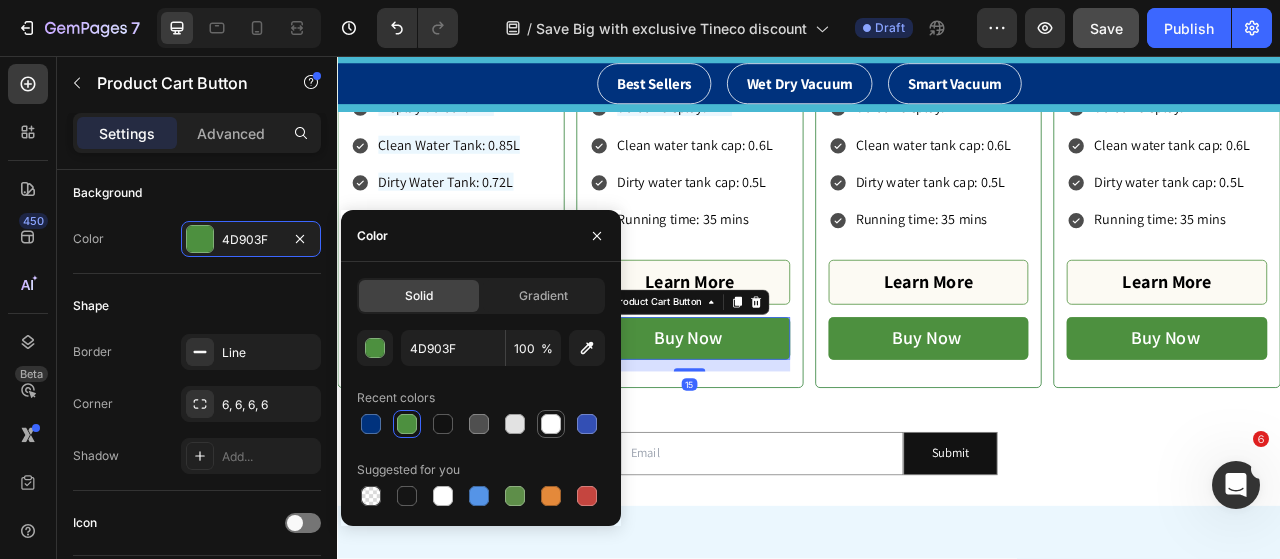 drag, startPoint x: 370, startPoint y: 421, endPoint x: 545, endPoint y: 418, distance: 175.02571 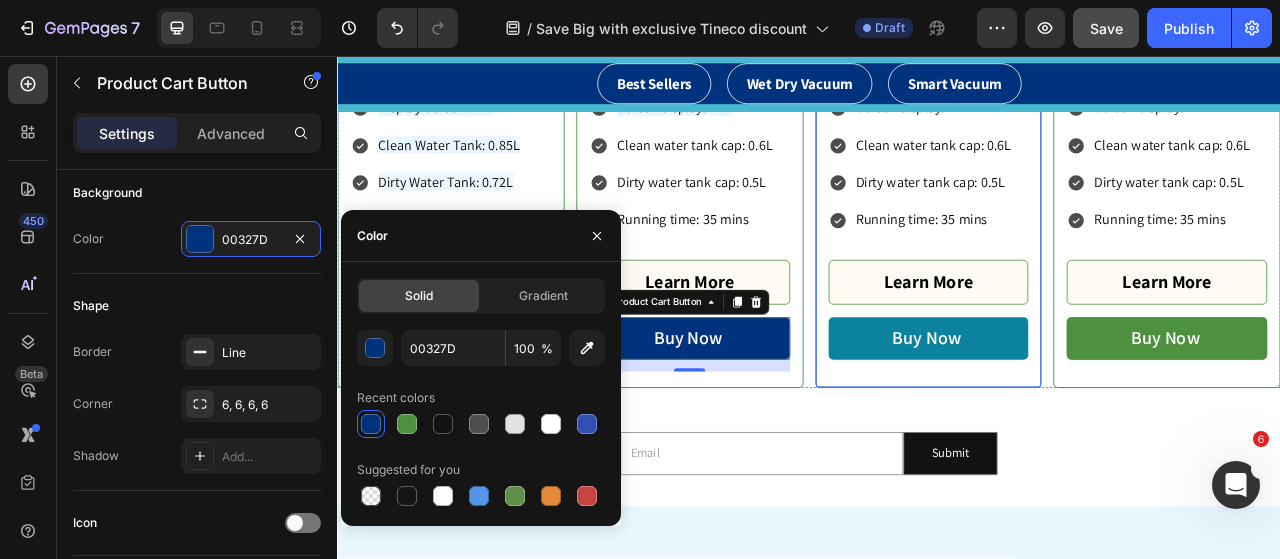 click on "Buy Now" at bounding box center (1089, 416) 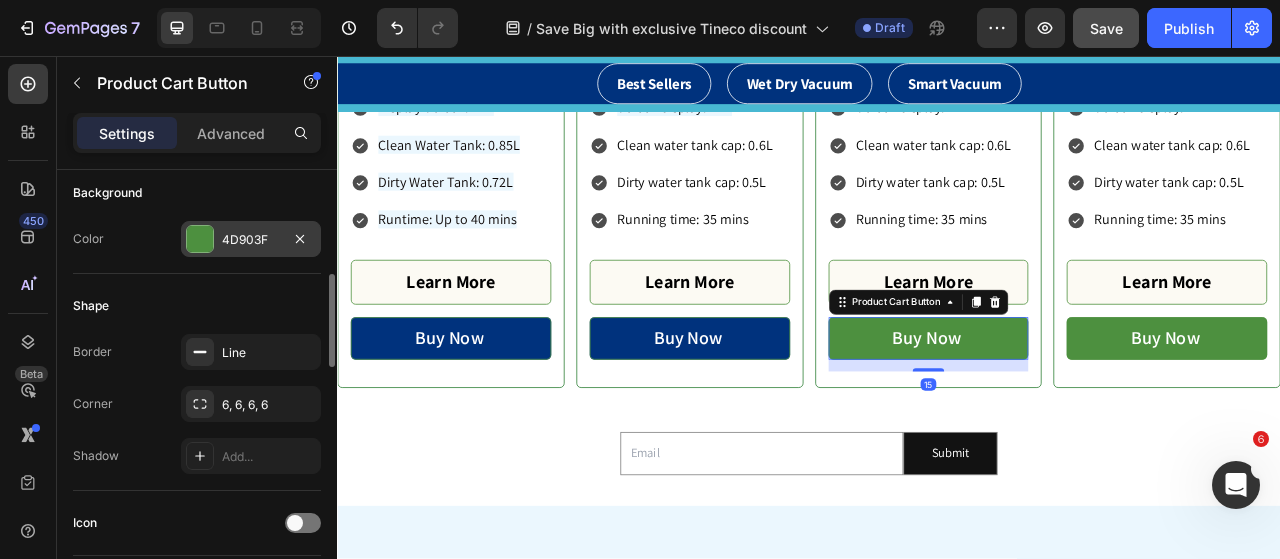 click at bounding box center [200, 239] 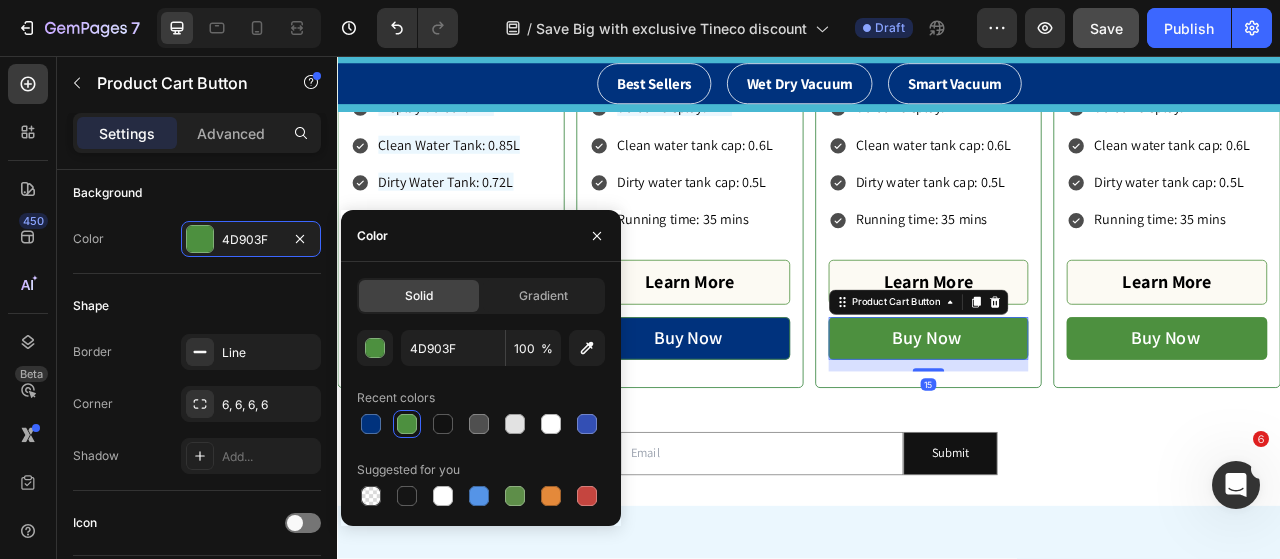 drag, startPoint x: 365, startPoint y: 427, endPoint x: 394, endPoint y: 427, distance: 29 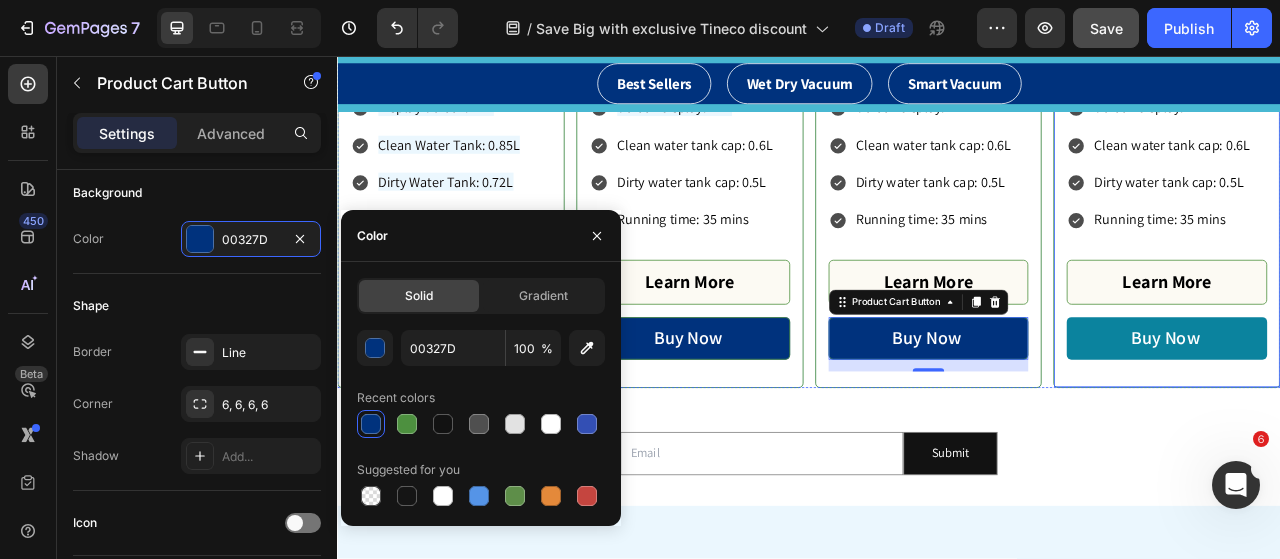 click on "Buy Now" at bounding box center [1392, 416] 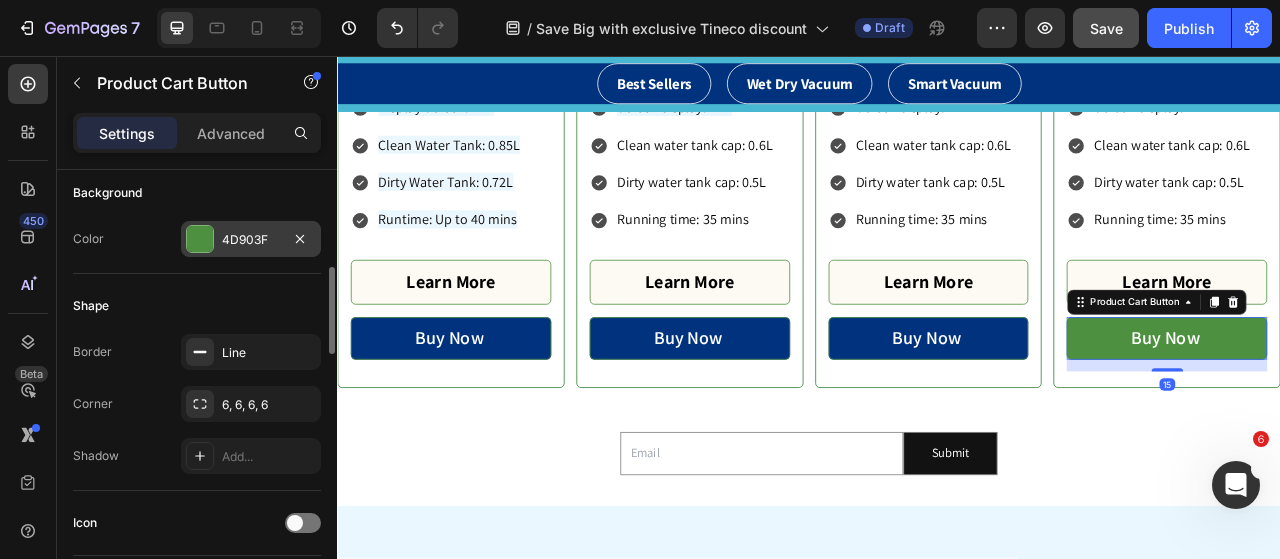 click at bounding box center (200, 239) 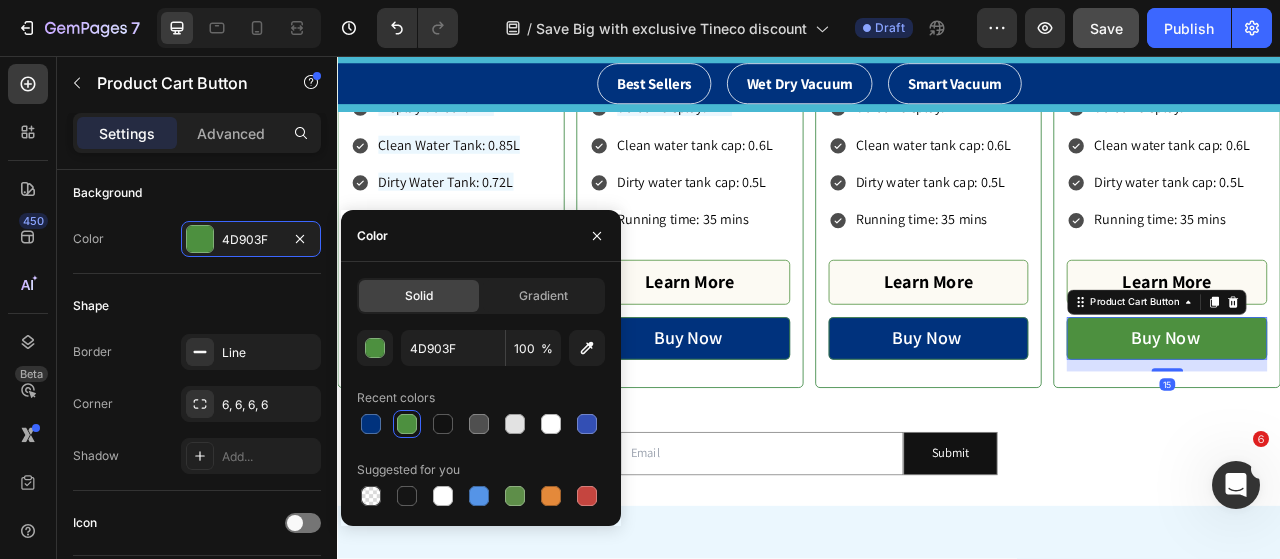 click at bounding box center (371, 424) 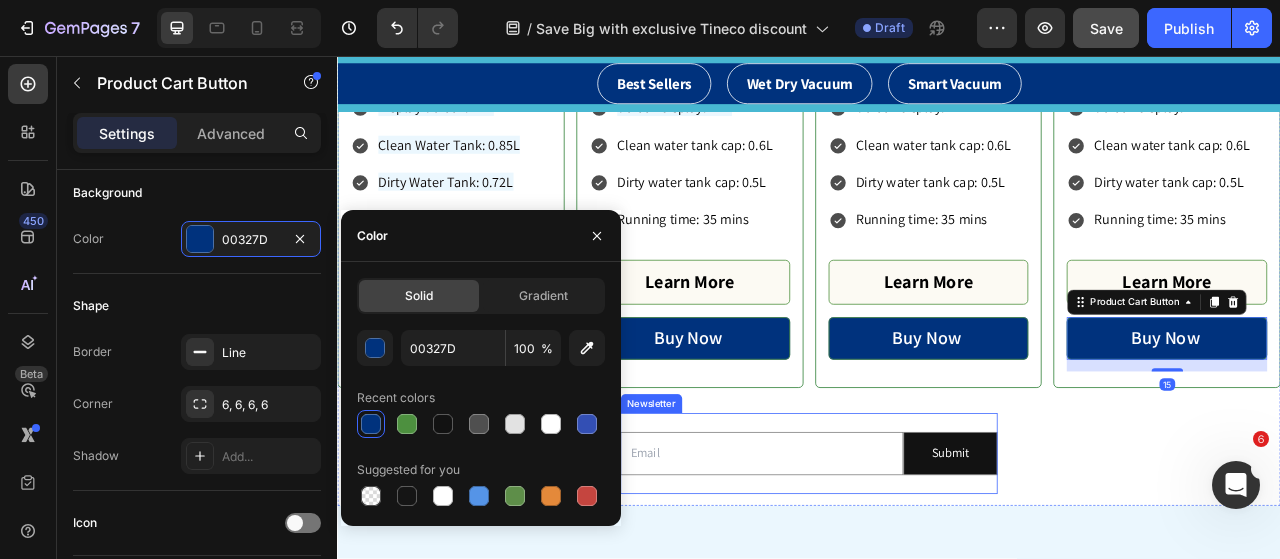 click on "Best Sellers Heading Product Images & Gallery Tineco Floor ONE S7 Pro Smart Wet Dry Vacuum Cleaner Product Title Judge.me - Preview Badge (Stars) Judge.me £479.00 Price Price £599.99 Price Price - 20% Product Tag Row Display Screen: LED Clean Water Tank: 0.85L Dirty Water Tank: 0.72L Runtime: Up to 40 mins Item List Learn More Product View More Buy Now Product Cart Button Product Product Images & Gallery Tineco iFLOOR 5 Breeze Complete Cordless Wet Dry Vacuum Cleaner Product Title Judge.me - Preview Badge (Stars) Judge.me £219.00 Price Price £399.99 Price Price - 45% Product Tag Row Screen display: LED Clean water tank cap: 0.6L Dirty water tank cap: 0.5L Running time: 35 mins Item List Learn More Product View More Buy Now Product Cart Button Product Product Images & Gallery Tineco FLOOR ONE S5  Cordless, Lightweight, Smart Wet/Dry Vacuum Cleaner Product Title Judge.me - Preview Badge (Stars) Judge.me £299.00 Price Price £399.99 Price Price - 25% Product Tag Row Screen display: LED Running time: 35 mins" at bounding box center [937, 49] 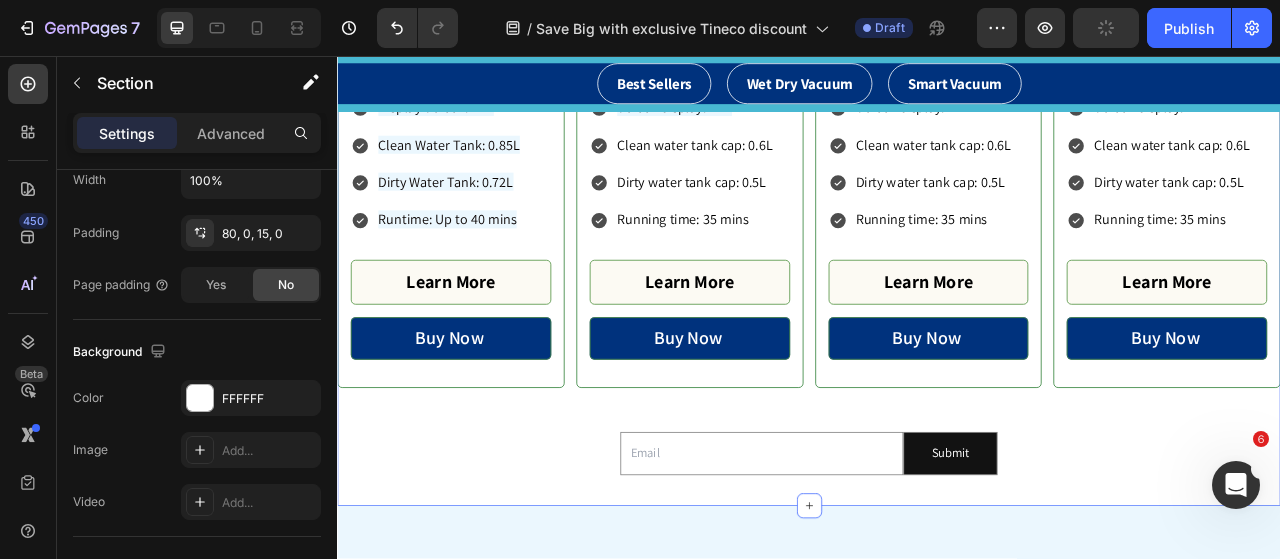 scroll, scrollTop: 0, scrollLeft: 0, axis: both 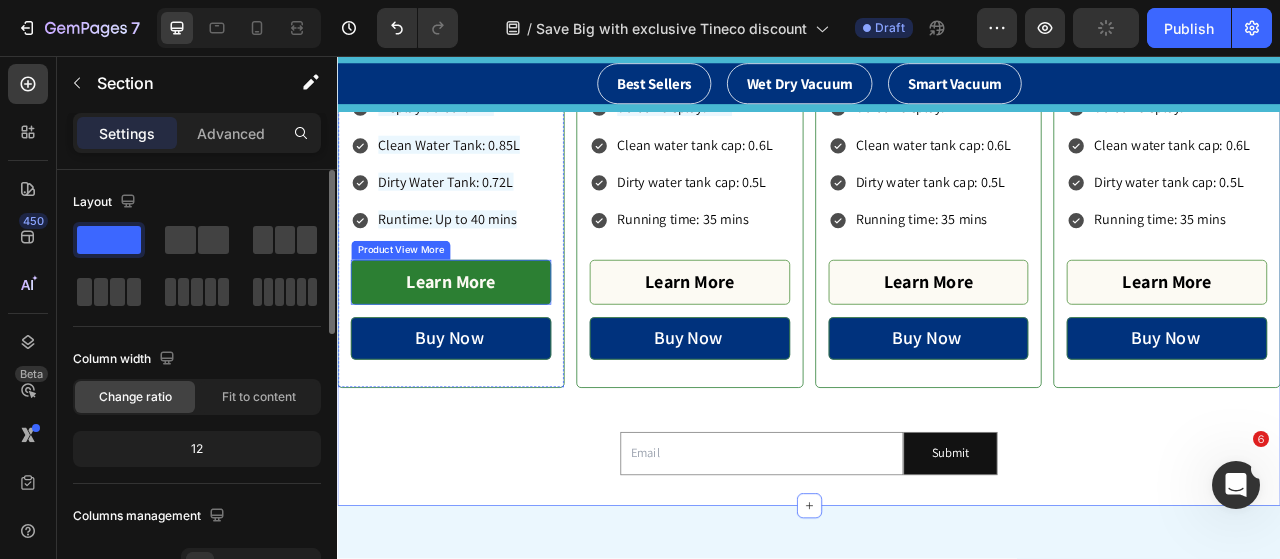 click on "Learn More" at bounding box center (481, 344) 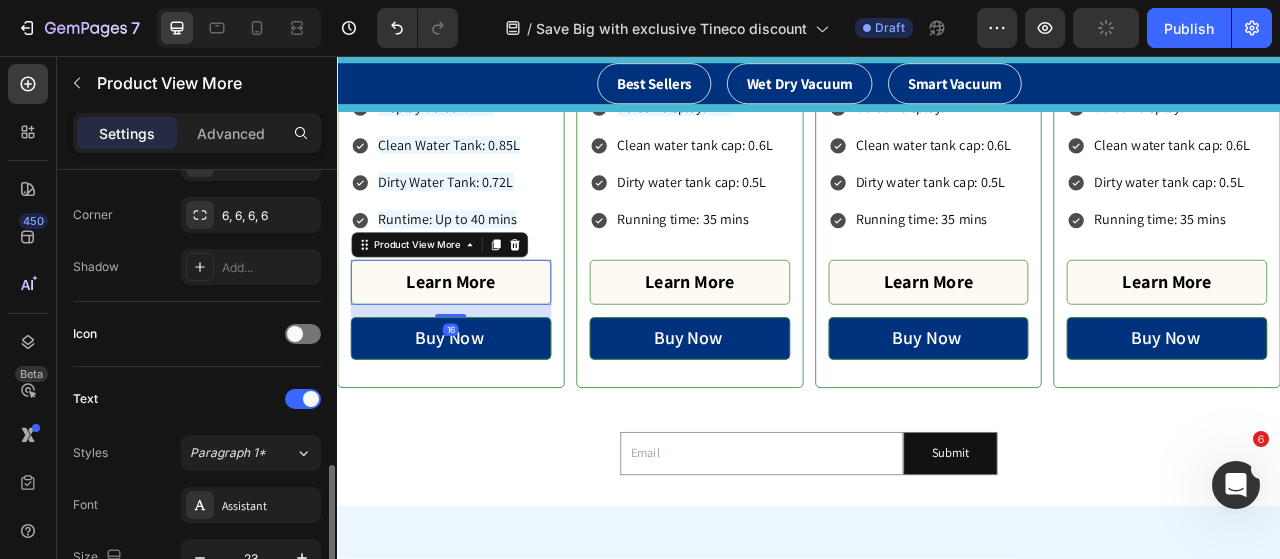 scroll, scrollTop: 700, scrollLeft: 0, axis: vertical 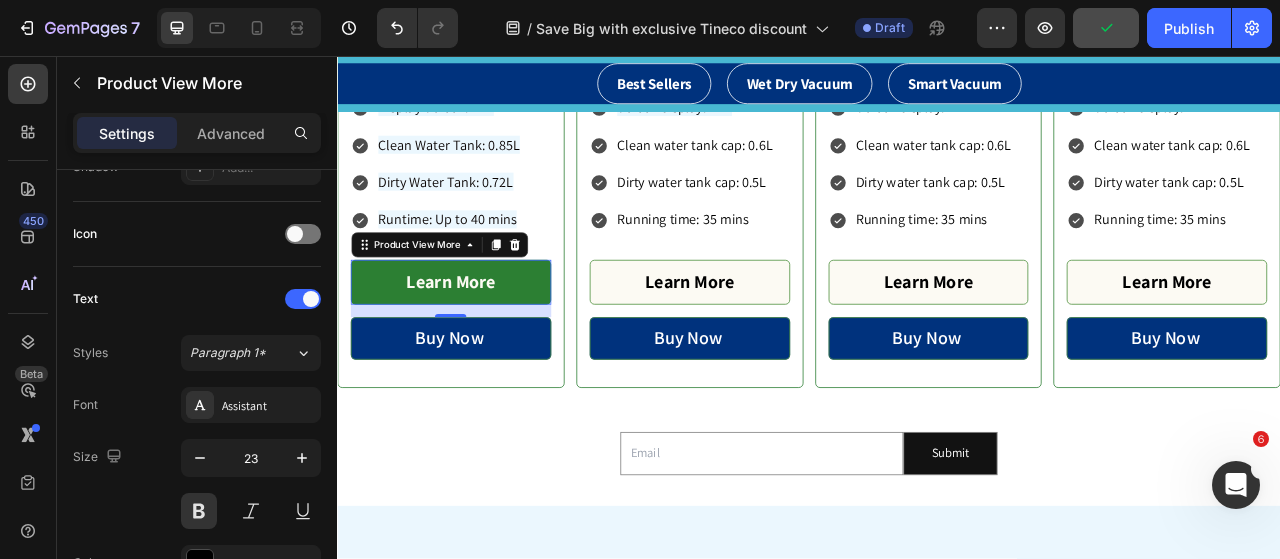 click on "Learn More" at bounding box center [481, 344] 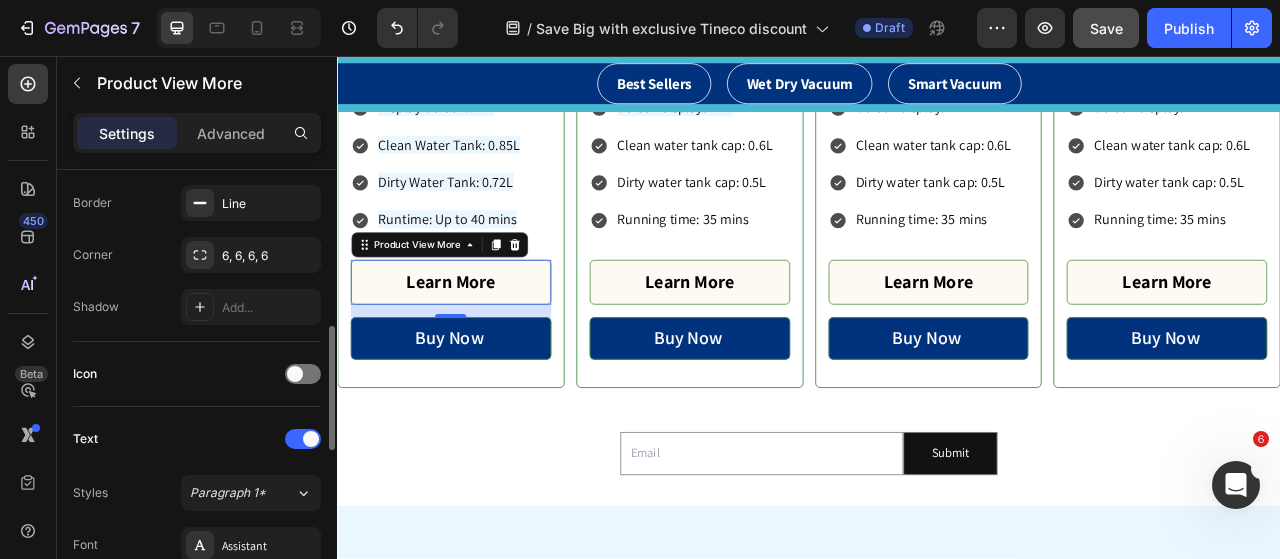 scroll, scrollTop: 260, scrollLeft: 0, axis: vertical 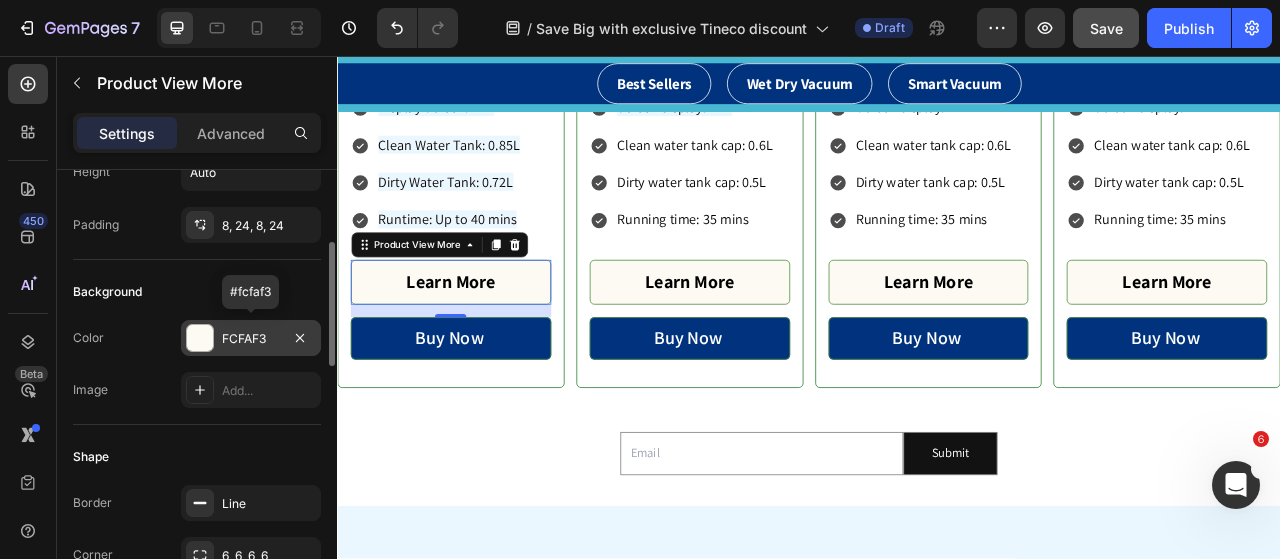 click on "FCFAF3" at bounding box center (251, 338) 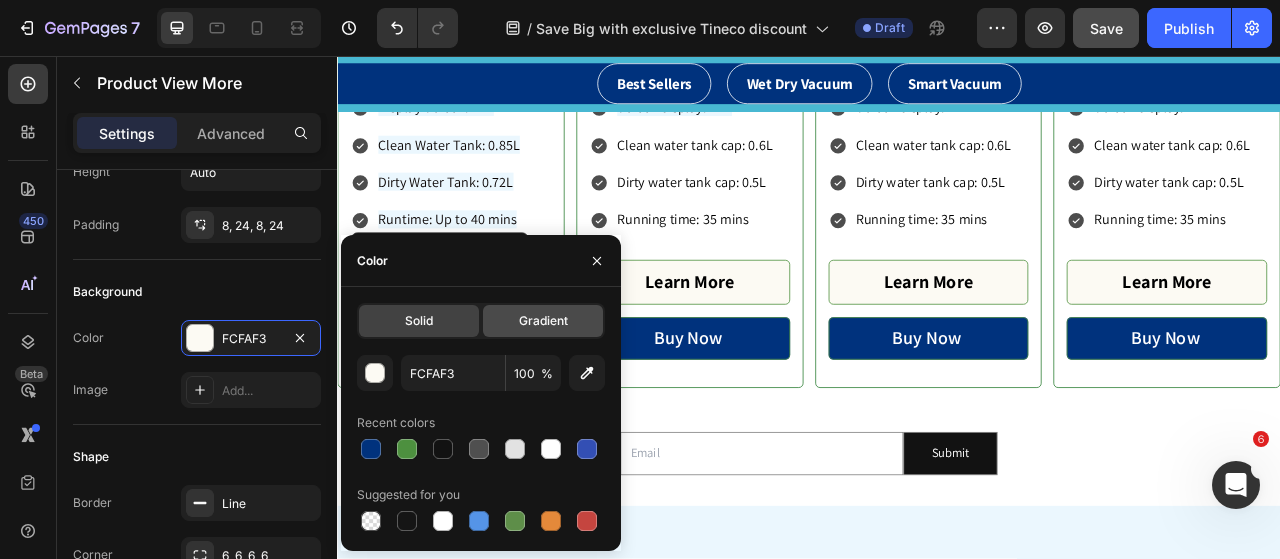 click on "Gradient" 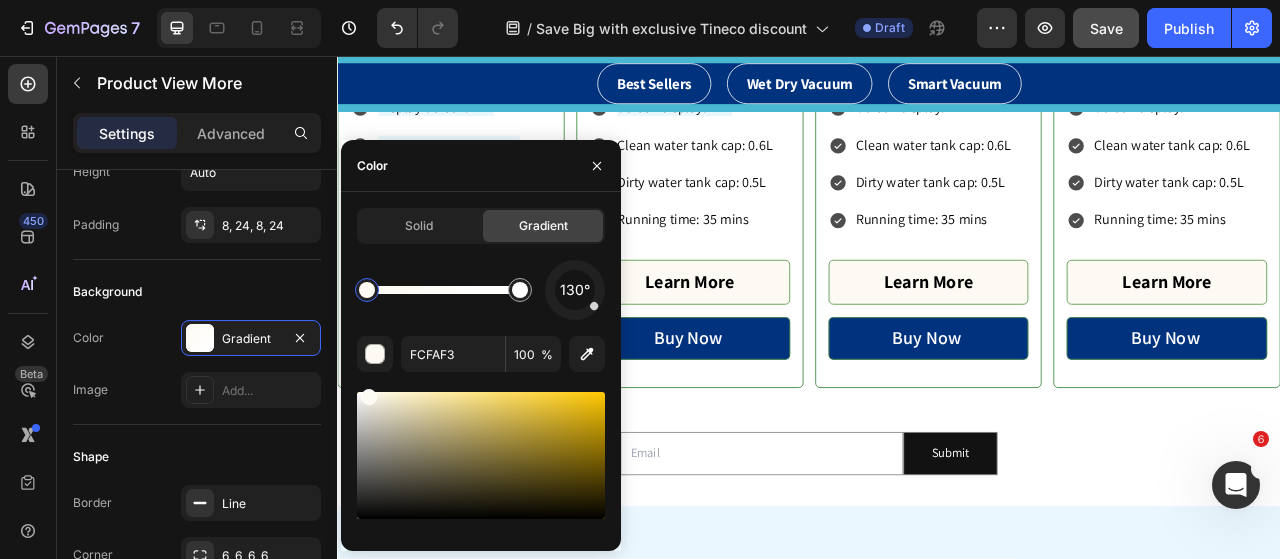 drag, startPoint x: 420, startPoint y: 236, endPoint x: 422, endPoint y: 282, distance: 46.043457 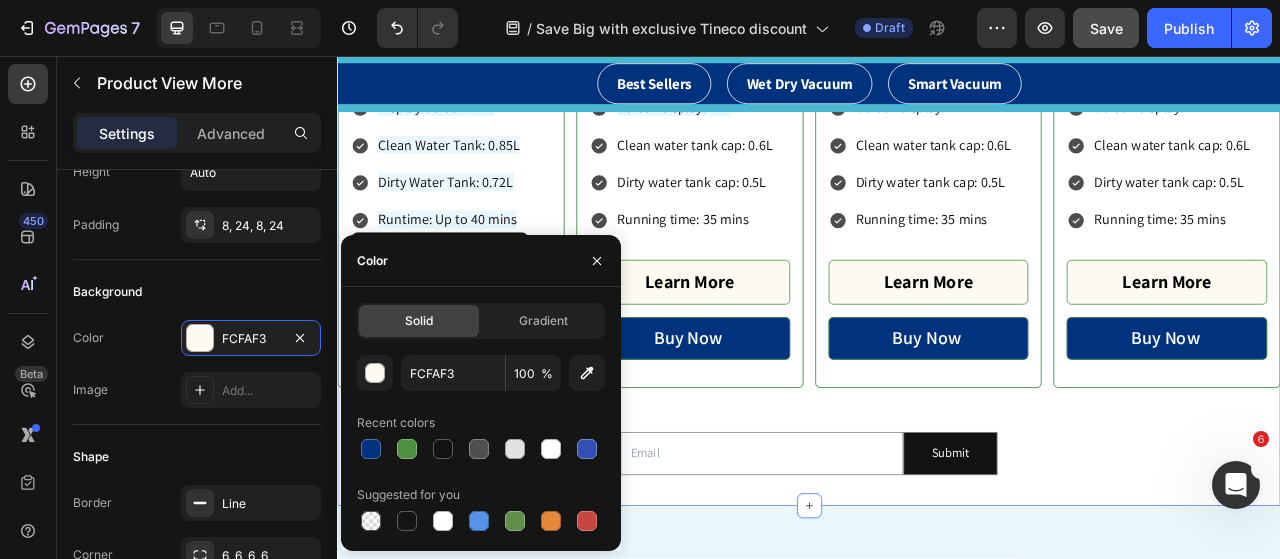 click on "Best Sellers Heading Product Images & Gallery Tineco Floor ONE S7 Pro Smart Wet Dry Vacuum Cleaner Product Title Judge.me - Preview Badge (Stars) Judge.me £479.00 Price Price £599.99 Price Price - 20% Product Tag Row Display Screen: LED Clean Water Tank: 0.85L Dirty Water Tank: 0.72L Runtime: Up to 40 mins Item List Learn More Product View More   16 Buy Now Product Cart Button Product Product Images & Gallery Tineco iFLOOR 5 Breeze Complete Cordless Wet Dry Vacuum Cleaner Product Title Judge.me - Preview Badge (Stars) Judge.me £219.00 Price Price £399.99 Price Price - 45% Product Tag Row Screen display: LED Clean water tank cap: 0.6L Dirty water tank cap: 0.5L Running time: 35 mins Item List Learn More Product View More Buy Now Product Cart Button Product Product Images & Gallery Tineco FLOOR ONE S5  Cordless, Lightweight, Smart Wet/Dry Vacuum Cleaner Product Title Judge.me - Preview Badge (Stars) Judge.me £299.00 Price Price £399.99 Price Price - 25% Product Tag Row Screen display: LED Item List Price" at bounding box center [937, 49] 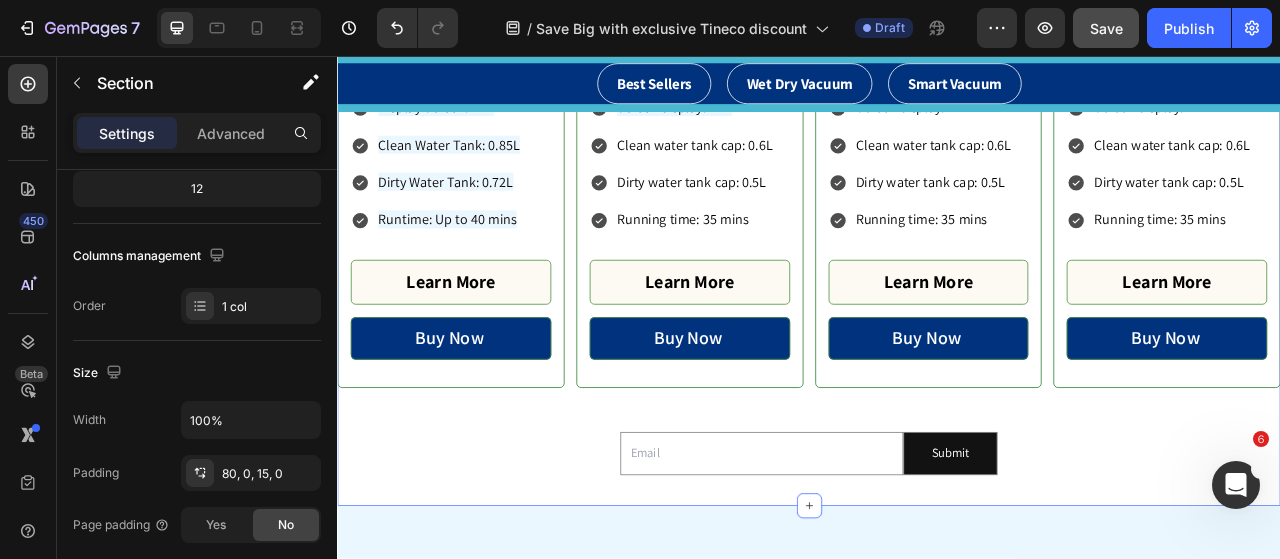 scroll, scrollTop: 0, scrollLeft: 0, axis: both 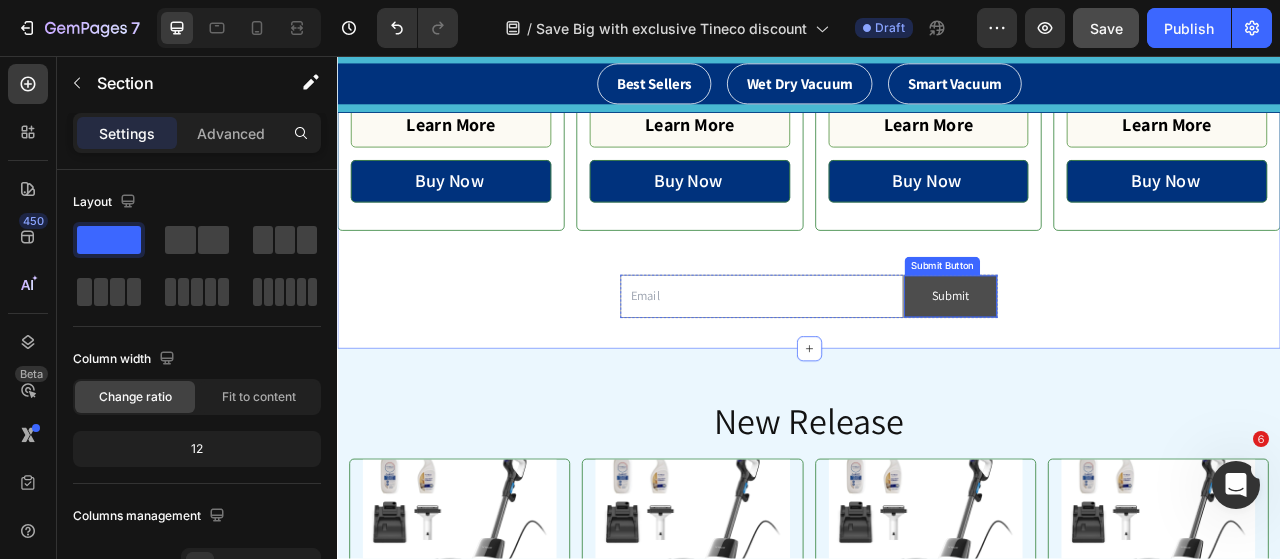 click on "Submit" at bounding box center [1117, 362] 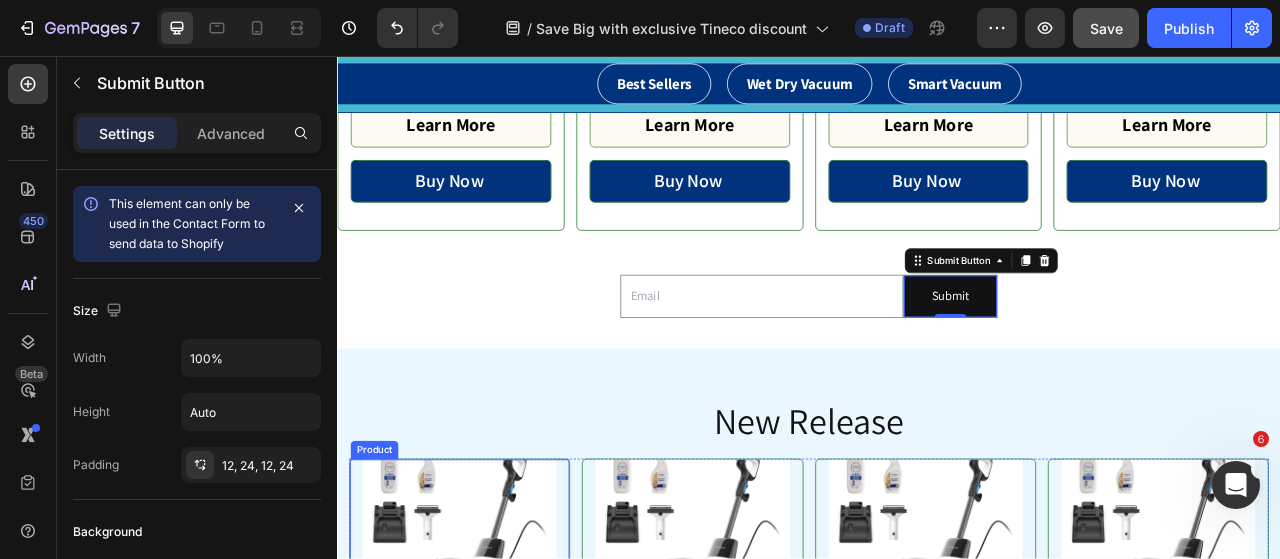 scroll, scrollTop: 1500, scrollLeft: 0, axis: vertical 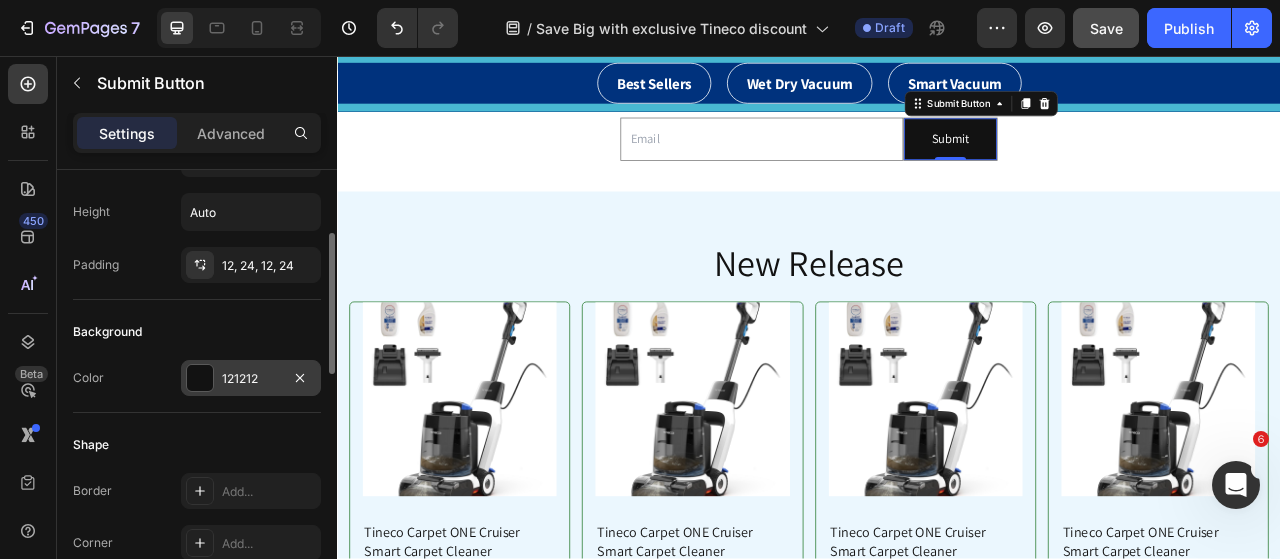 click at bounding box center (200, 378) 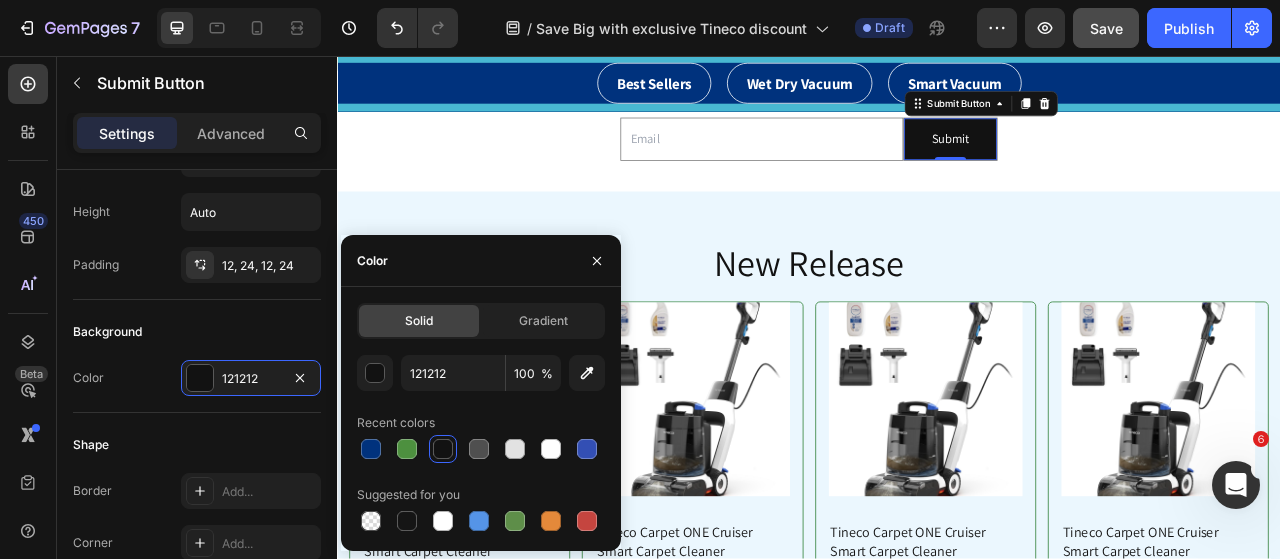 click at bounding box center (371, 449) 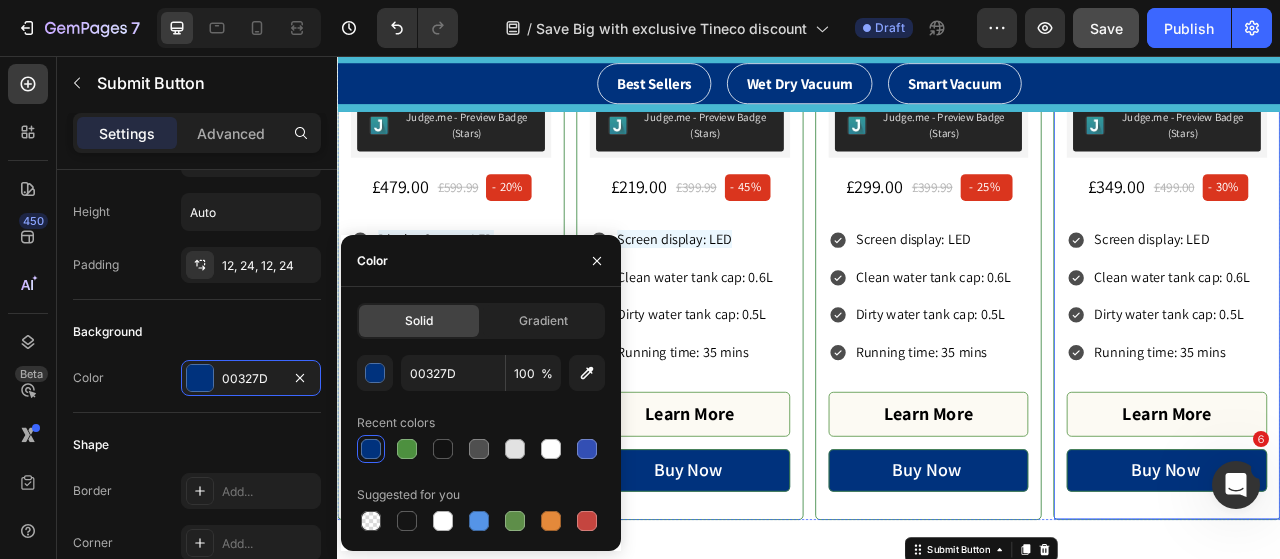 scroll, scrollTop: 900, scrollLeft: 0, axis: vertical 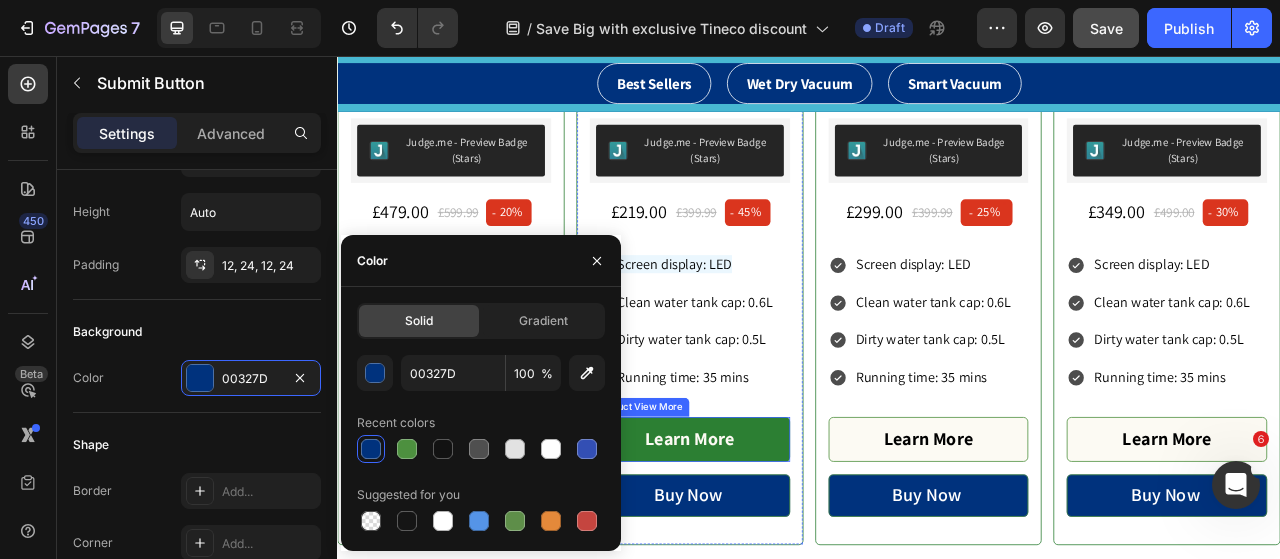 click on "Learn More" at bounding box center (785, 544) 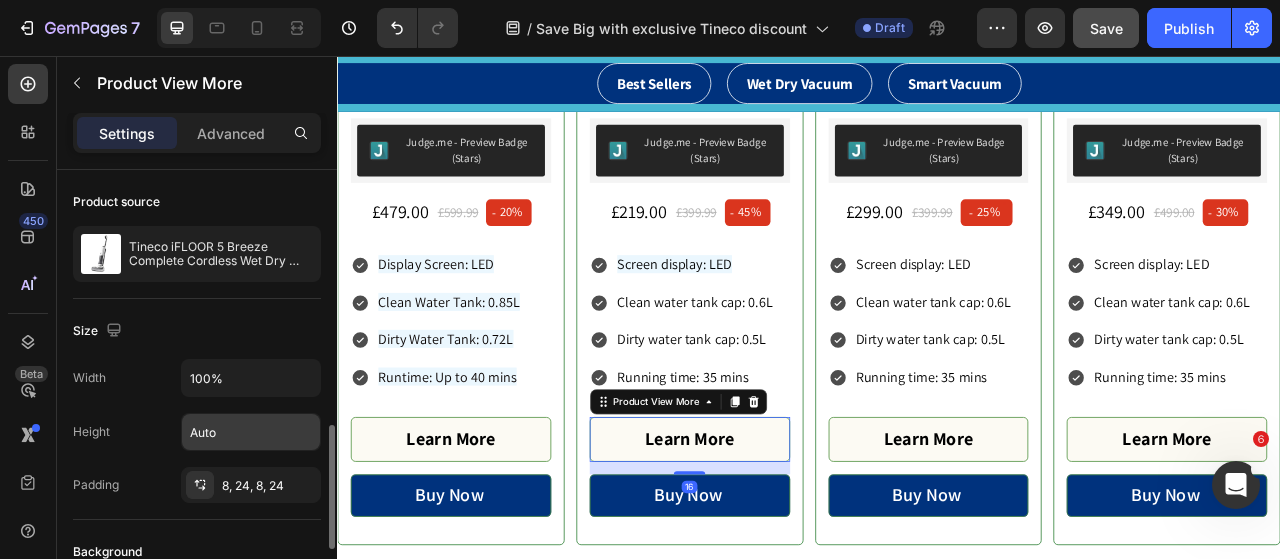scroll, scrollTop: 300, scrollLeft: 0, axis: vertical 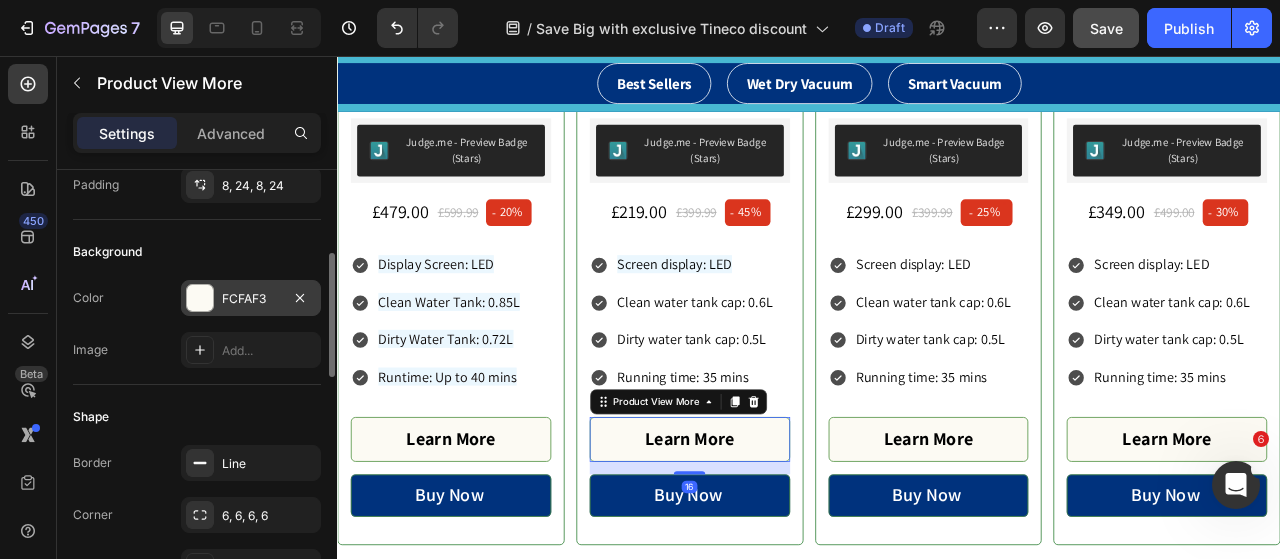 click at bounding box center (200, 298) 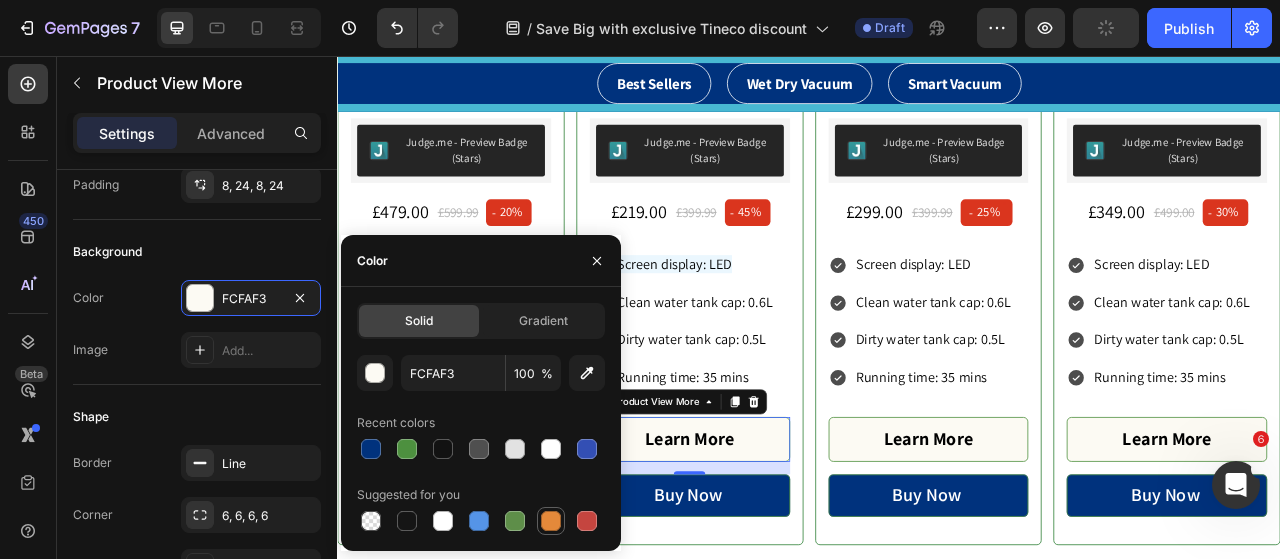 click at bounding box center [551, 521] 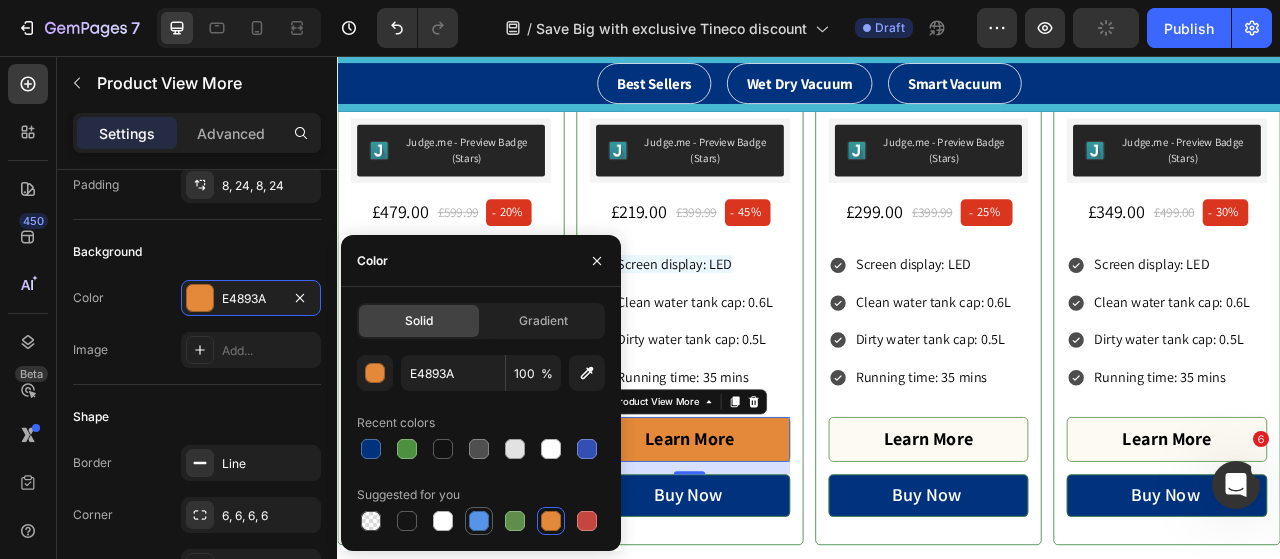 drag, startPoint x: 444, startPoint y: 523, endPoint x: 464, endPoint y: 523, distance: 20 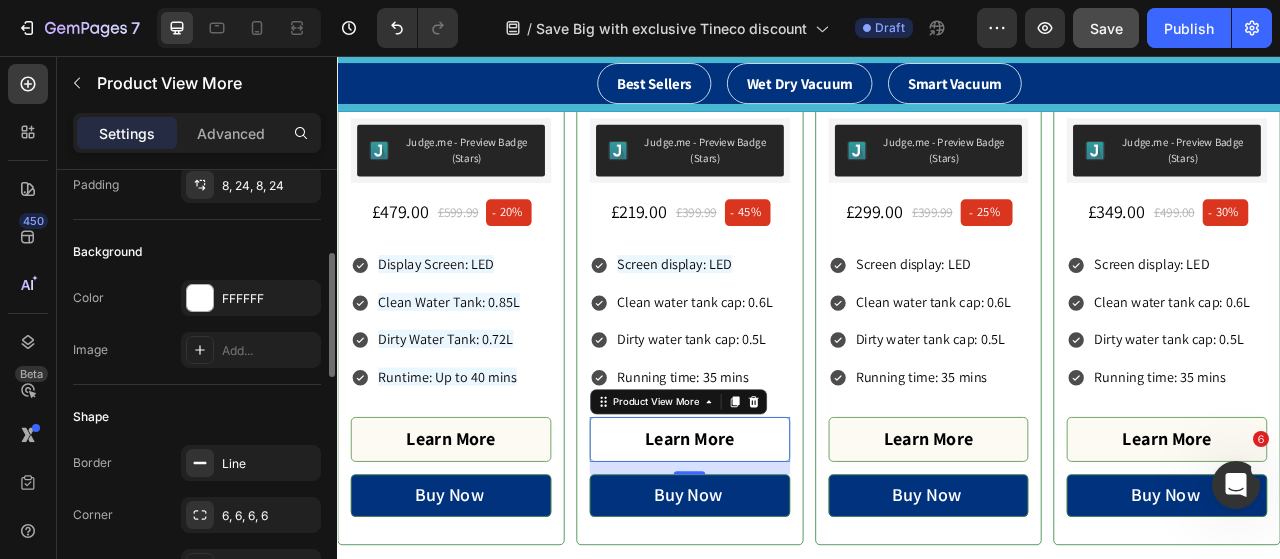 click on "Shape" at bounding box center [197, 417] 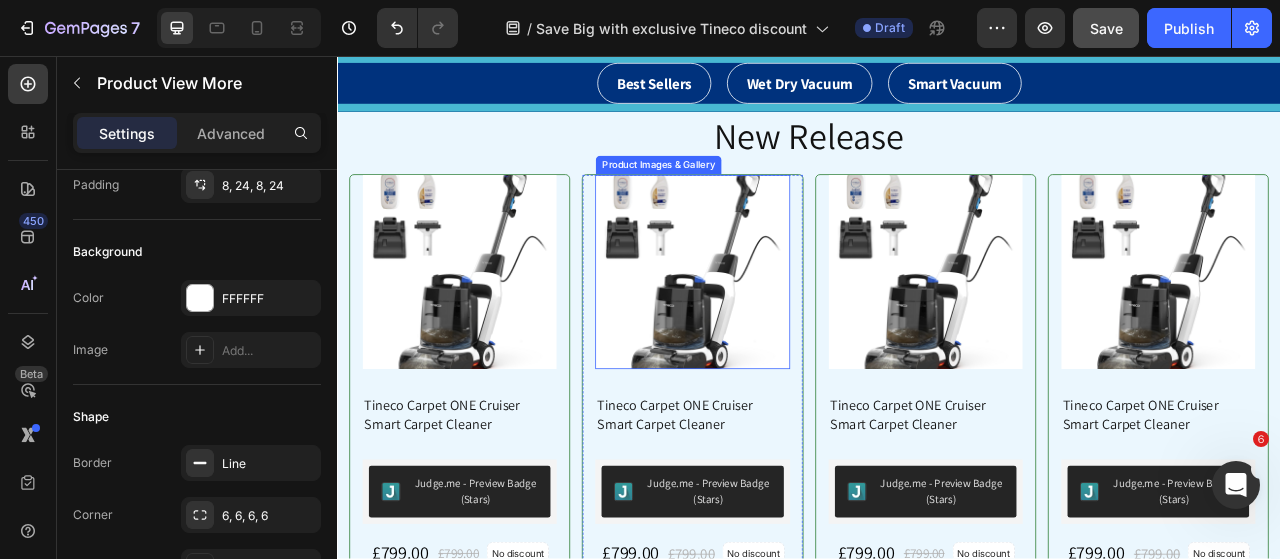scroll, scrollTop: 1500, scrollLeft: 0, axis: vertical 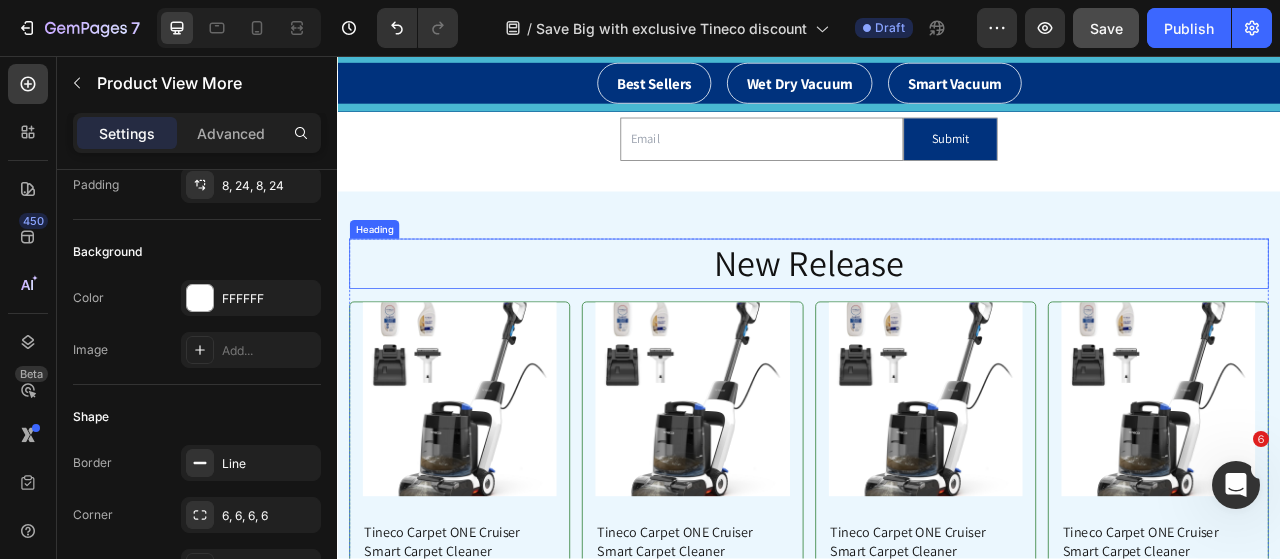 click on "New Release" at bounding box center [937, 321] 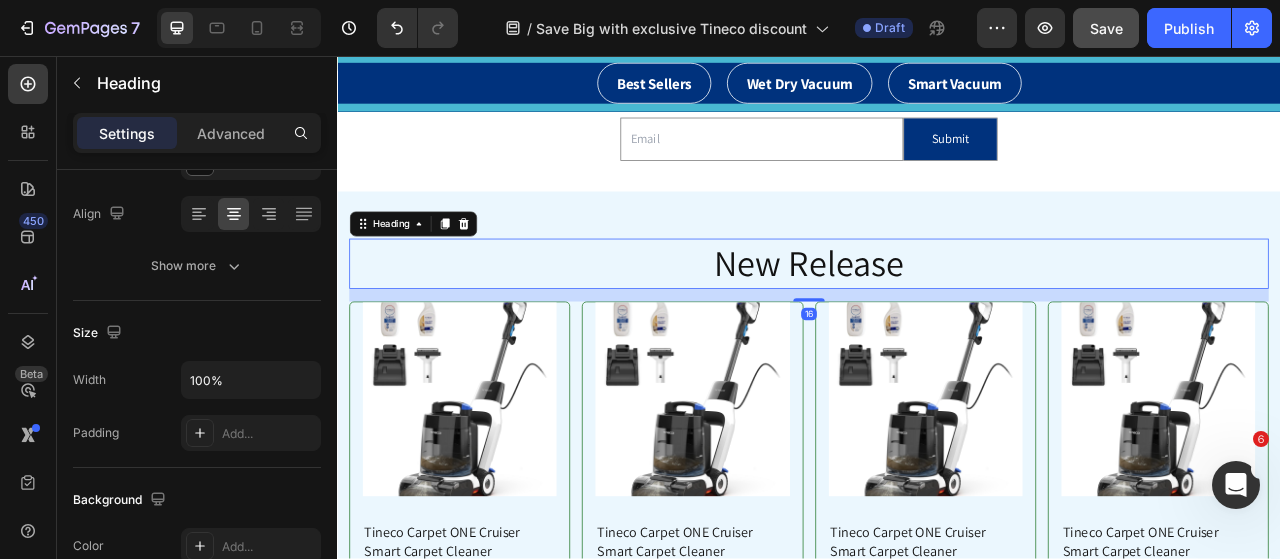 scroll, scrollTop: 0, scrollLeft: 0, axis: both 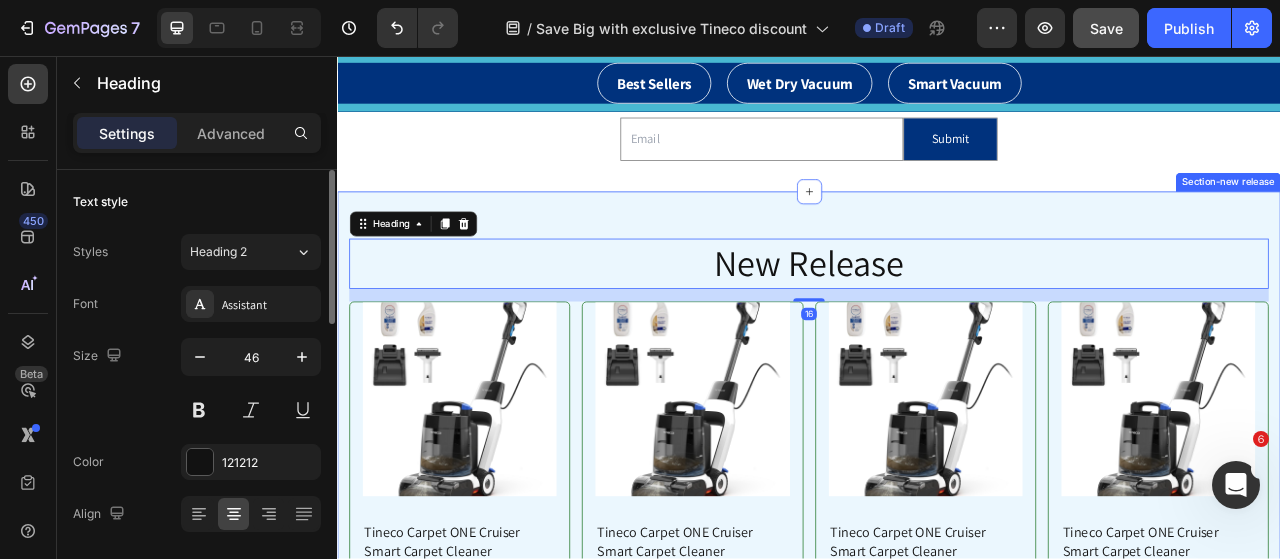 click on "New Release Heading   16 Product Images & Gallery Tineco Carpet ONE Cruiser Smart Carpet Cleaner Product Title Judge.me - Preview Badge (Stars) Judge.me £799.00 Price Price £799.00 Price Price No discount   Not be displayed when published Product Tag Row Learn More Product View More Out of stock Product Cart Button Product Product Images & Gallery Tineco Carpet ONE Cruiser Smart Carpet Cleaner Product Title Judge.me - Preview Badge (Stars) Judge.me £799.00 Price Price £799.00 Price Price No discount   Not be displayed when published Product Tag Row Learn More Product View More Out of stock Product Cart Button Product Product Images & Gallery Tineco Carpet ONE Cruiser Smart Carpet Cleaner Product Title Judge.me - Preview Badge (Stars) Judge.me £799.00 Price Price £799.00 Price Price No discount   Not be displayed when published Product Tag Row Learn More Product View More Out of stock Product Cart Button Product Product Images & Gallery Tineco Carpet ONE Cruiser Smart Carpet Cleaner Product Title Price" at bounding box center [937, 662] 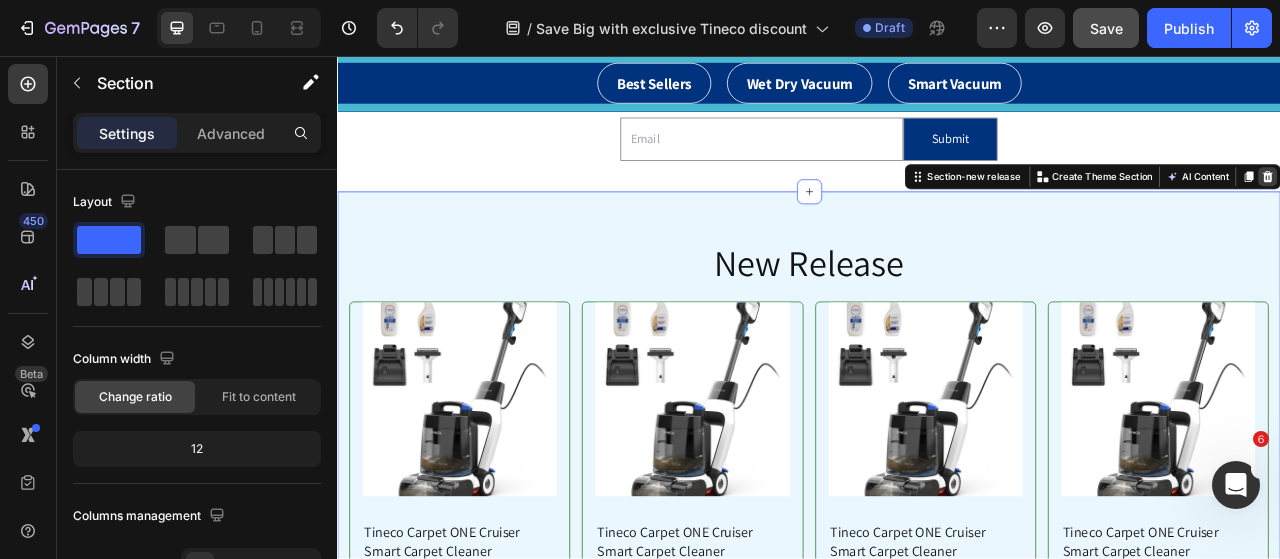 click 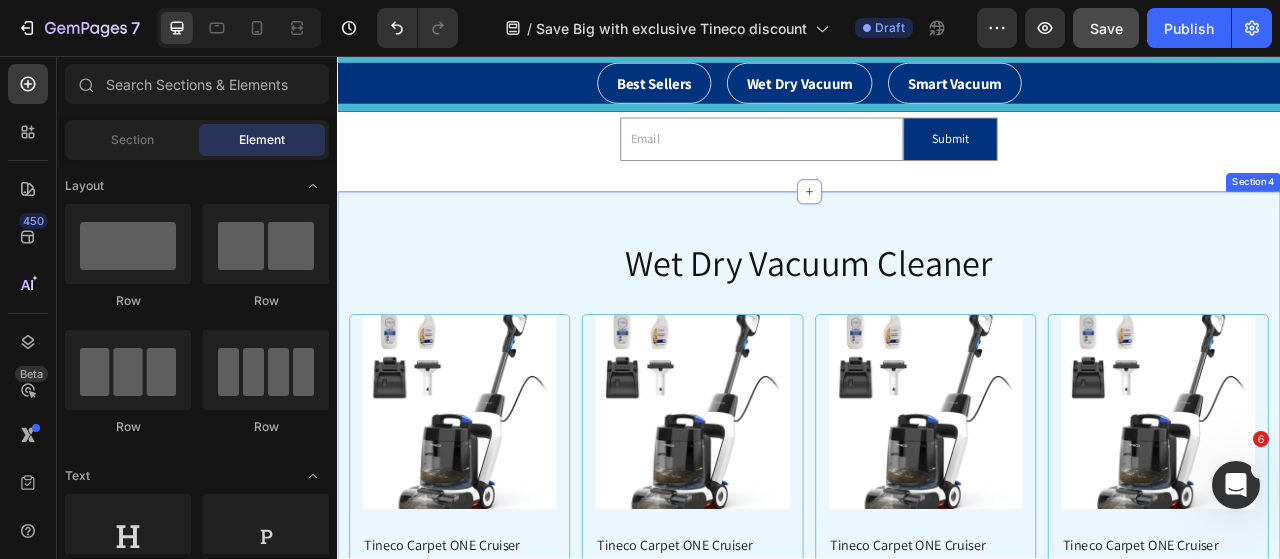 scroll, scrollTop: 1300, scrollLeft: 0, axis: vertical 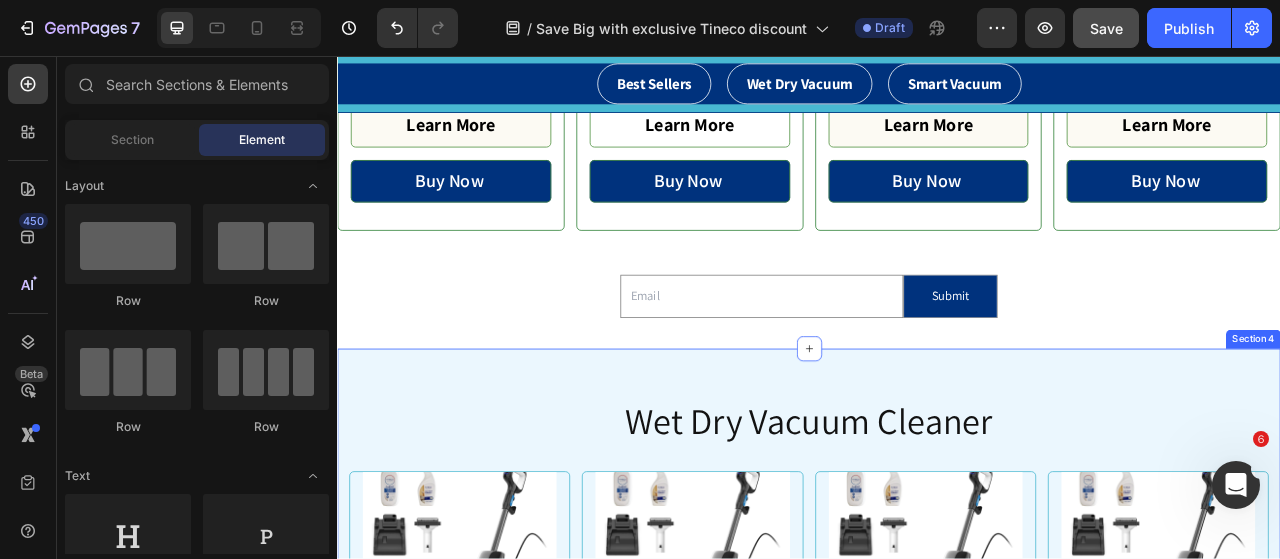 drag, startPoint x: 605, startPoint y: 475, endPoint x: 636, endPoint y: 476, distance: 31.016125 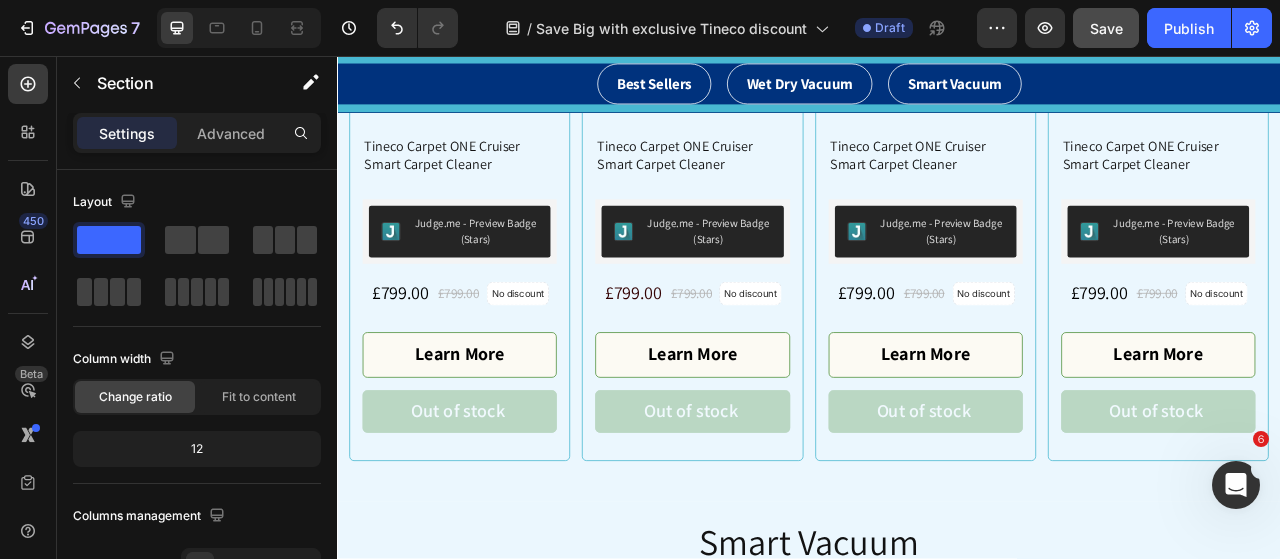 scroll, scrollTop: 1700, scrollLeft: 0, axis: vertical 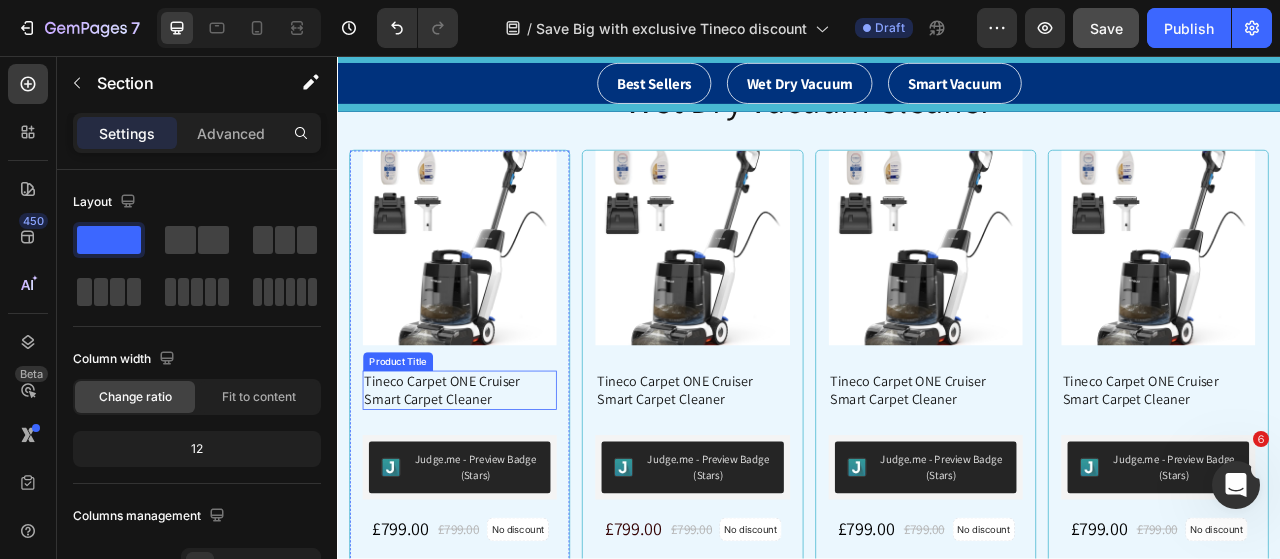click on "Tineco Carpet ONE Cruiser Smart Carpet Cleaner" at bounding box center [492, 482] 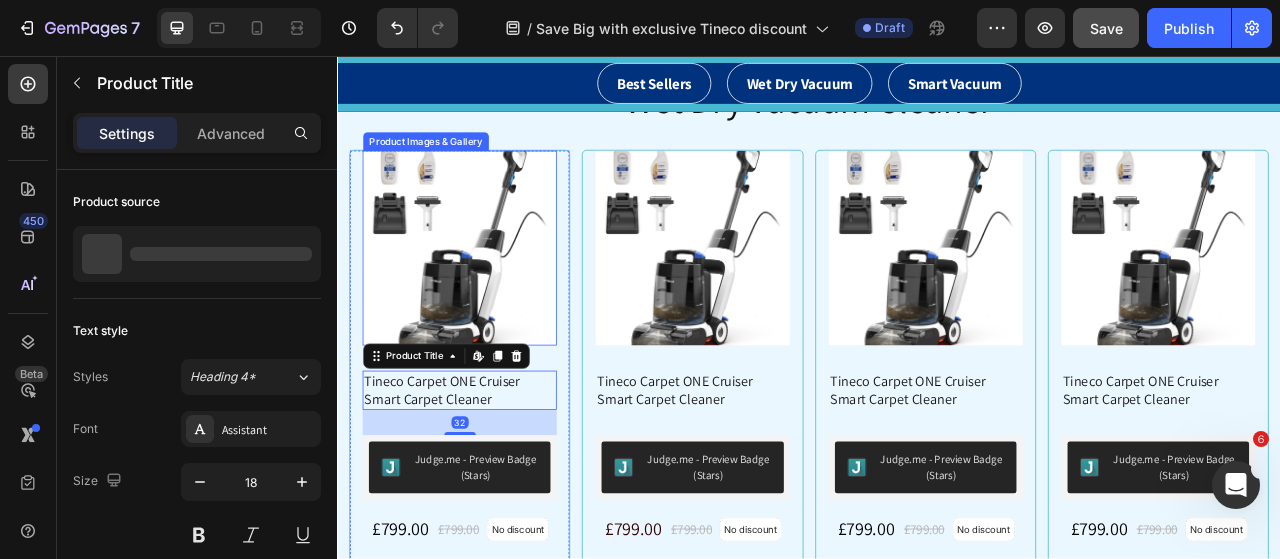 click at bounding box center (492, 300) 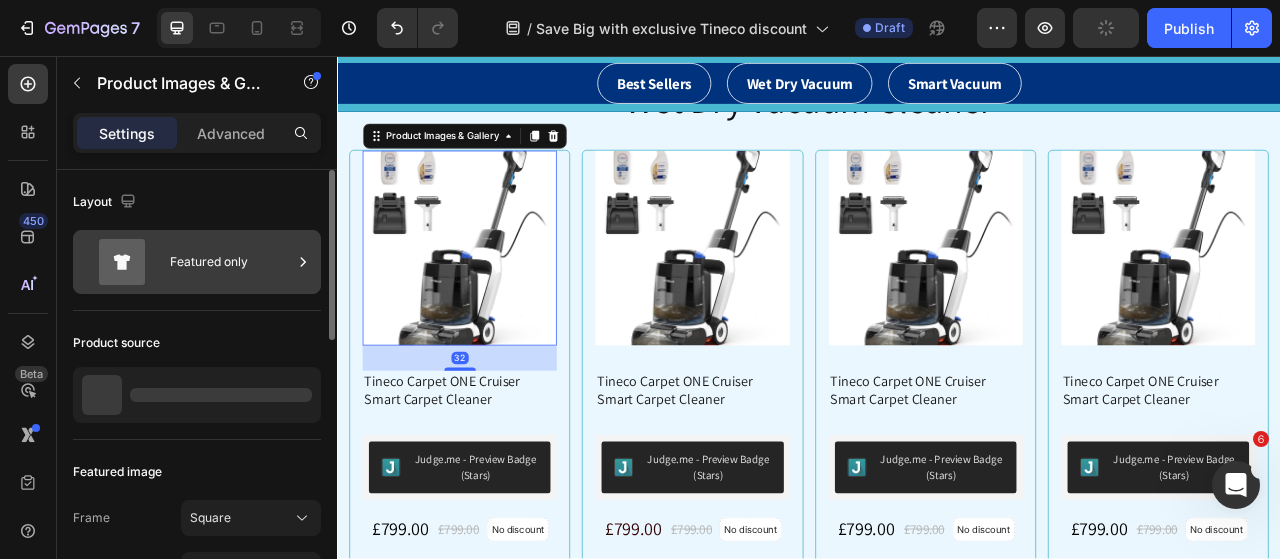 click on "Featured only" at bounding box center [231, 262] 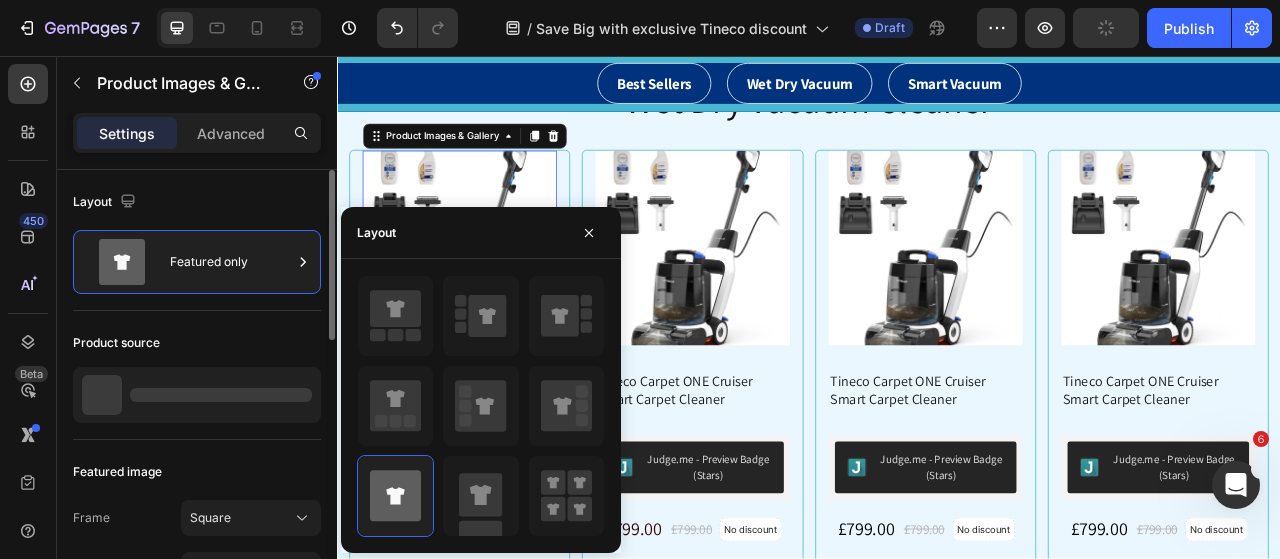 click at bounding box center [221, 395] 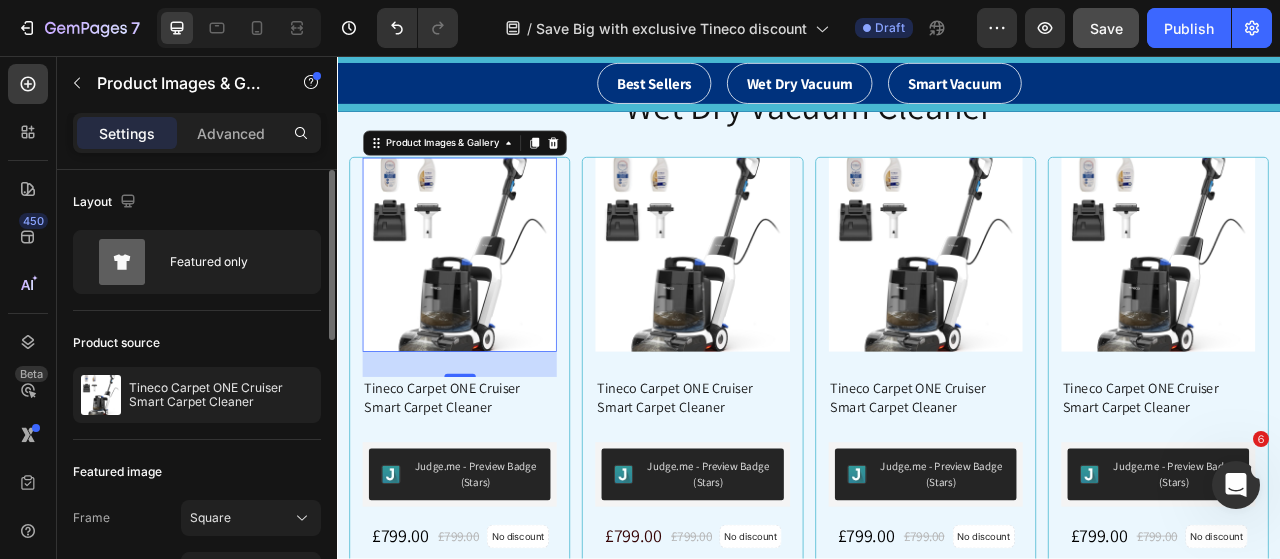 scroll, scrollTop: 1300, scrollLeft: 0, axis: vertical 